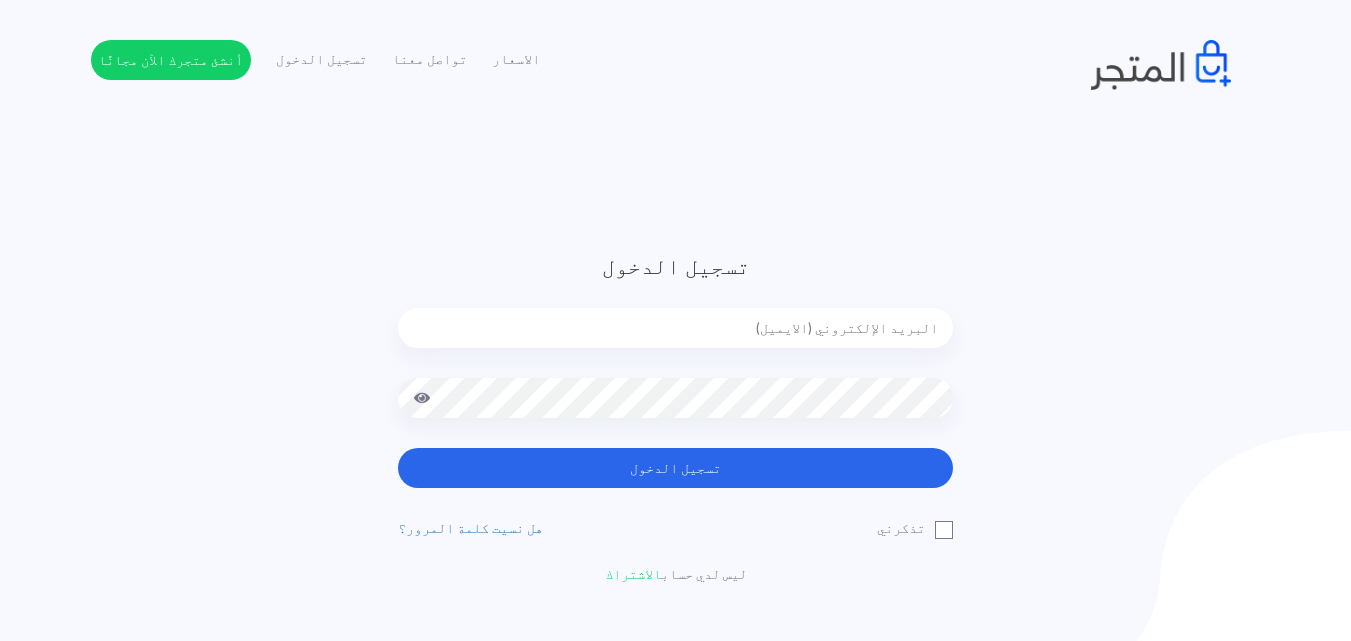 scroll, scrollTop: 0, scrollLeft: 0, axis: both 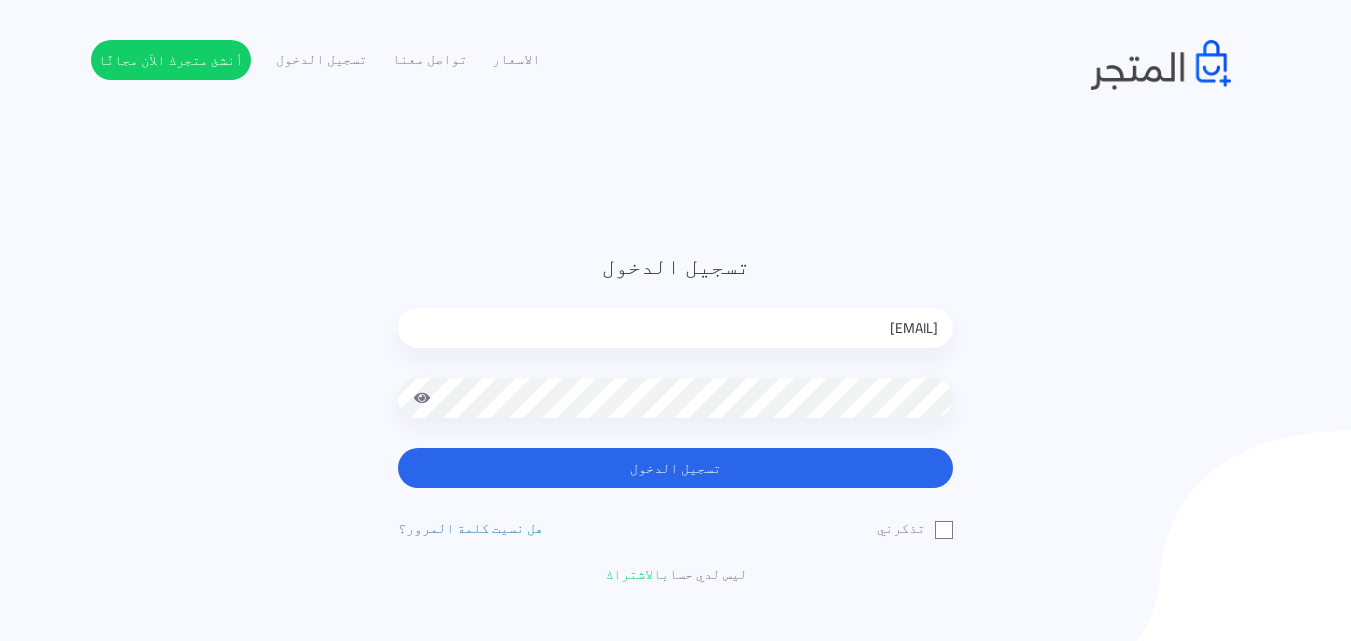 click on "تسجيل الدخول" at bounding box center (675, 468) 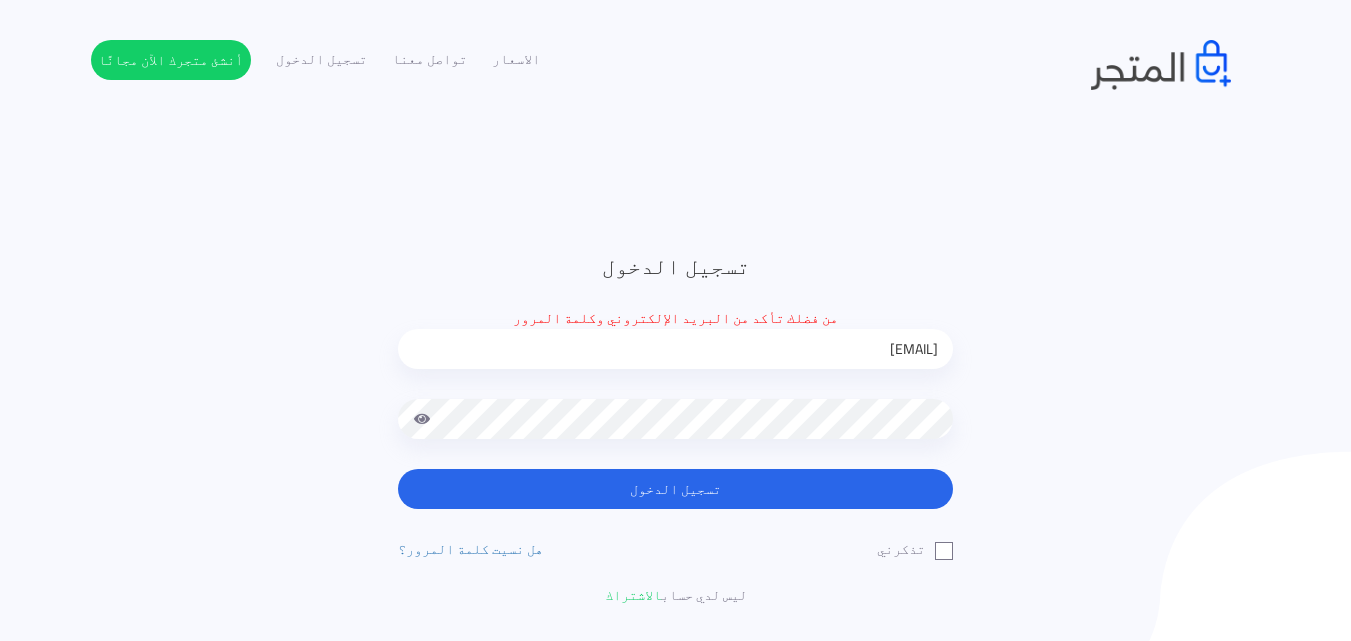 scroll, scrollTop: 0, scrollLeft: 0, axis: both 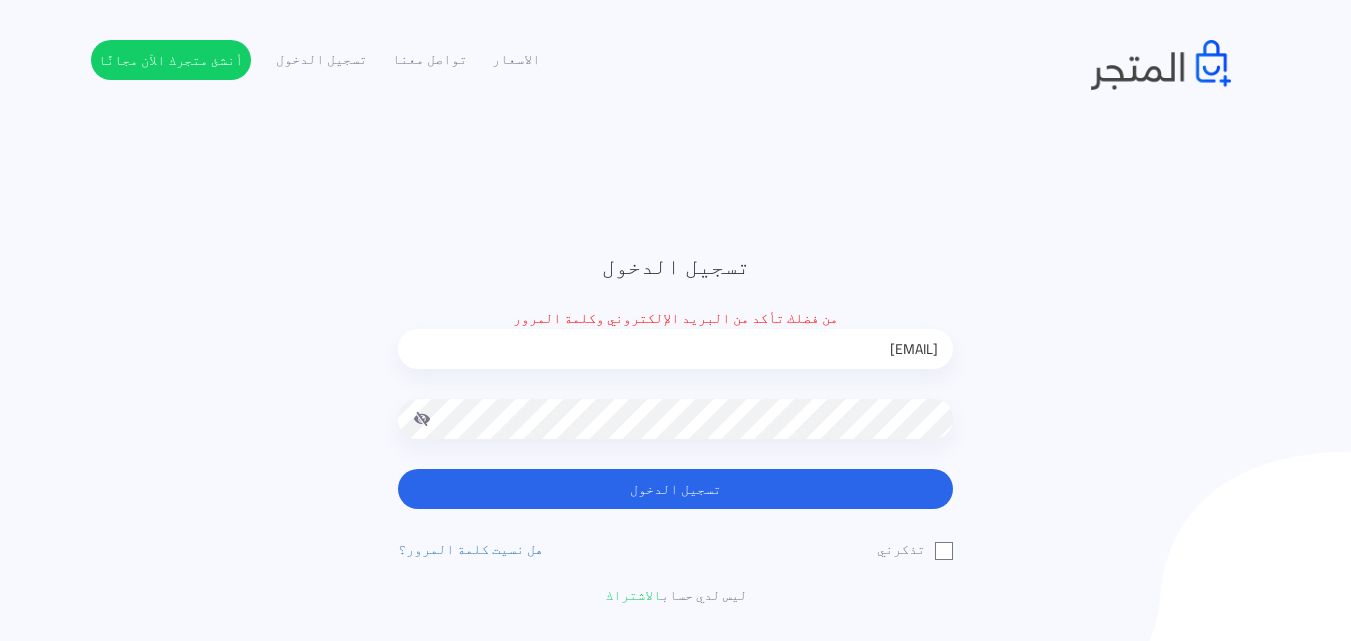 click on "تسجيل الدخول" at bounding box center (675, 489) 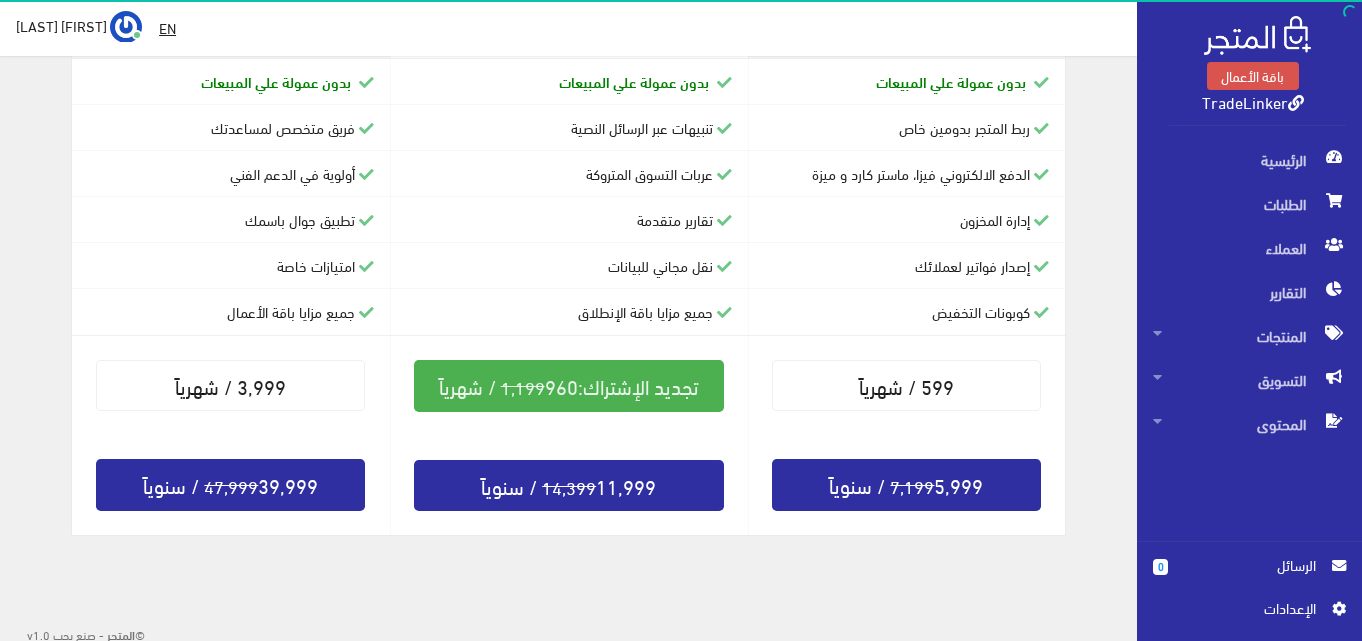 scroll, scrollTop: 500, scrollLeft: 0, axis: vertical 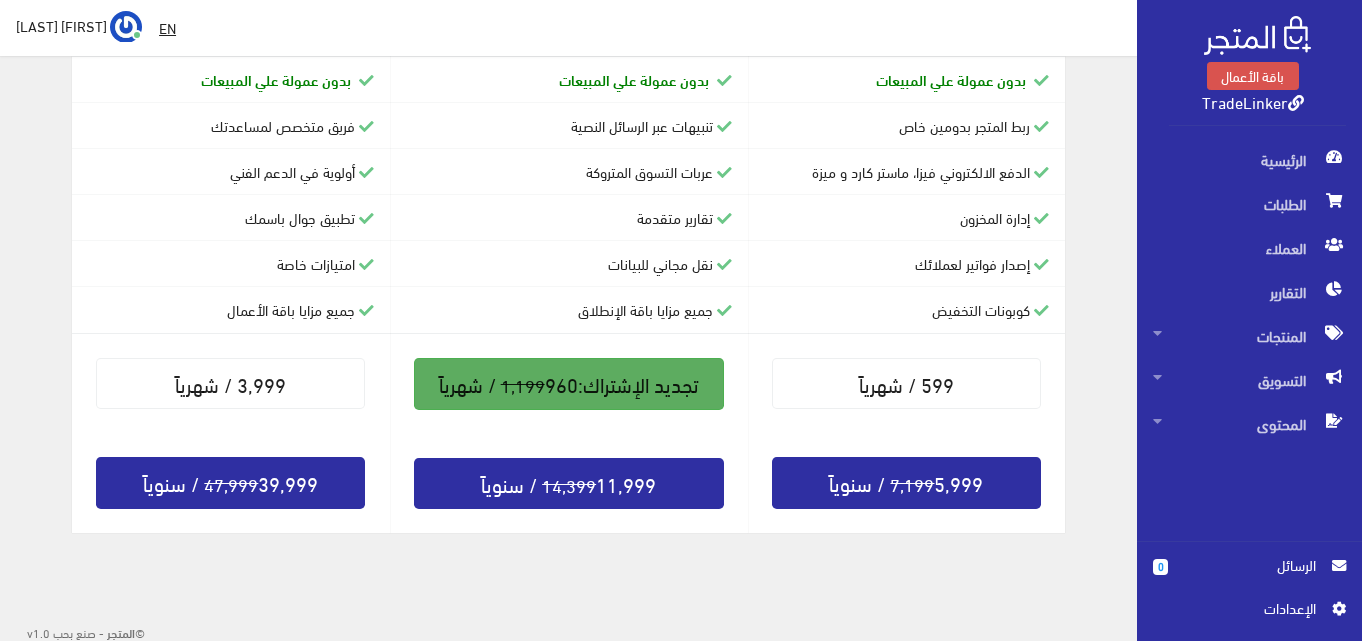 click on "تجديد الإشتراك:
1,199
960
/
شهرياً" at bounding box center [569, 384] 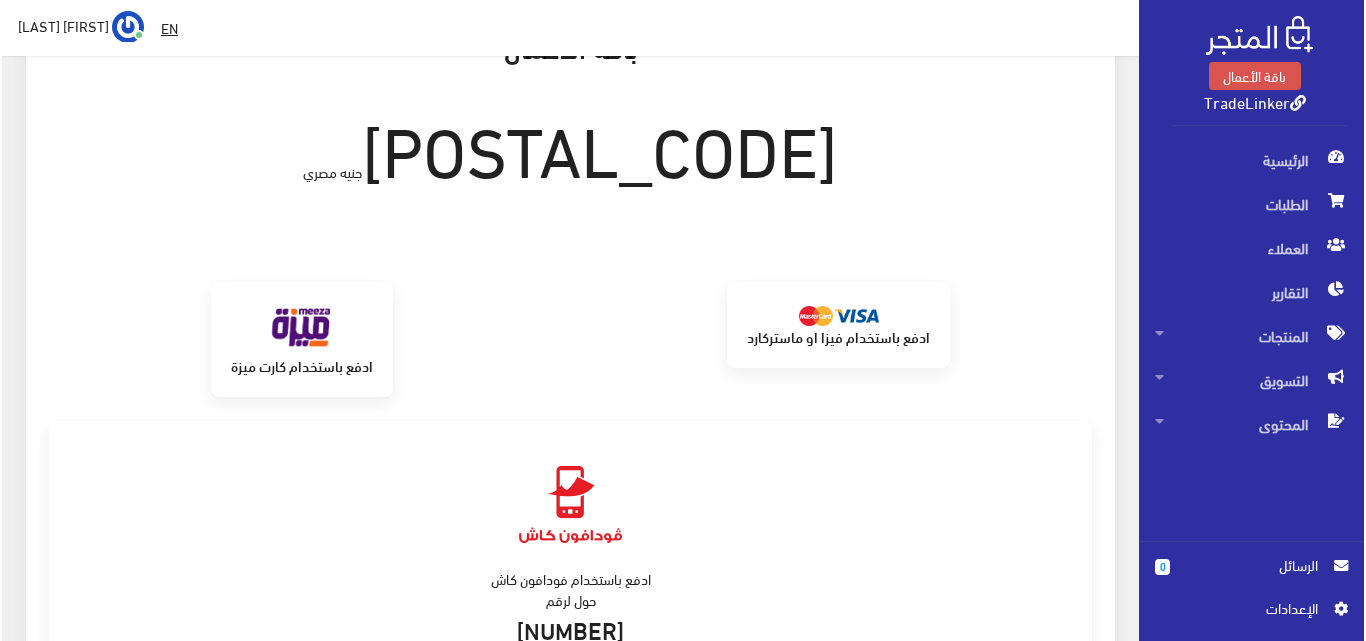 scroll, scrollTop: 200, scrollLeft: 0, axis: vertical 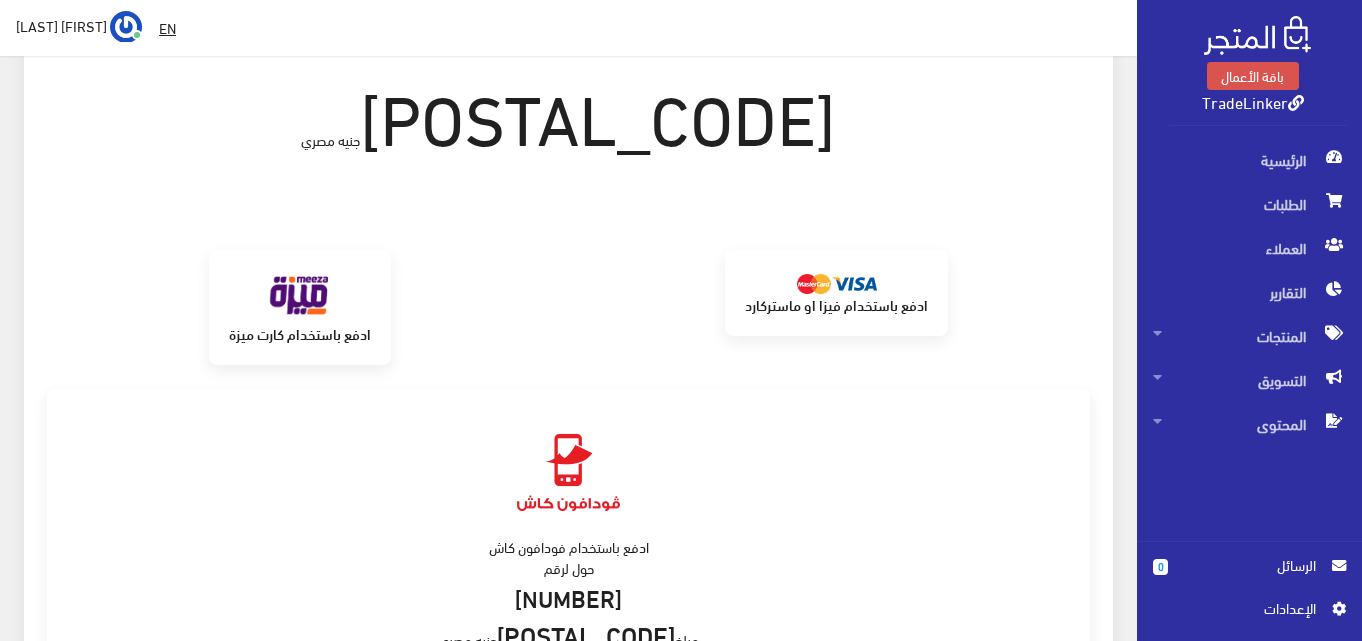 click on "ادفع باستخدام فيزا او ماستركارد" at bounding box center (836, 304) 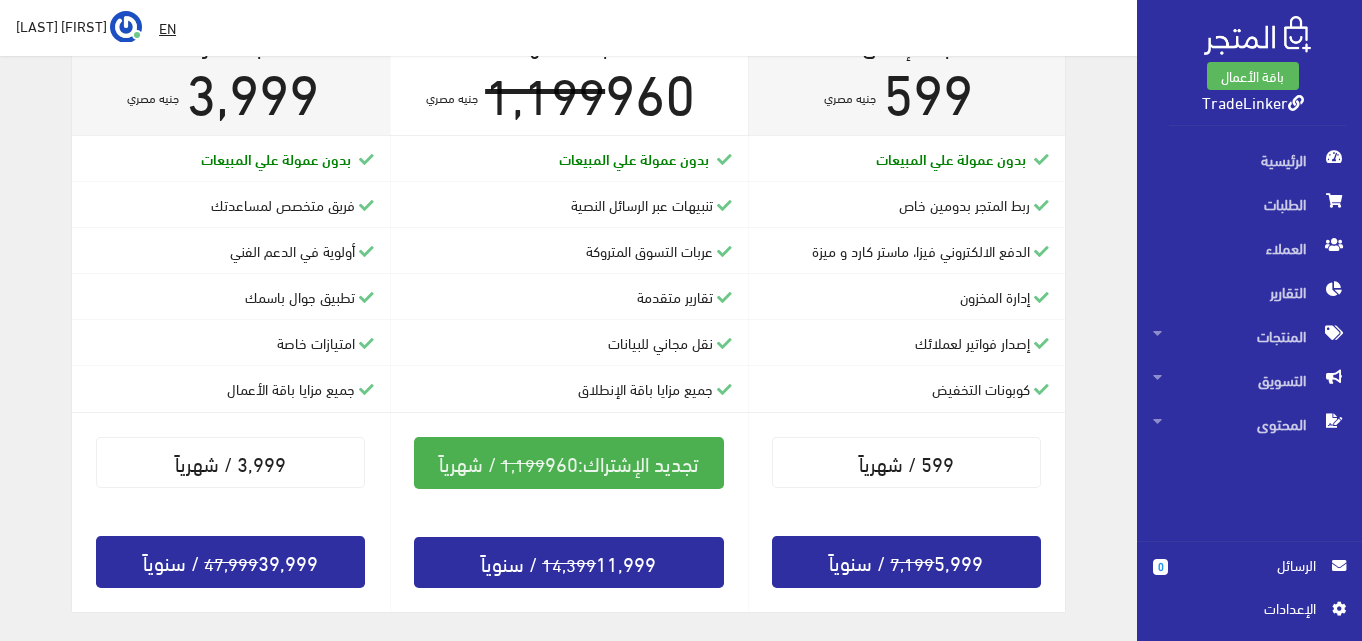scroll, scrollTop: 300, scrollLeft: 0, axis: vertical 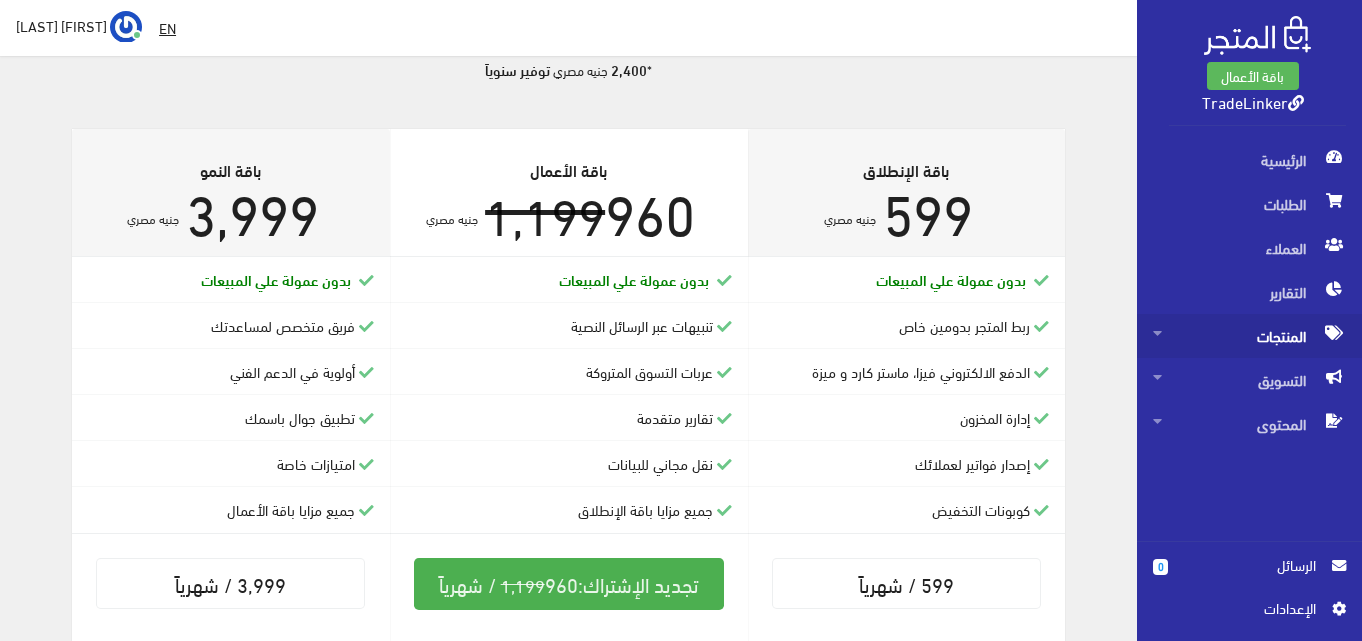 click on "المنتجات" at bounding box center (1249, 336) 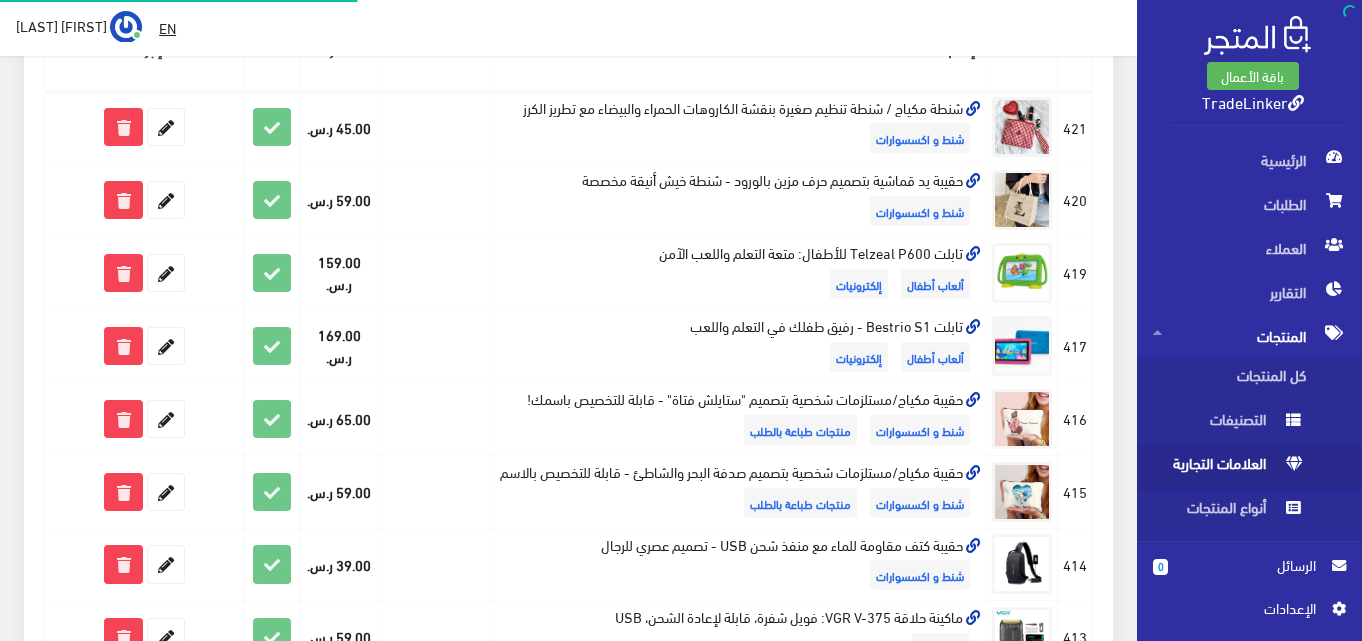 scroll, scrollTop: 0, scrollLeft: 0, axis: both 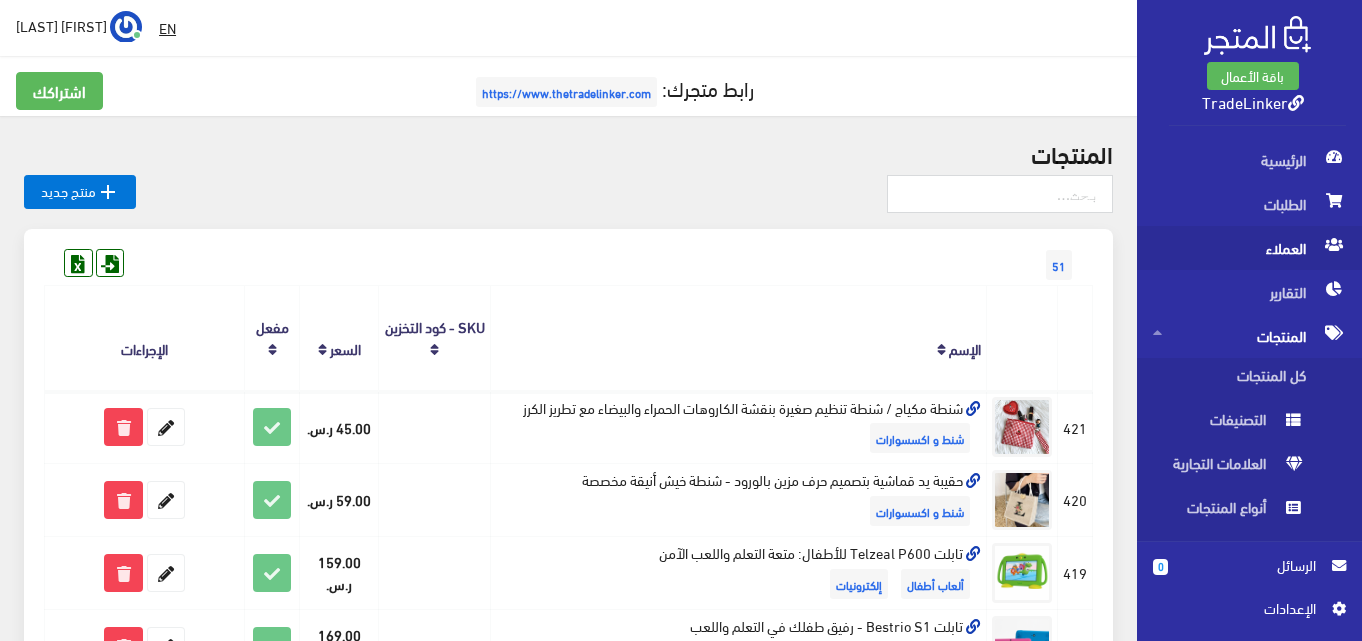 click on "العملاء" at bounding box center [1249, 248] 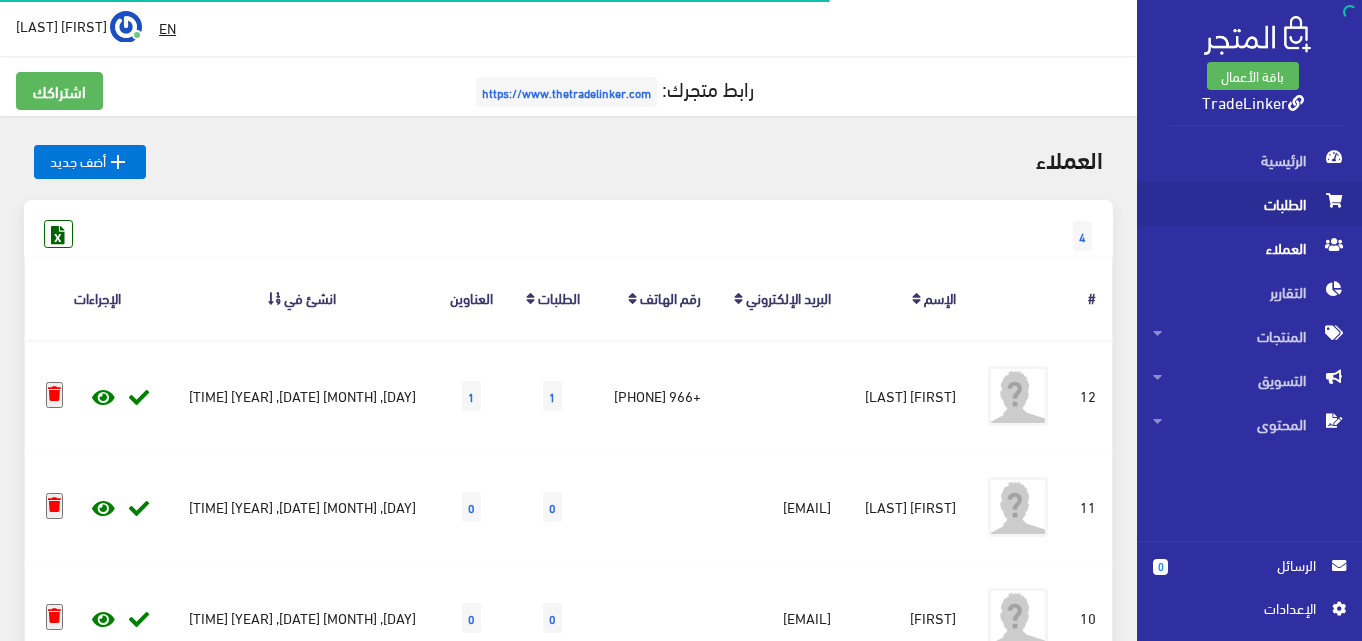 click on "الطلبات" at bounding box center (1249, 204) 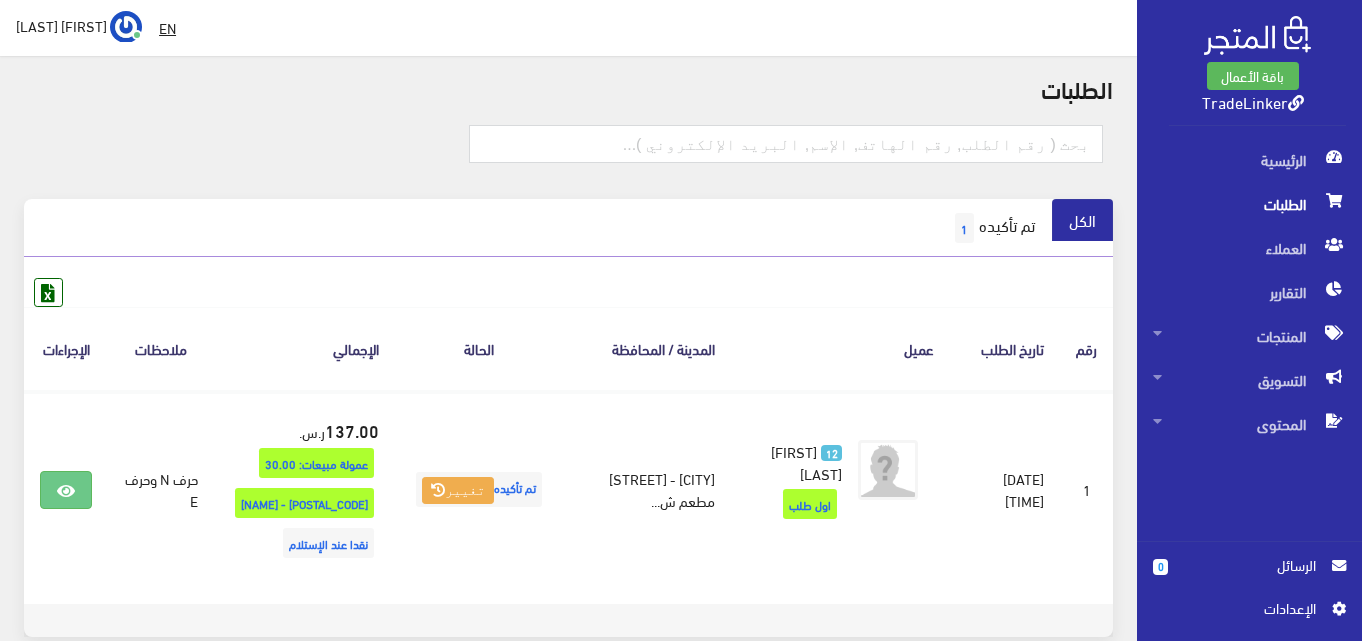 scroll, scrollTop: 100, scrollLeft: 0, axis: vertical 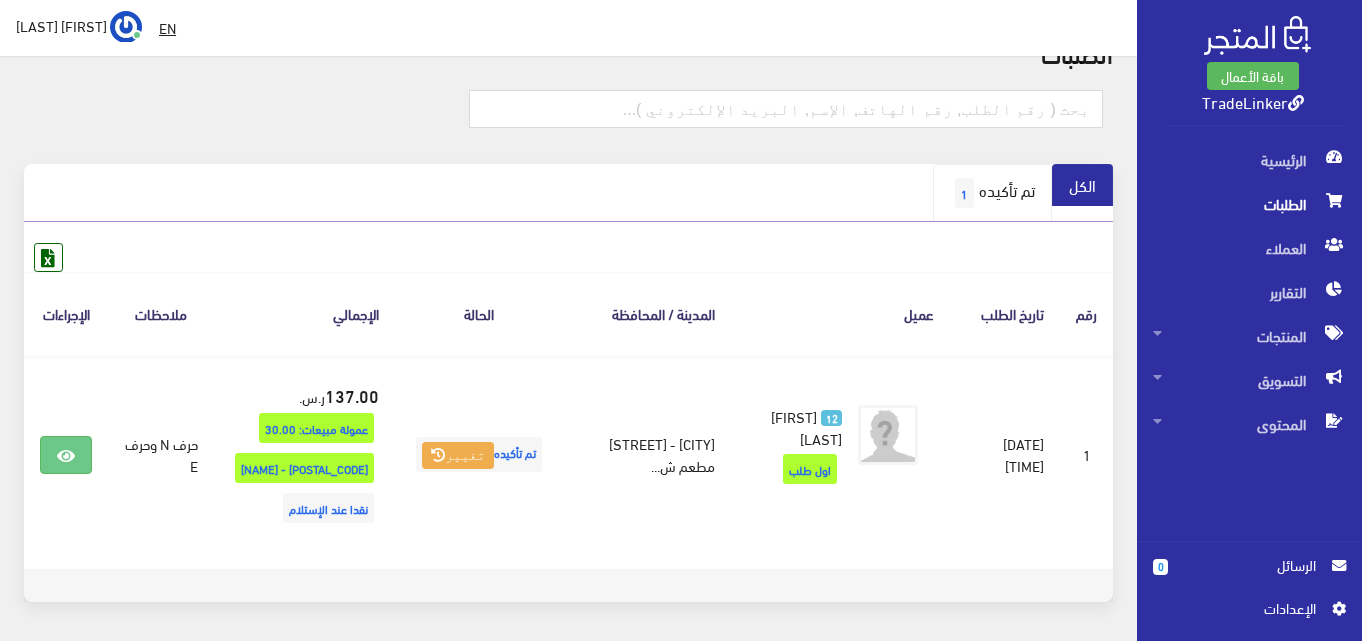 click on "تم تأكيده
1" at bounding box center (992, 193) 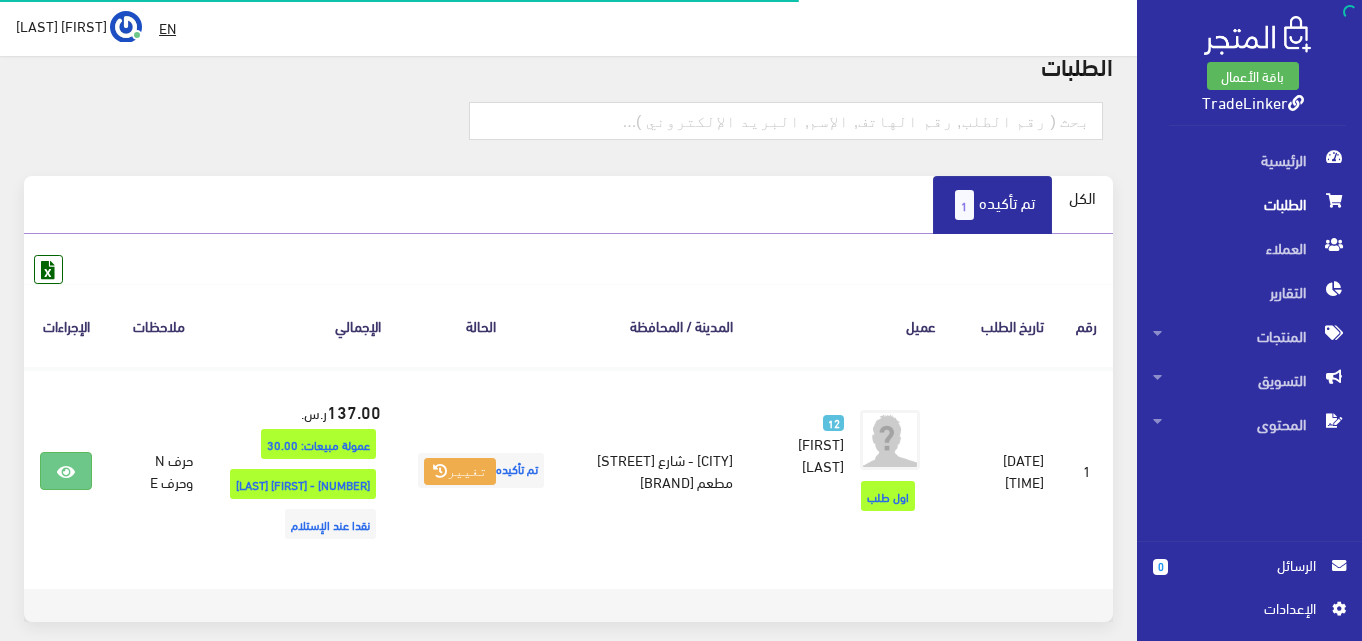 scroll, scrollTop: 100, scrollLeft: 0, axis: vertical 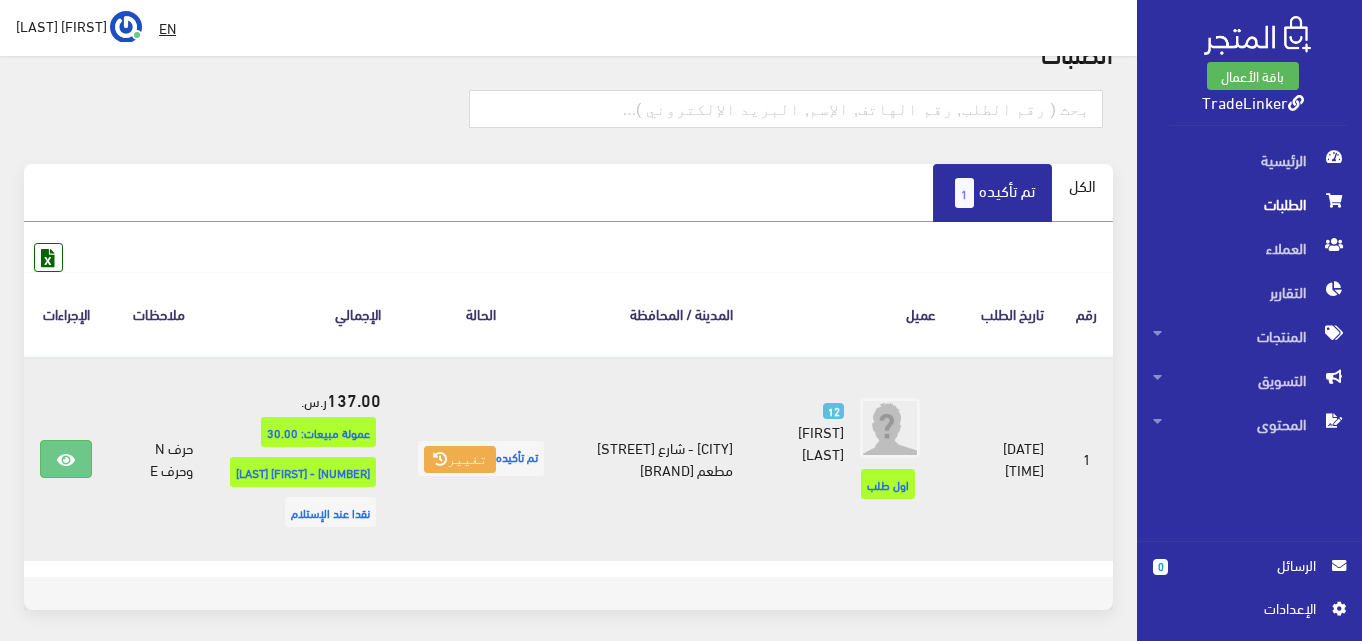 drag, startPoint x: 711, startPoint y: 438, endPoint x: 641, endPoint y: 464, distance: 74.672615 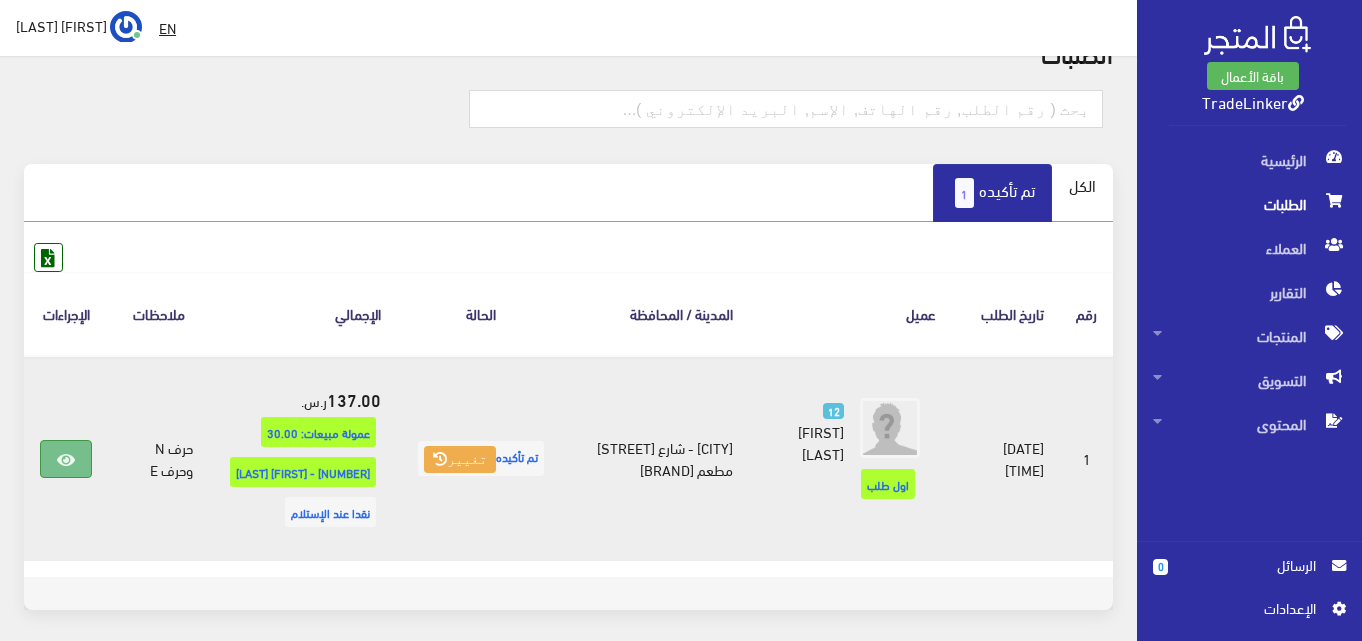 click at bounding box center (66, 459) 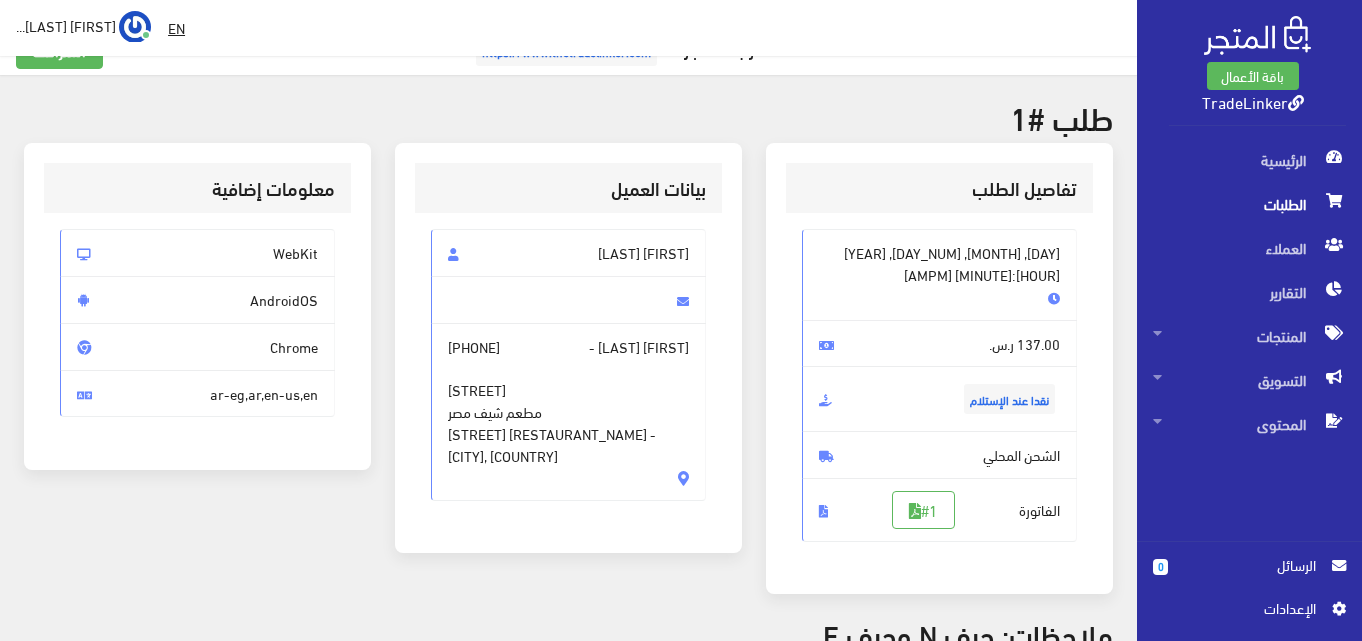 scroll, scrollTop: 0, scrollLeft: 0, axis: both 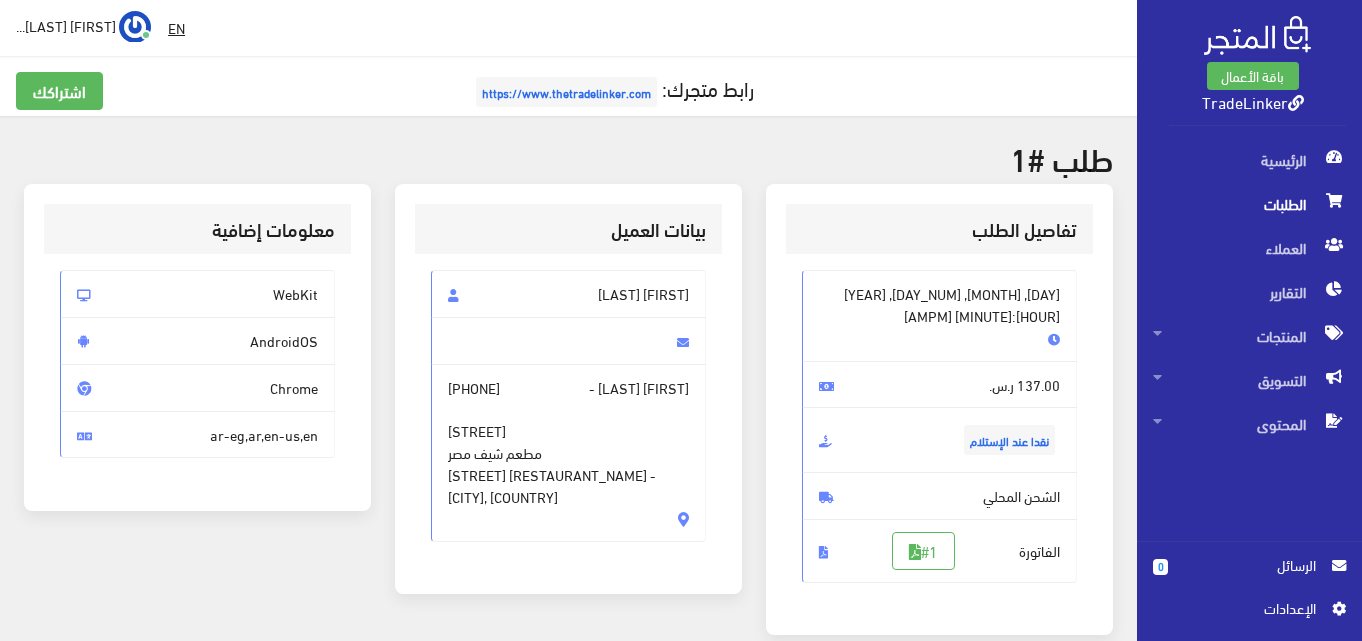click on "الطلبات" at bounding box center [1249, 204] 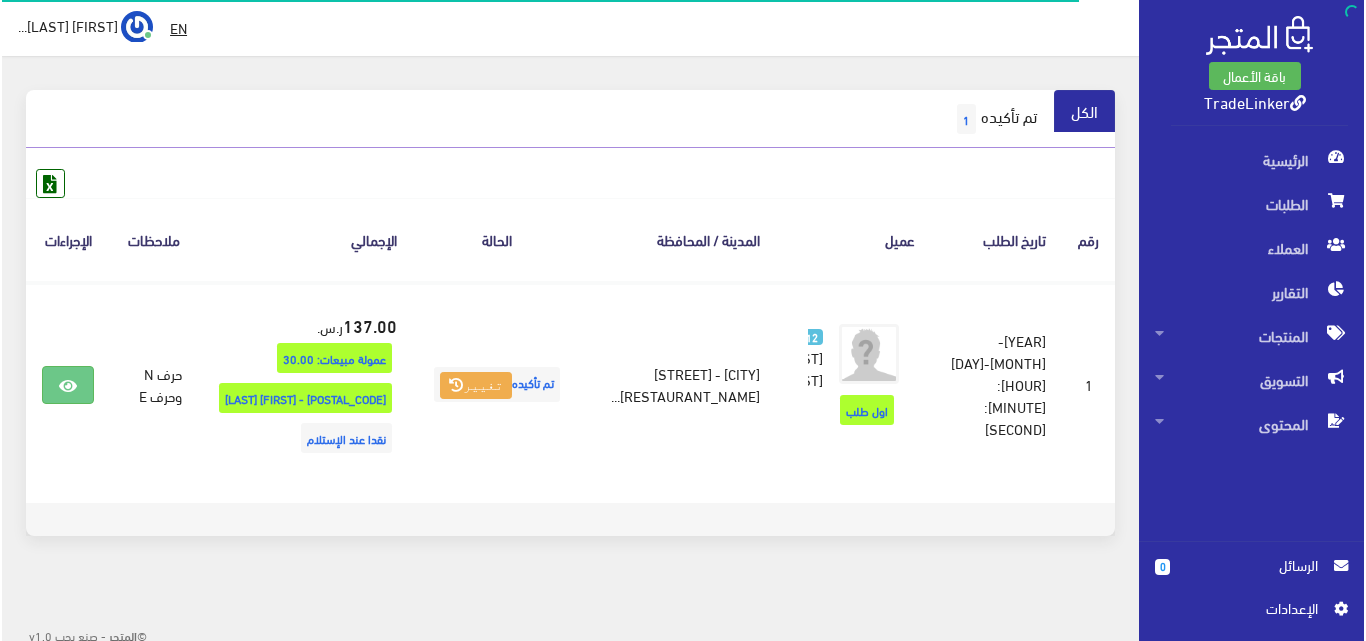 scroll, scrollTop: 175, scrollLeft: 0, axis: vertical 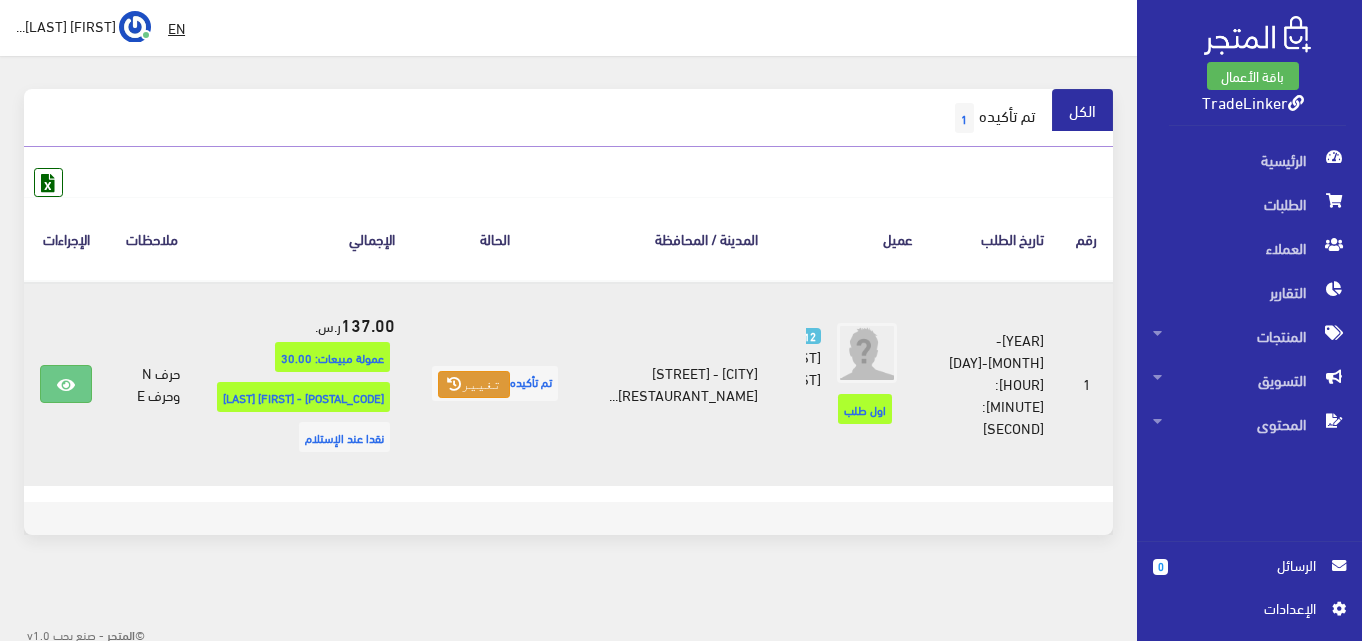 click on "تغيير" at bounding box center (474, 385) 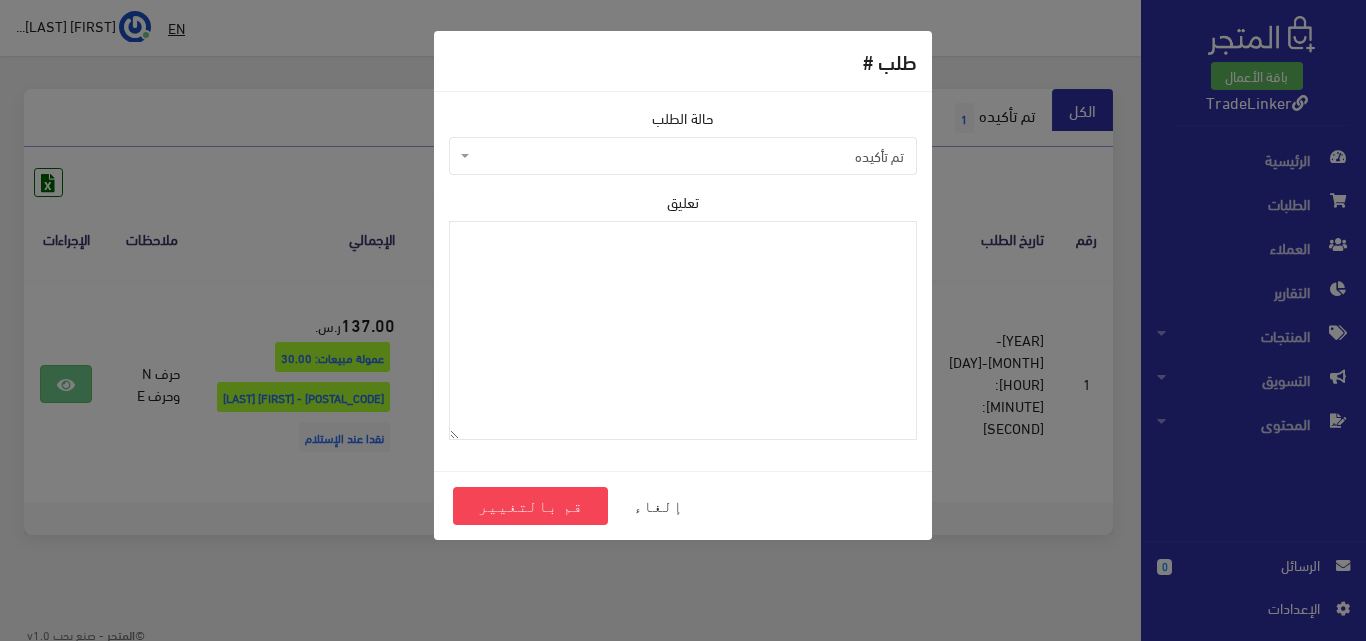click on "تم تأكيده" at bounding box center (689, 156) 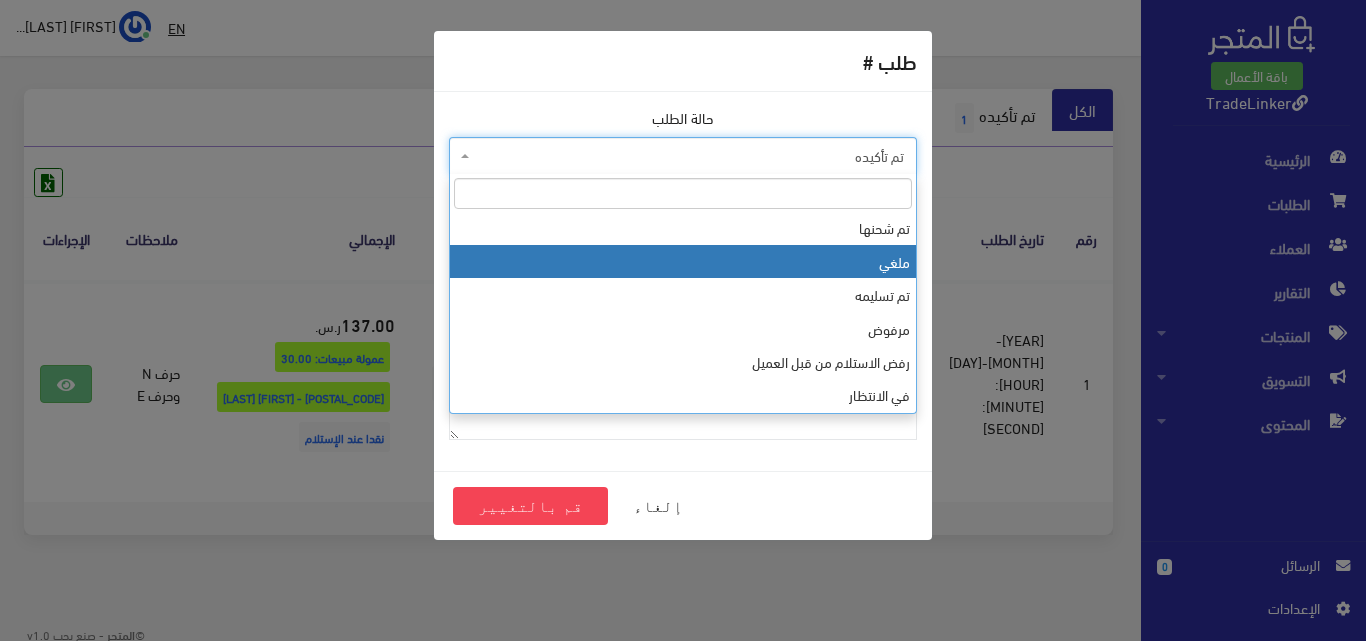 scroll, scrollTop: 67, scrollLeft: 0, axis: vertical 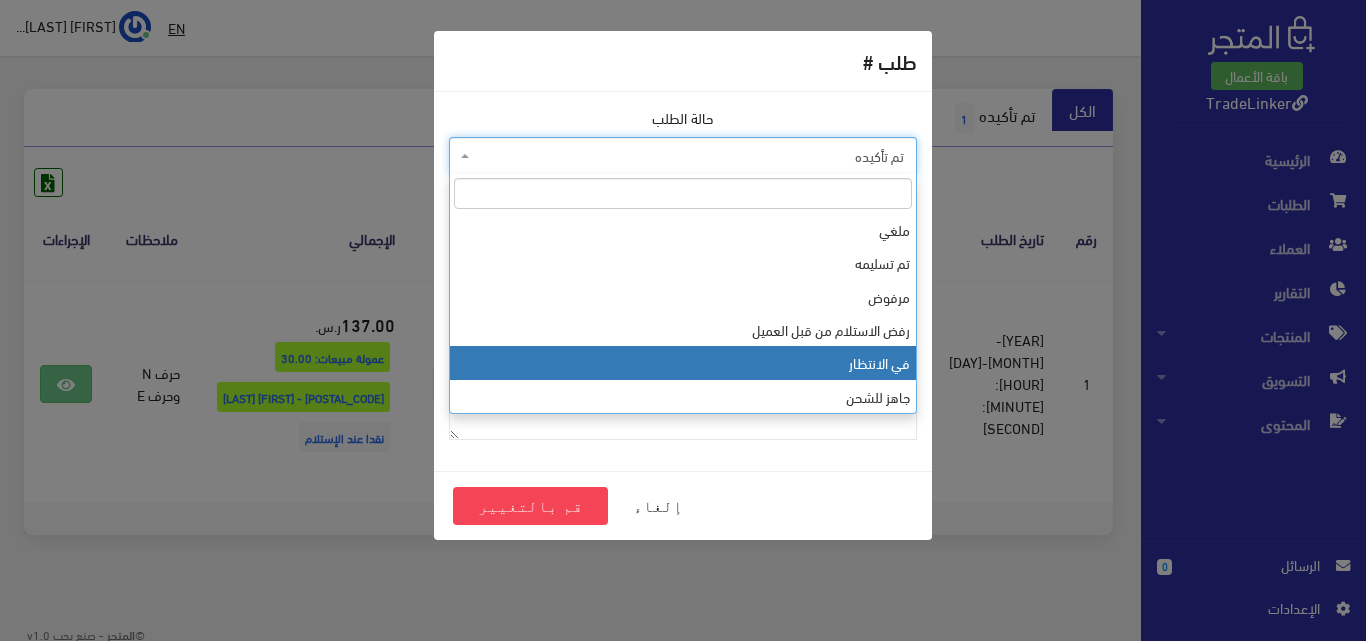 select on "11" 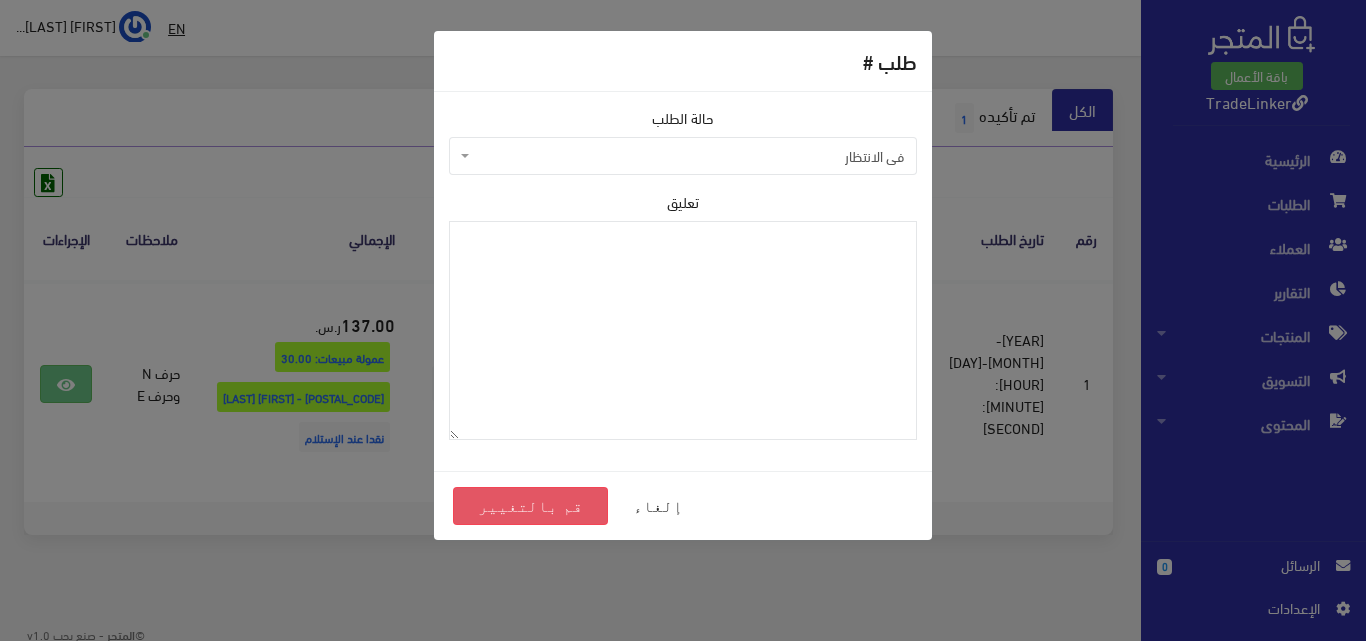click on "قم بالتغيير" at bounding box center (530, 506) 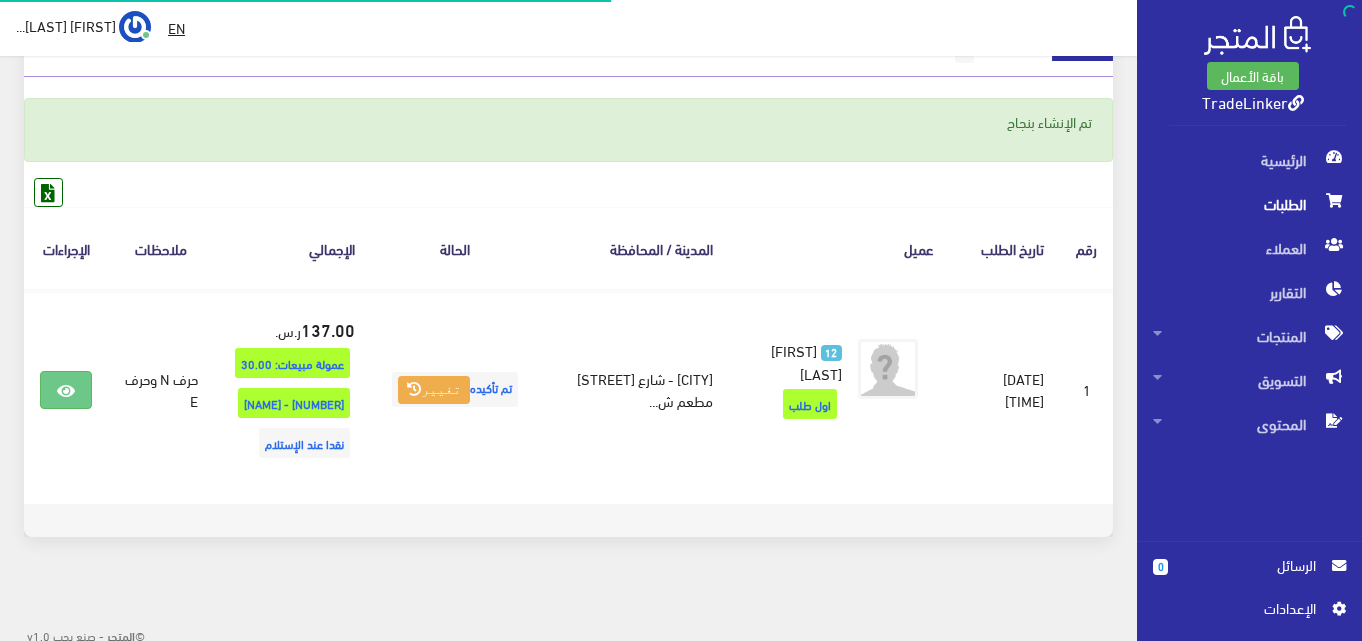 scroll, scrollTop: 254, scrollLeft: 0, axis: vertical 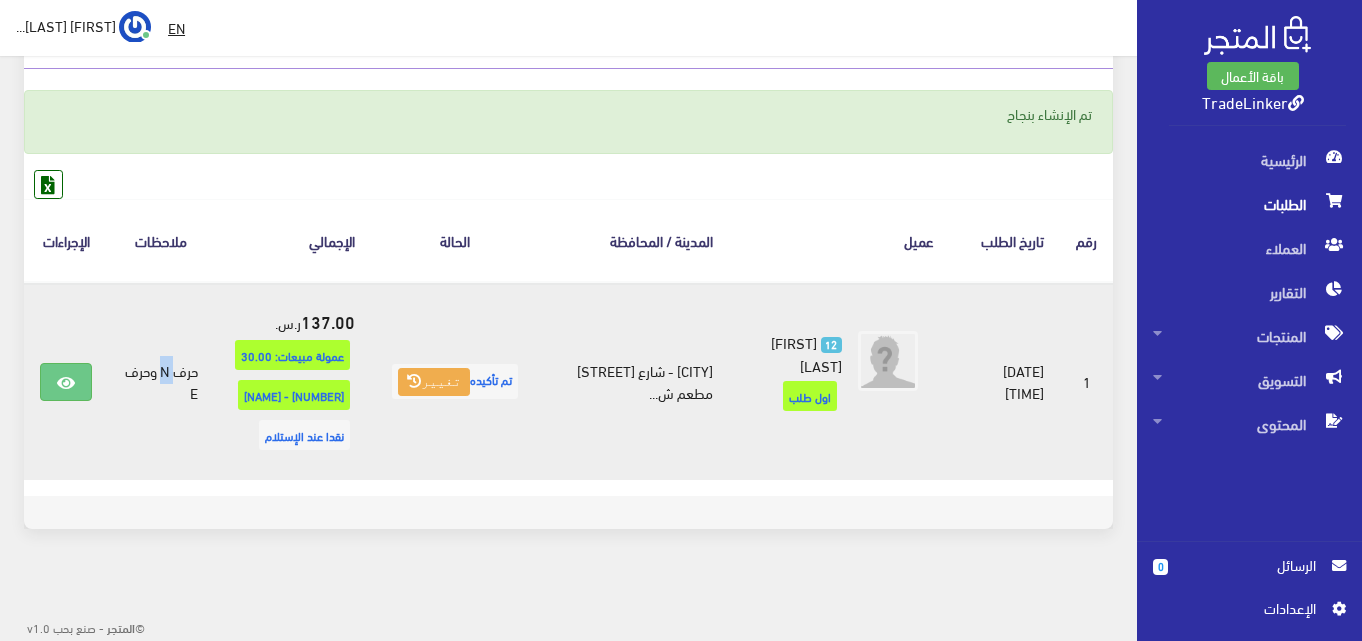 click on "حرف N وحرف E" at bounding box center [161, 380] 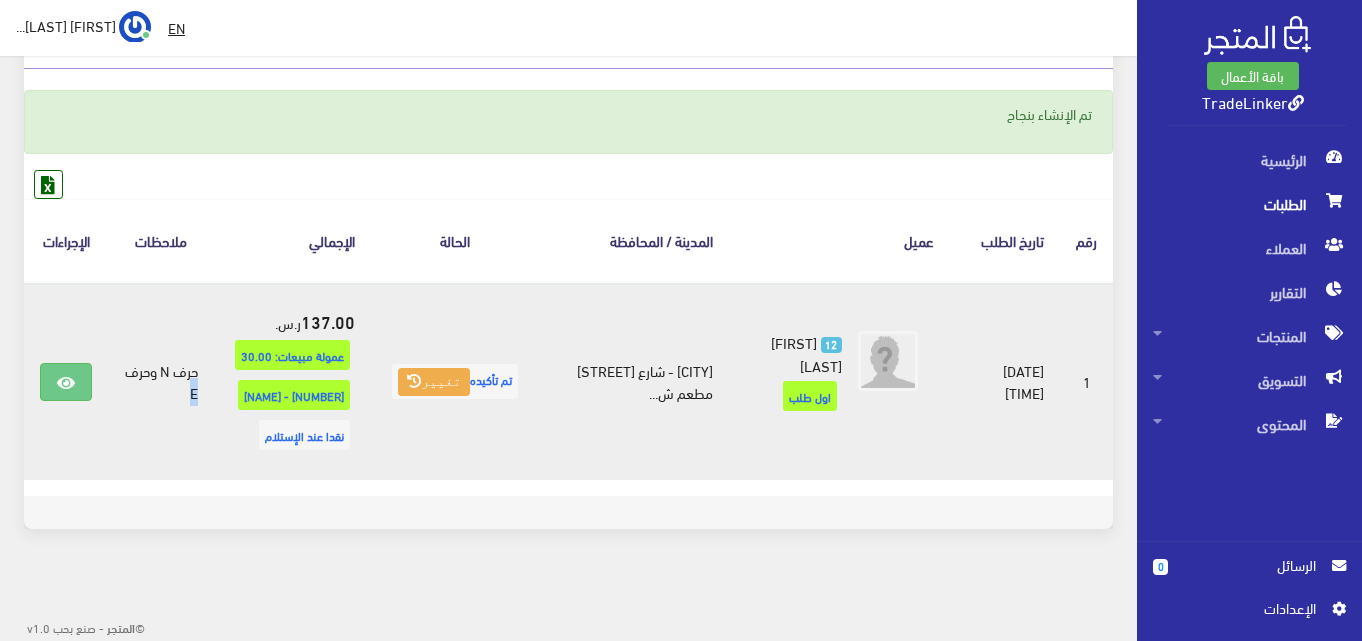 drag, startPoint x: 150, startPoint y: 394, endPoint x: 172, endPoint y: 396, distance: 22.090721 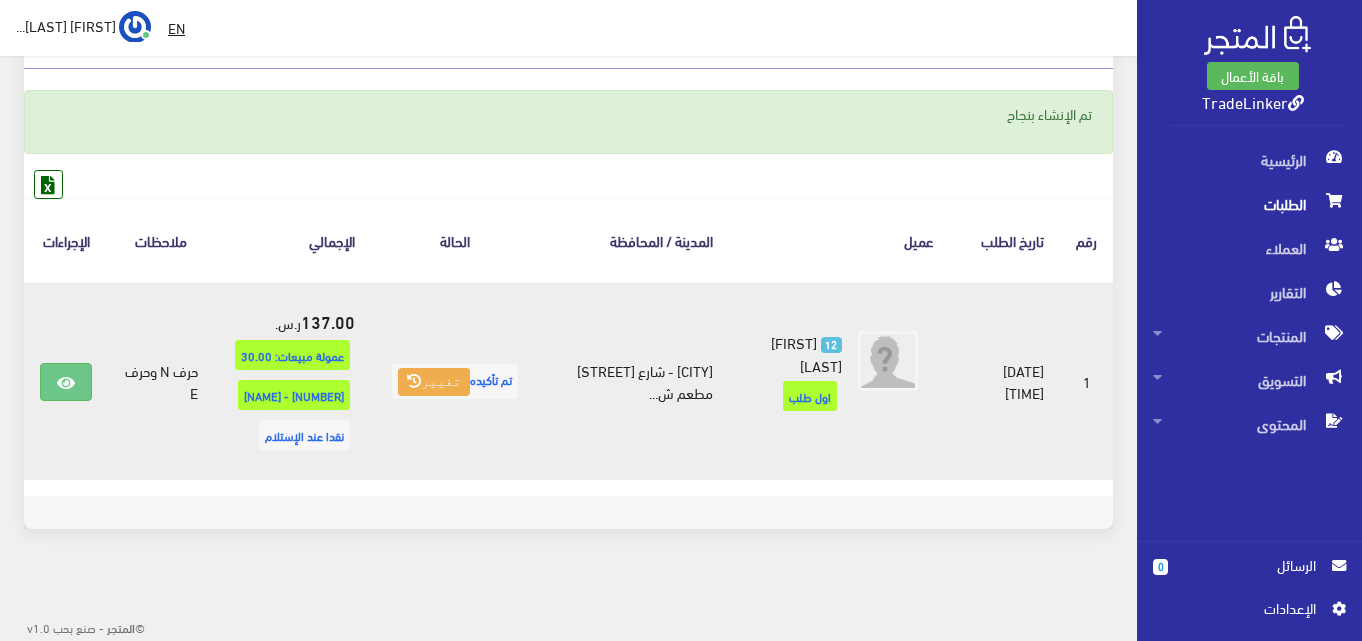 click at bounding box center [66, 380] 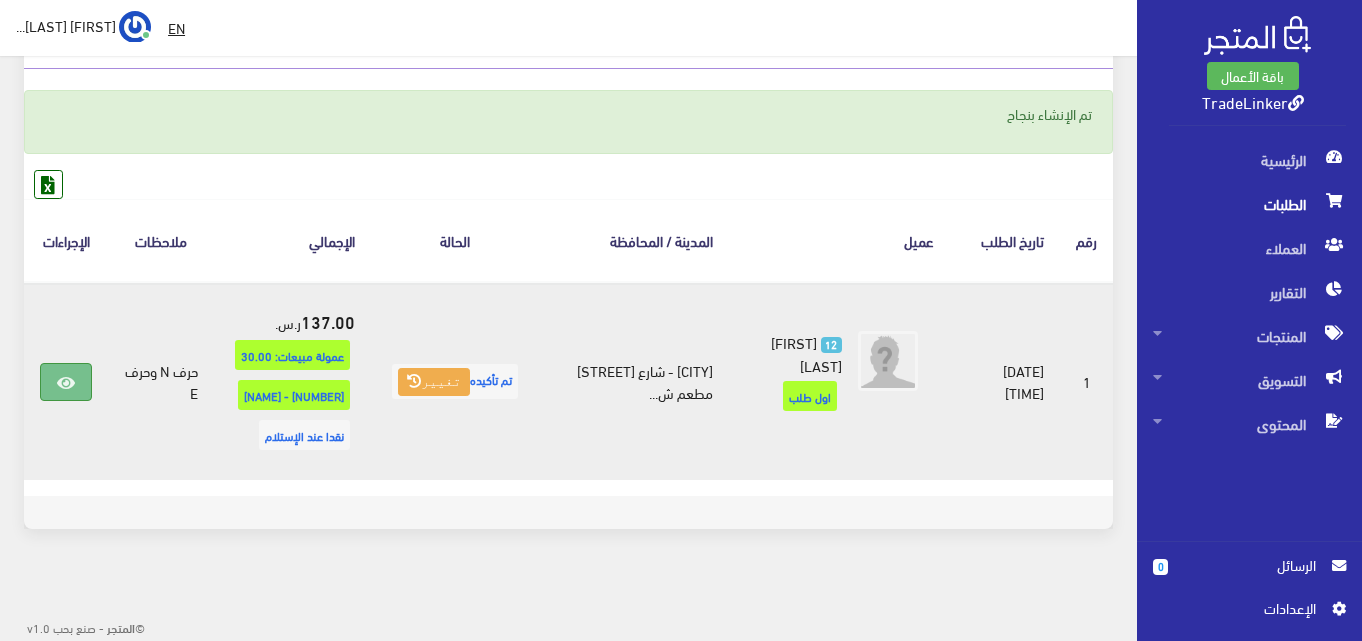 click at bounding box center [66, 383] 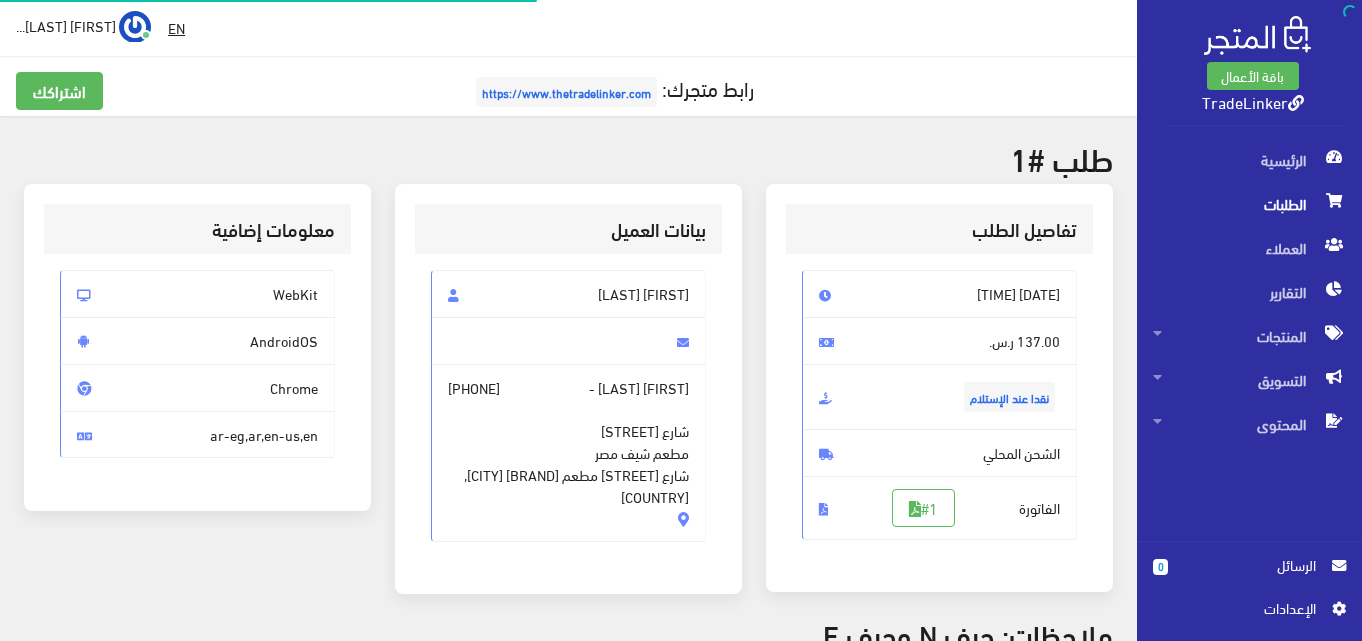 scroll, scrollTop: 0, scrollLeft: 0, axis: both 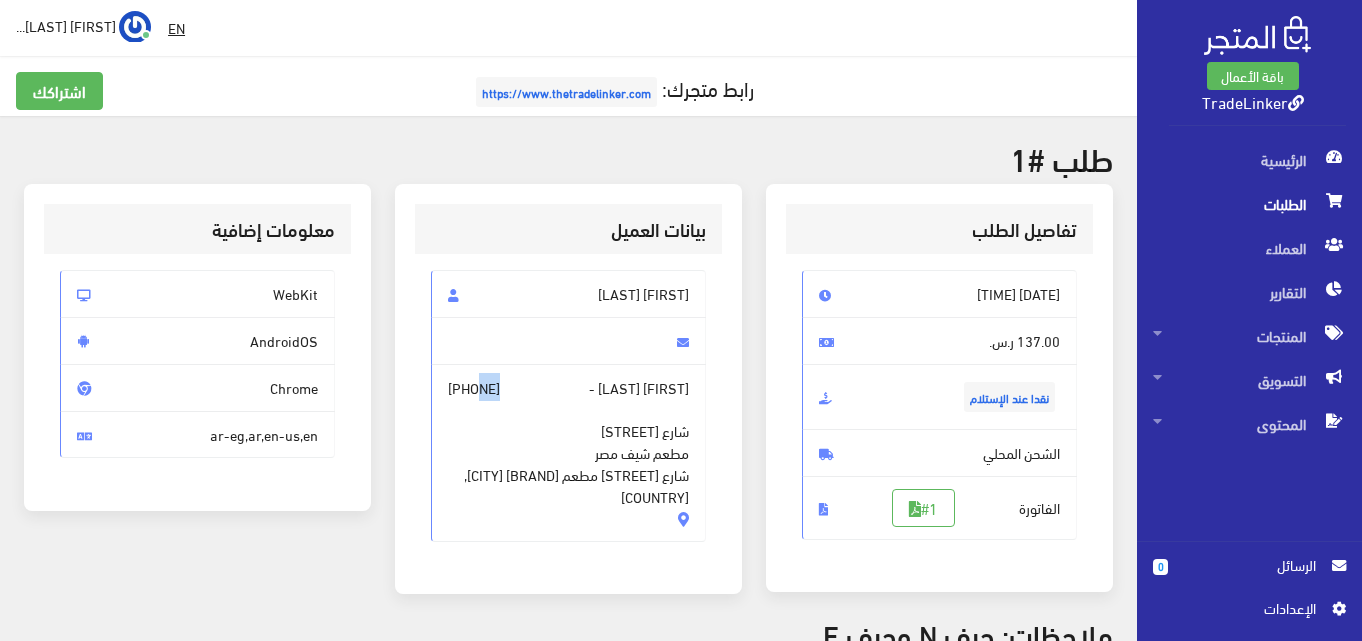 drag, startPoint x: 571, startPoint y: 390, endPoint x: 476, endPoint y: 390, distance: 95 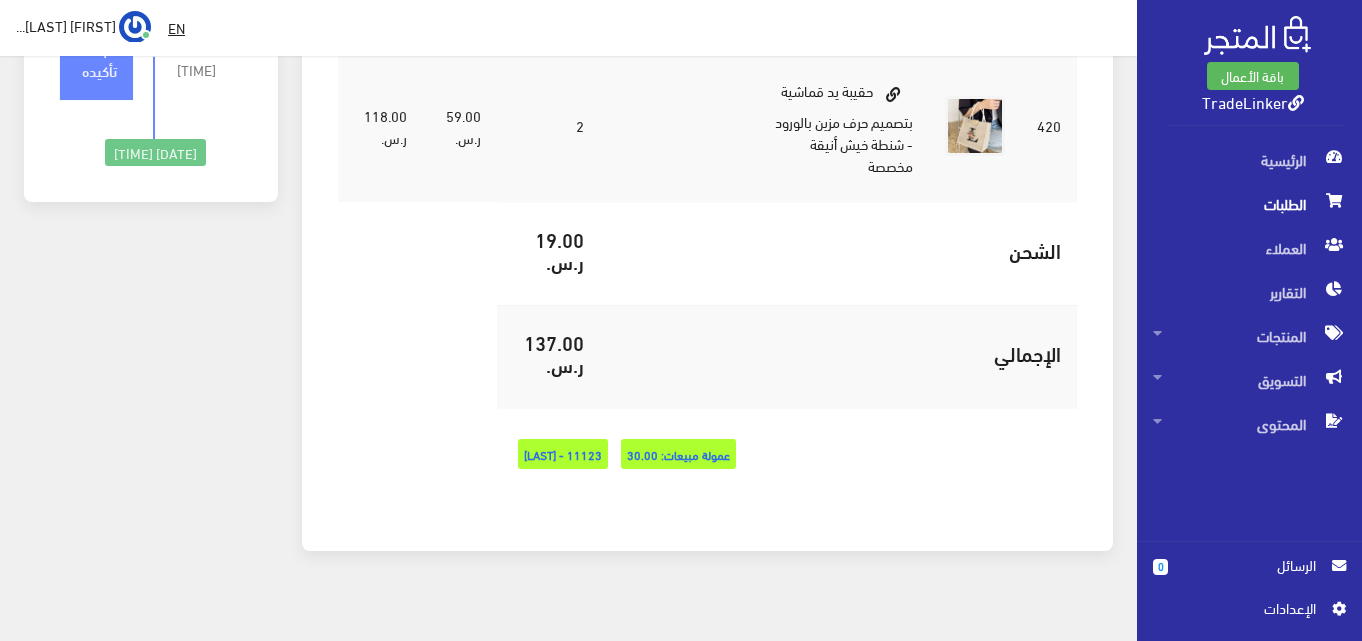 scroll, scrollTop: 826, scrollLeft: 0, axis: vertical 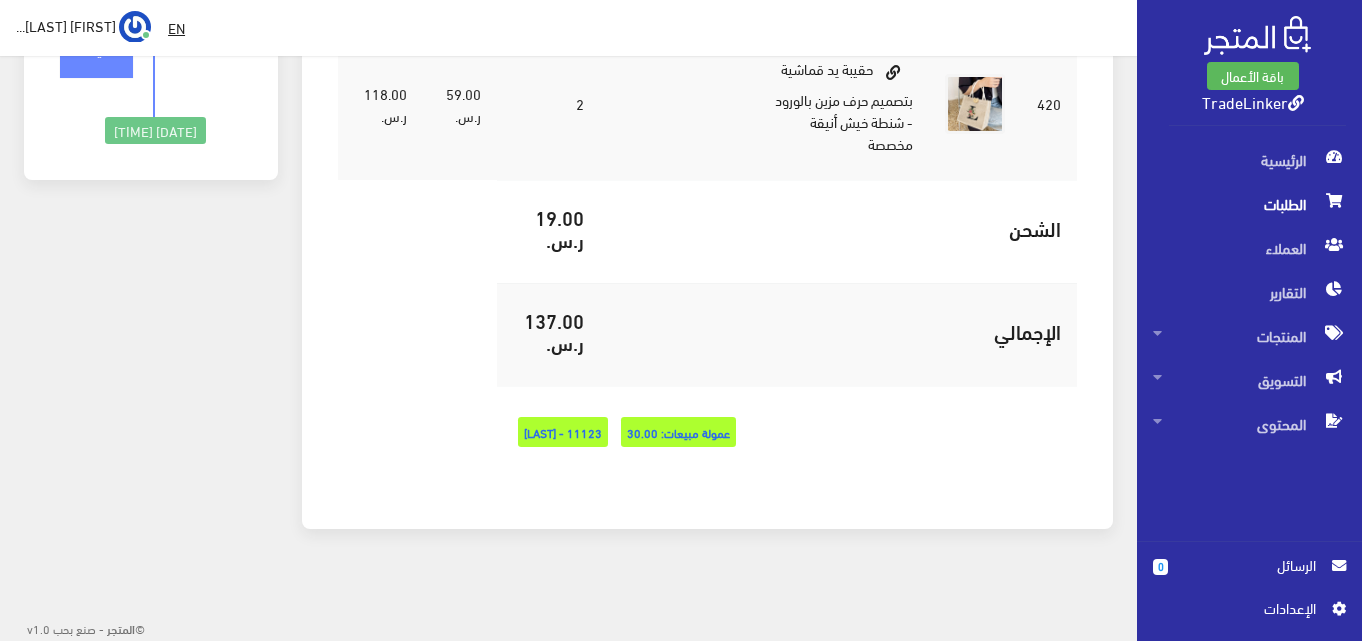 drag, startPoint x: 588, startPoint y: 432, endPoint x: 516, endPoint y: 417, distance: 73.545906 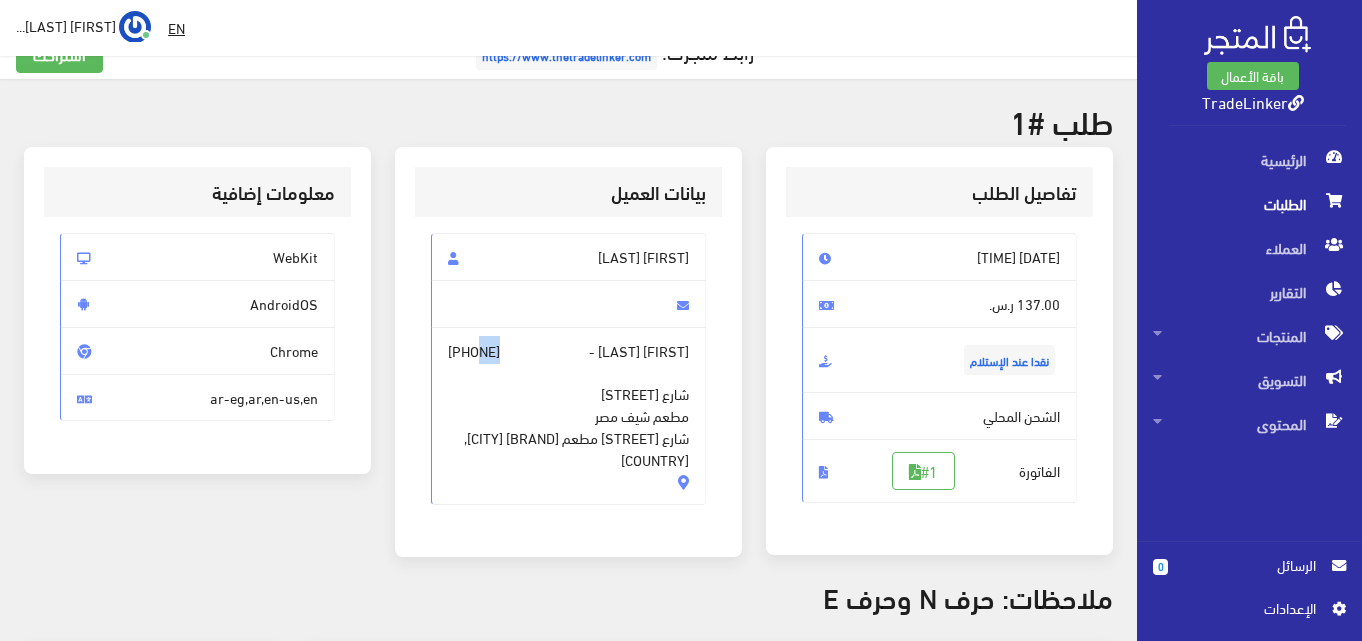 scroll, scrollTop: 26, scrollLeft: 0, axis: vertical 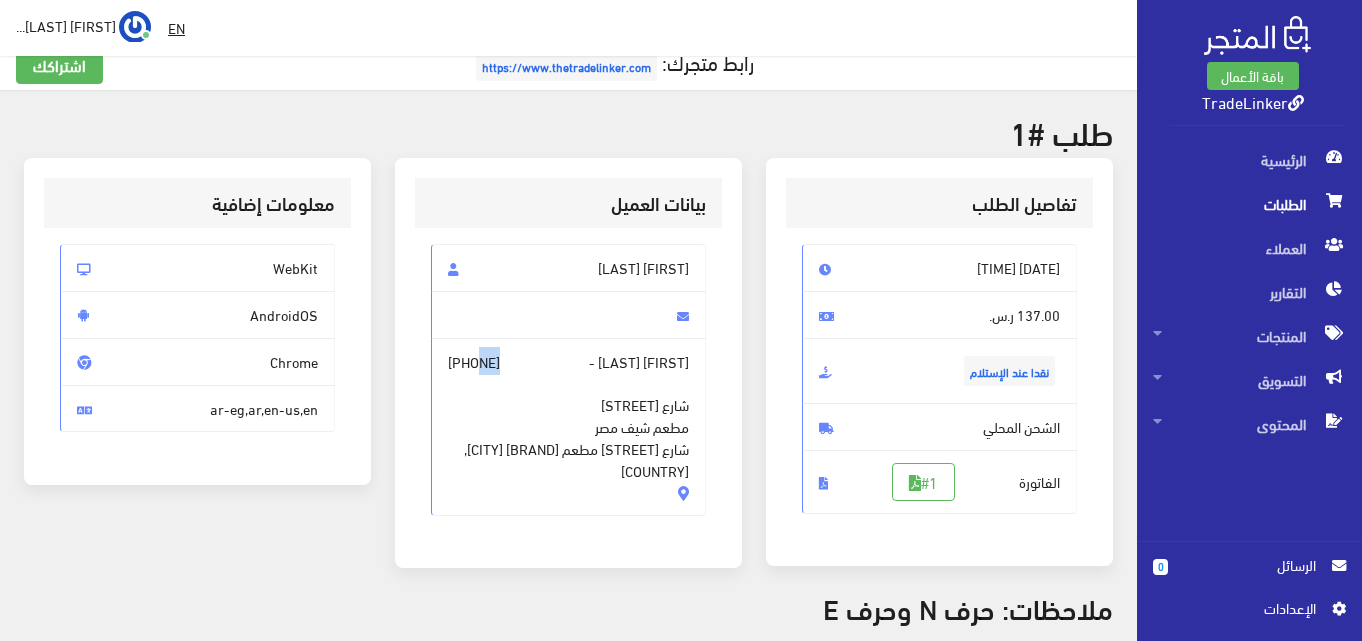 drag, startPoint x: 501, startPoint y: 367, endPoint x: 525, endPoint y: 366, distance: 24.020824 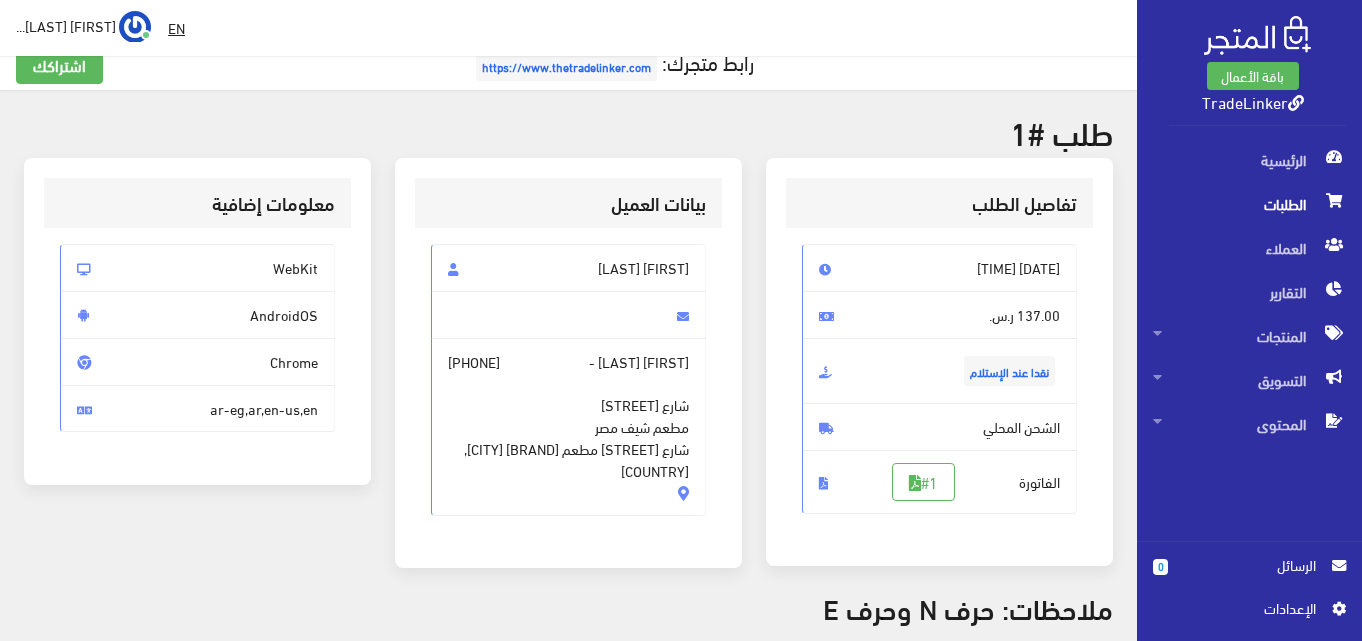 click on "بيانات العميل
خالد حلمى
خالد حلمى -  +966 56 426 1365
شارع الدهانات
مطعم شيف مصر" at bounding box center [568, 363] 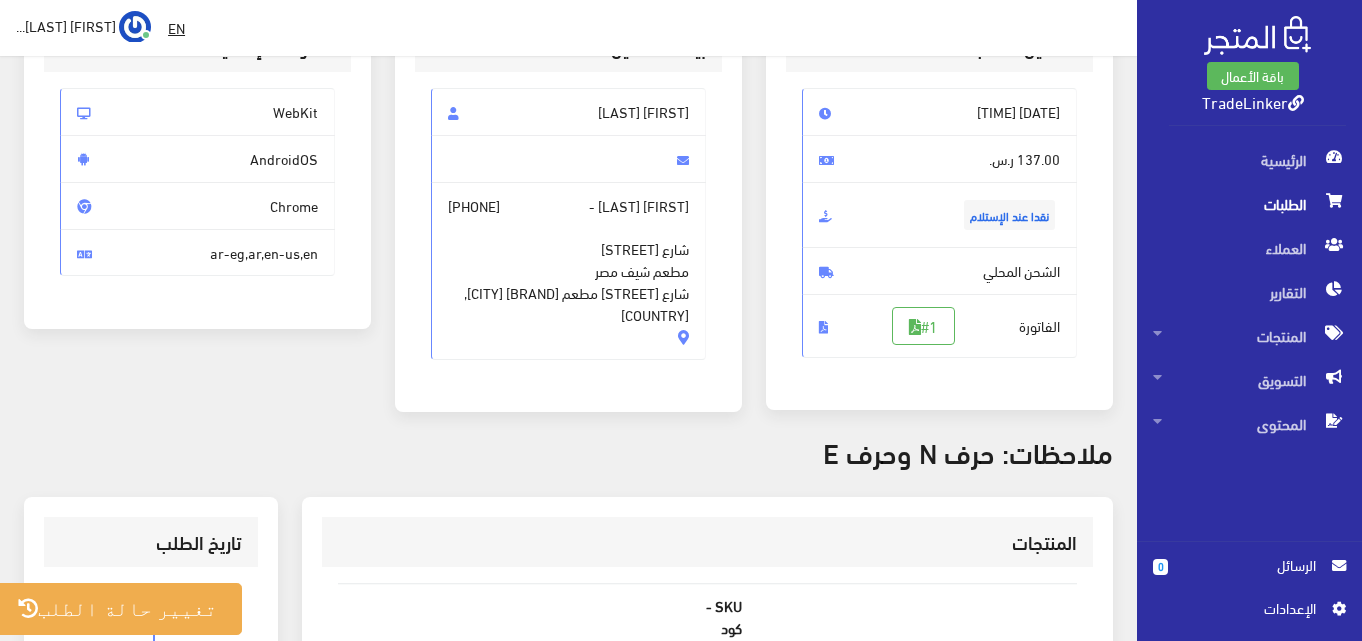 scroll, scrollTop: 226, scrollLeft: 0, axis: vertical 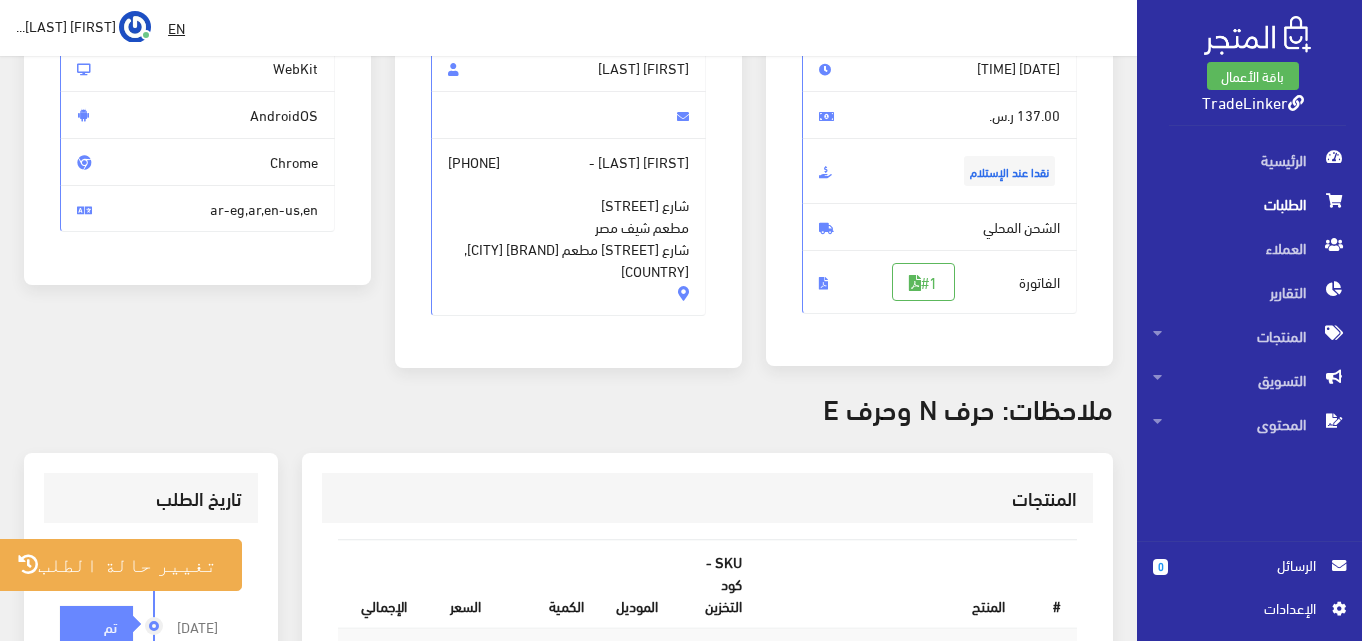 click on "ملاحظات: حرف N وحرف E" at bounding box center (568, 407) 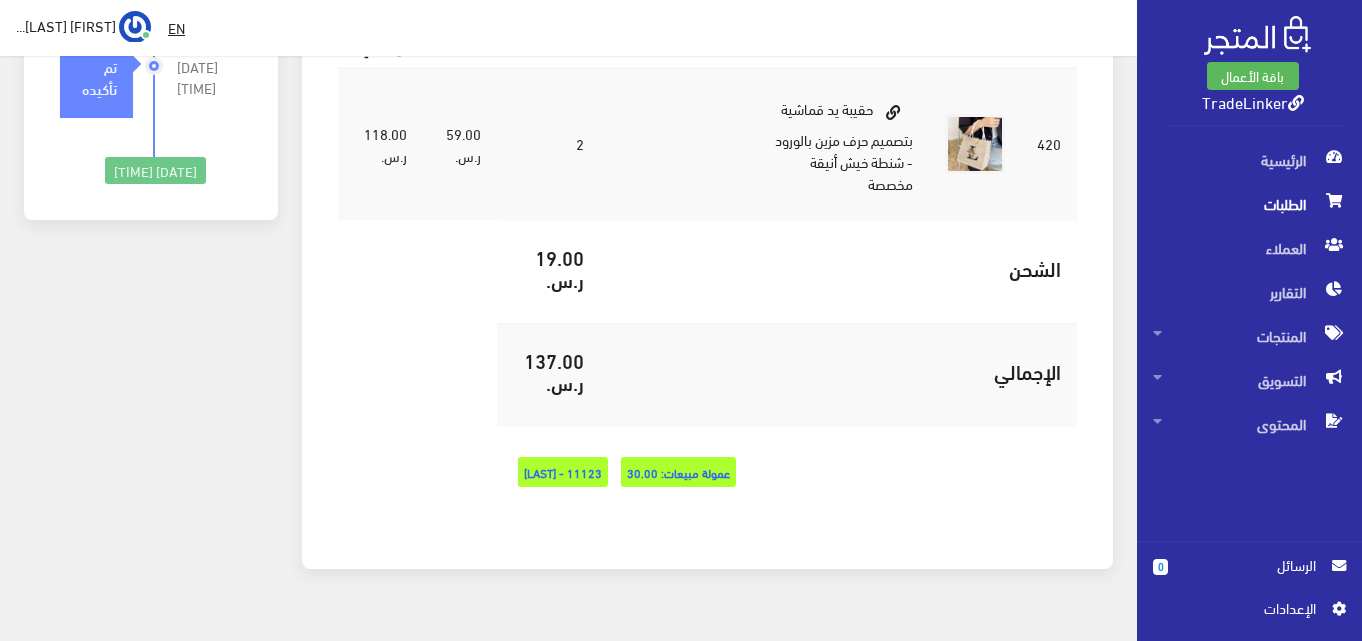 scroll, scrollTop: 826, scrollLeft: 0, axis: vertical 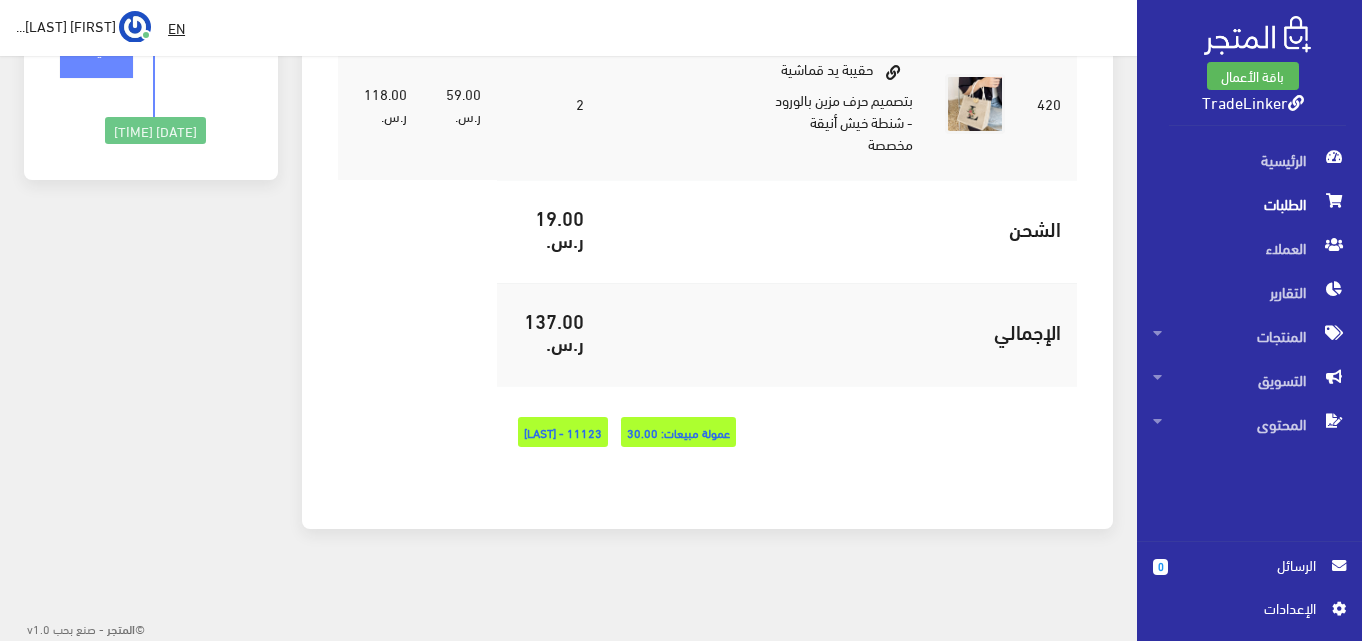 click on "الشحن" at bounding box center (839, 228) 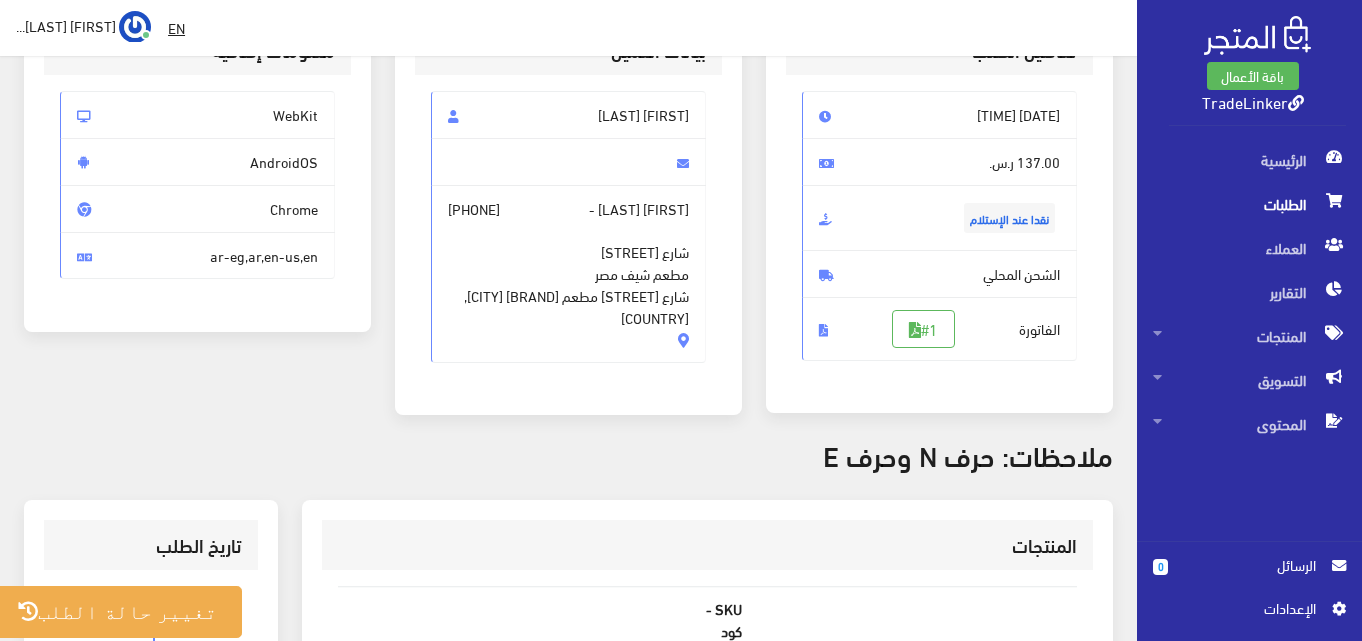 scroll, scrollTop: 126, scrollLeft: 0, axis: vertical 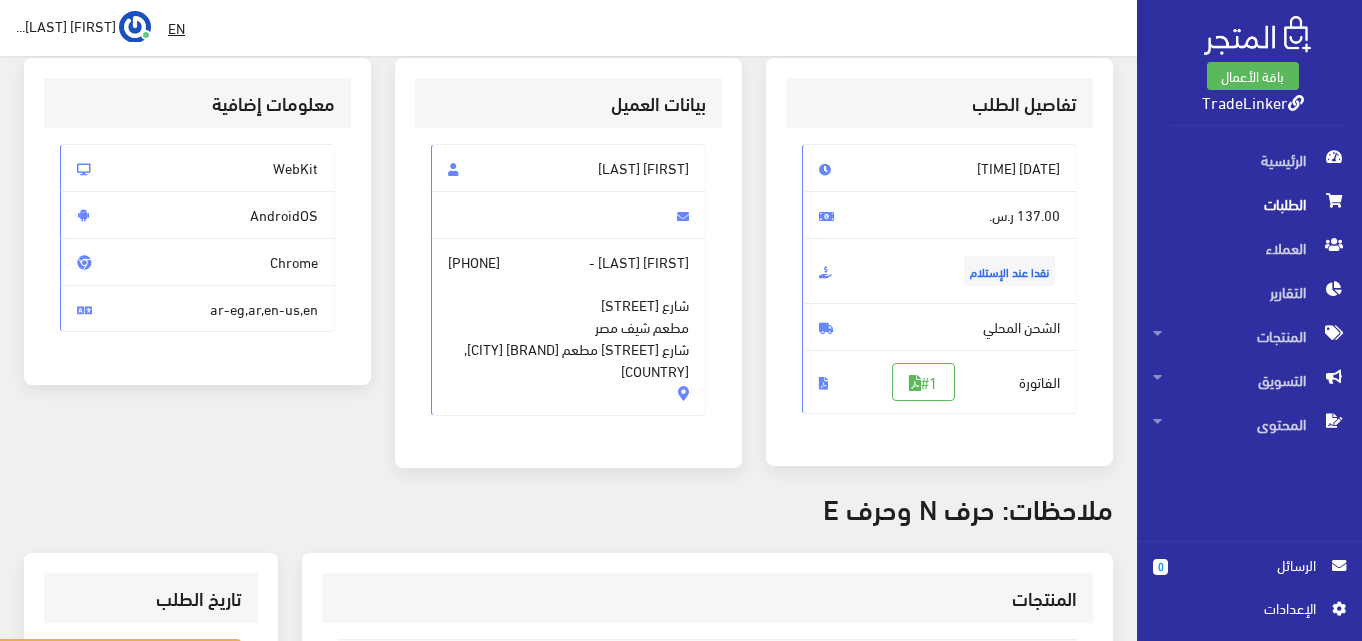 drag, startPoint x: 563, startPoint y: 261, endPoint x: 445, endPoint y: 259, distance: 118.016945 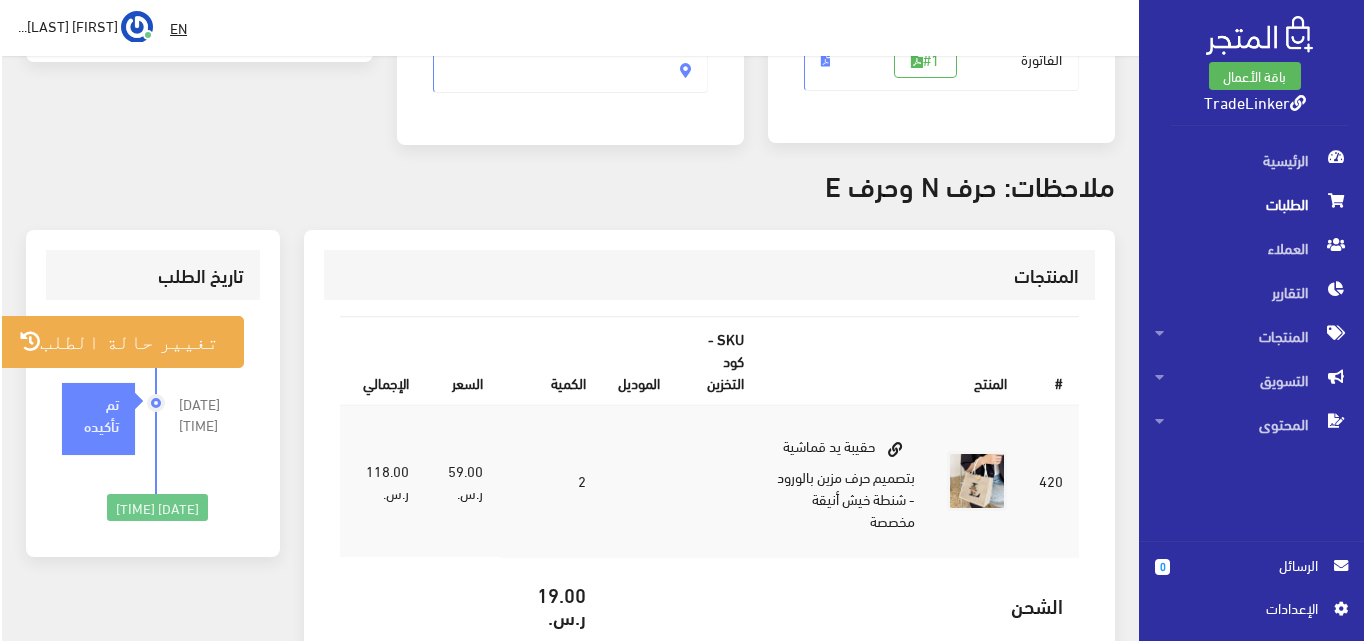 scroll, scrollTop: 526, scrollLeft: 0, axis: vertical 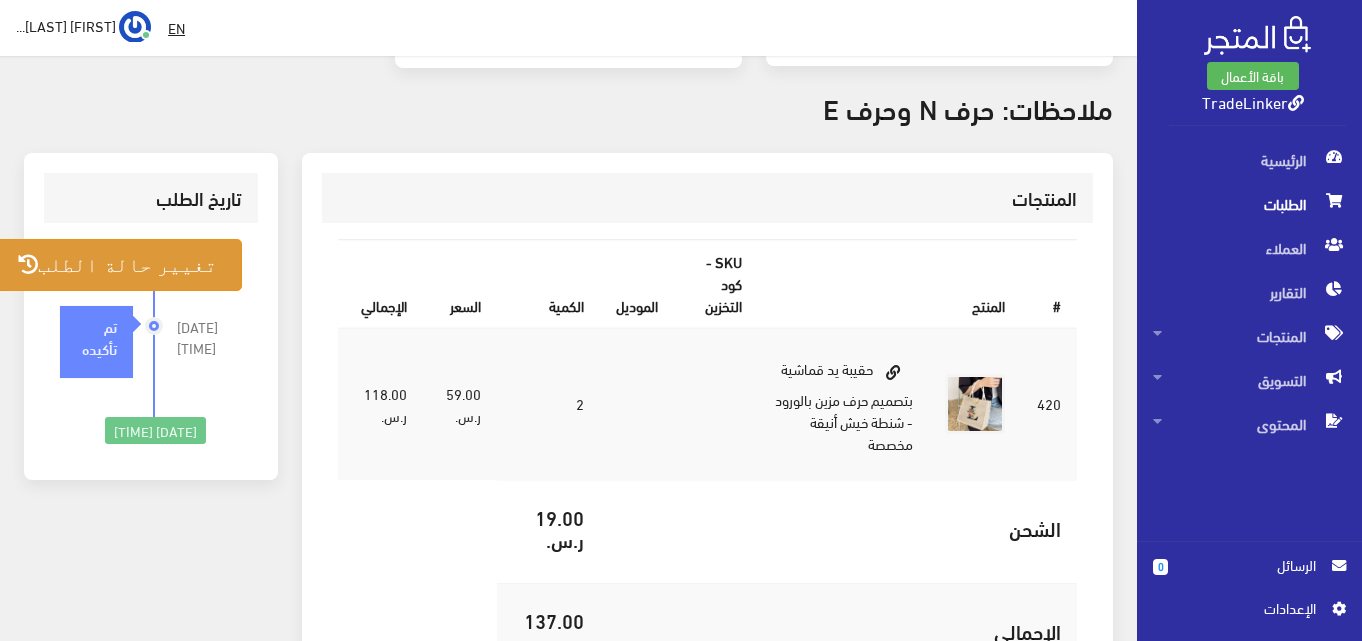 click on "تغيير حالة الطلب" at bounding box center (117, 264) 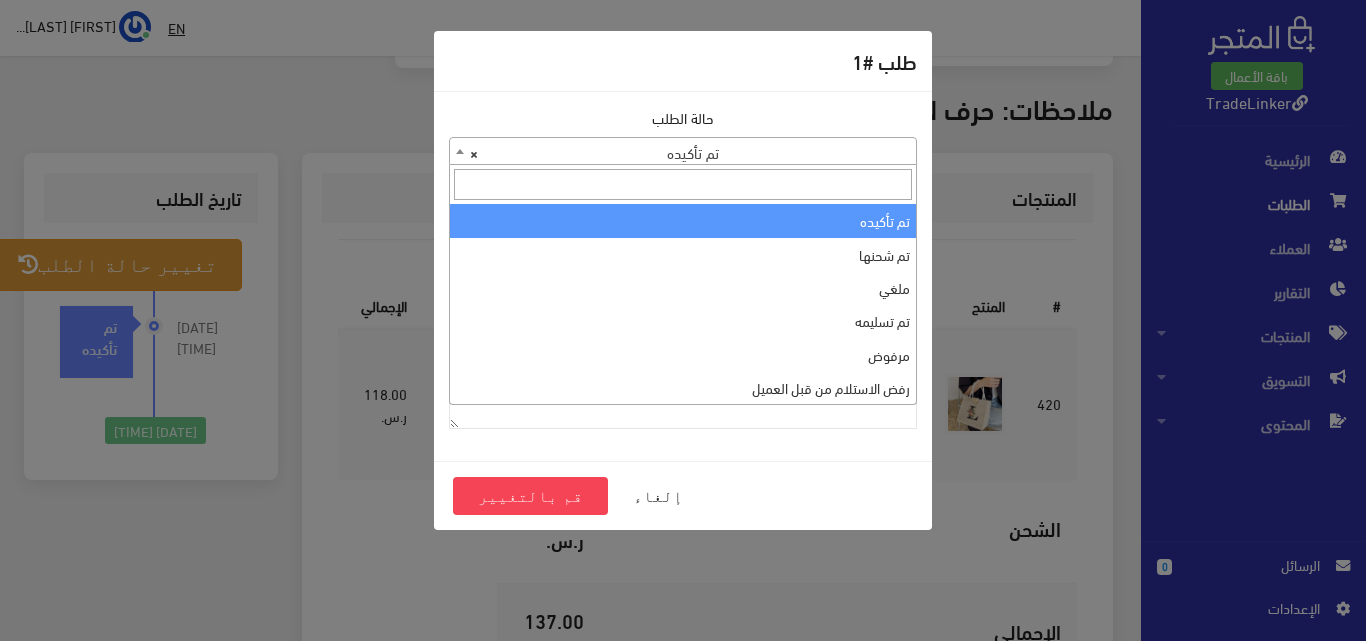 click on "× تم تأكيده" at bounding box center [683, 152] 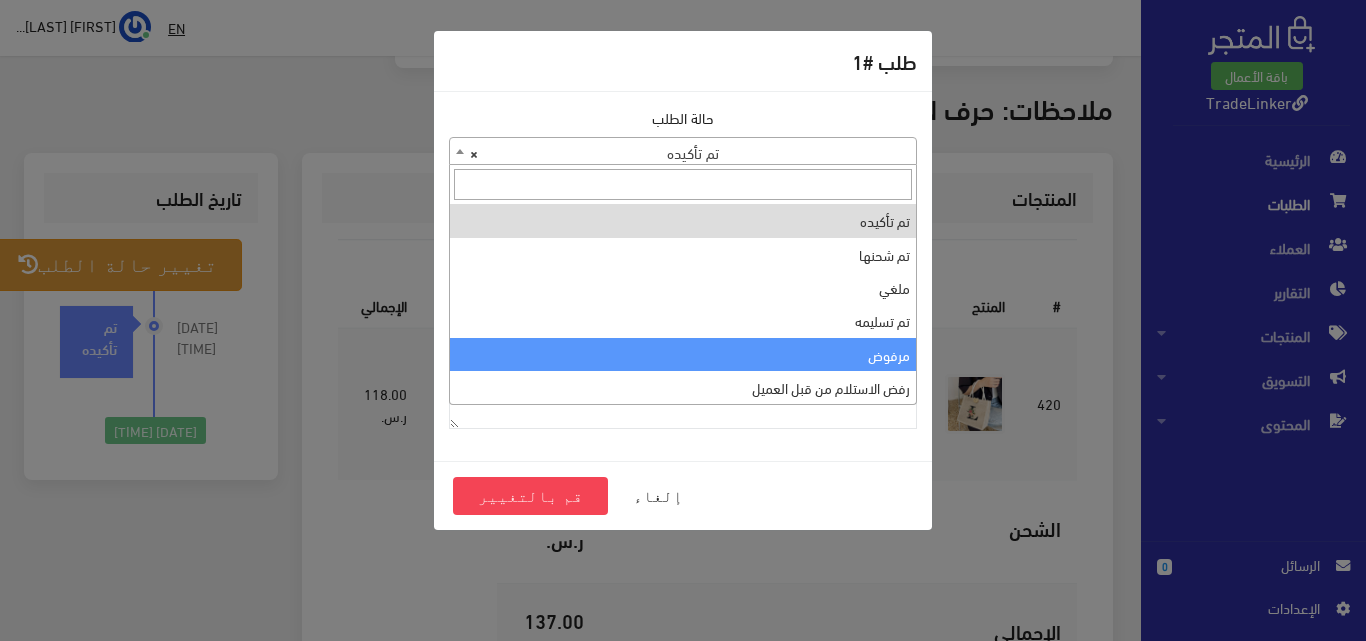 select on "5" 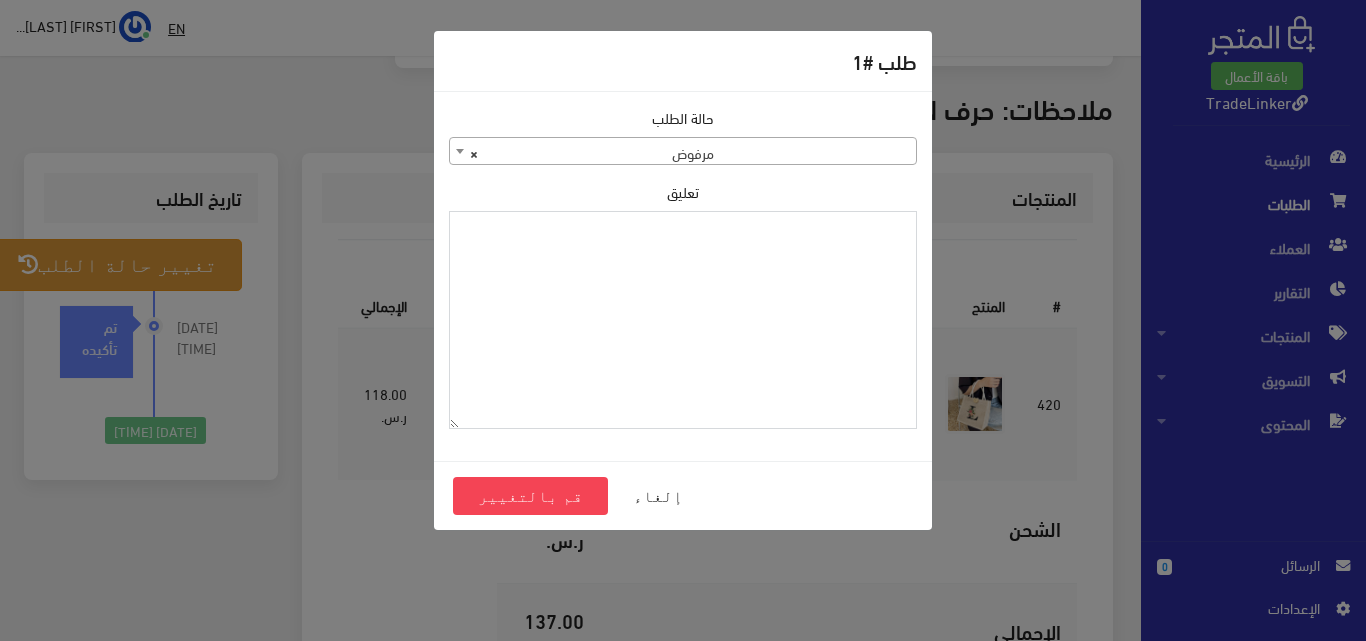 click on "تعليق" at bounding box center [683, 320] 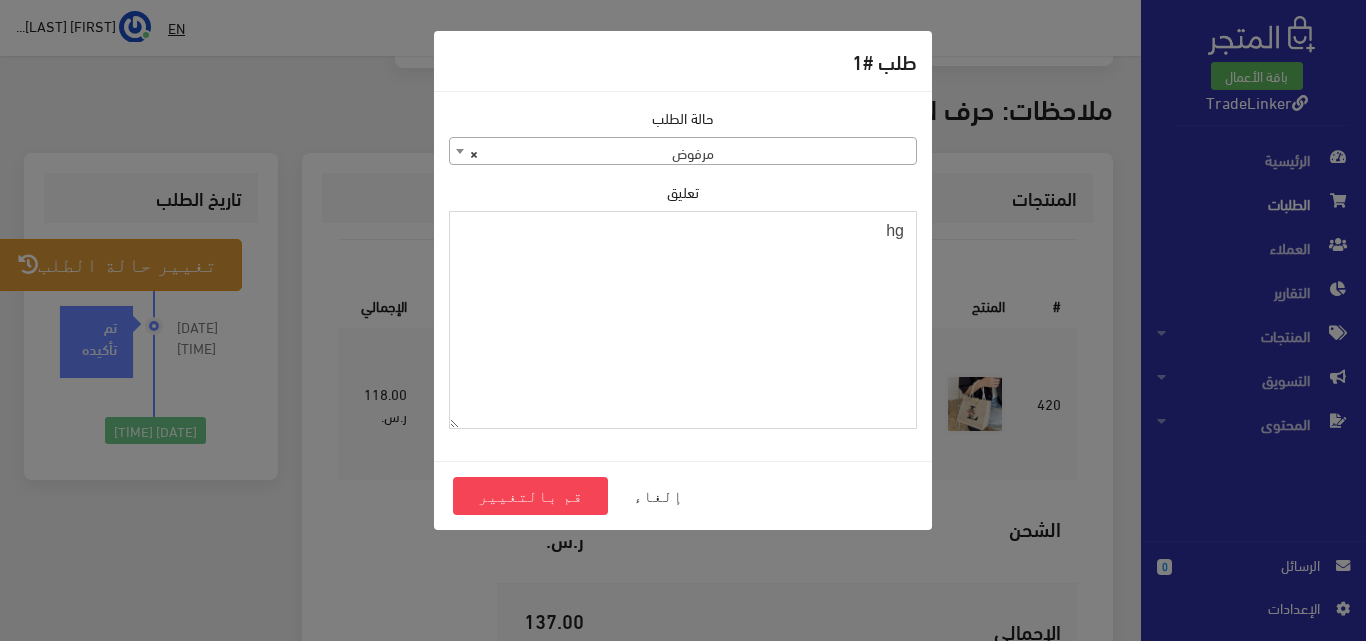 type on "h" 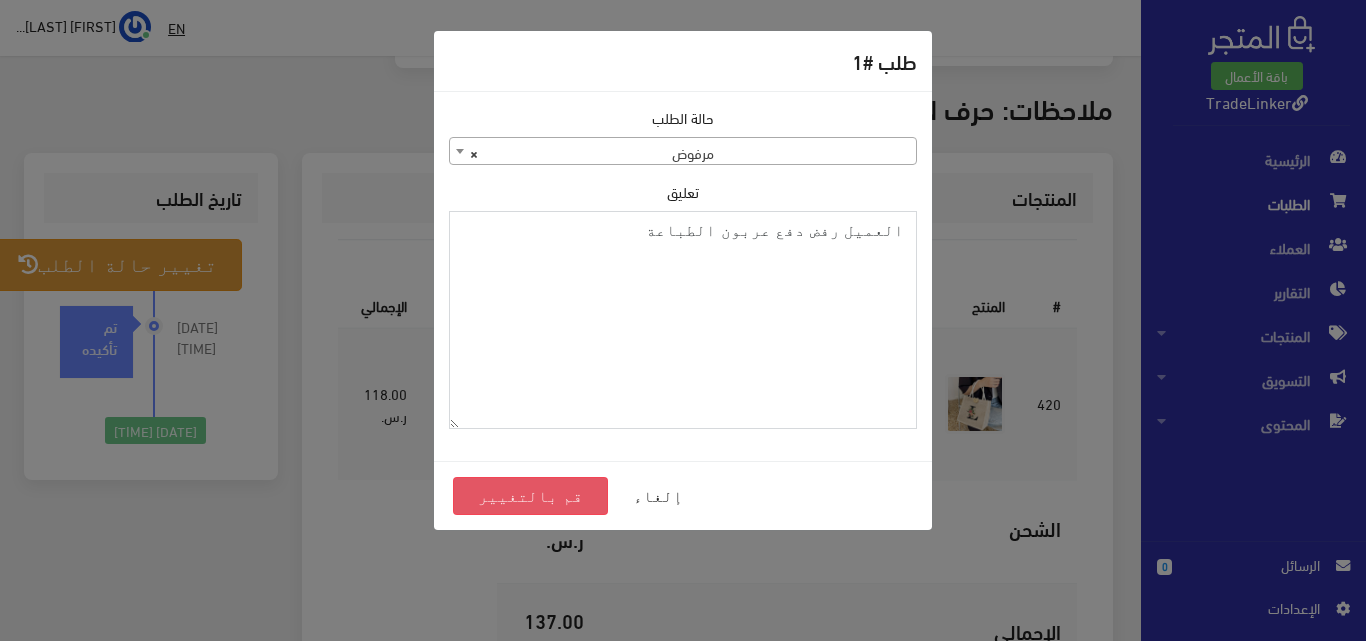 type on "العميل رفض دفع عربون الطباعة" 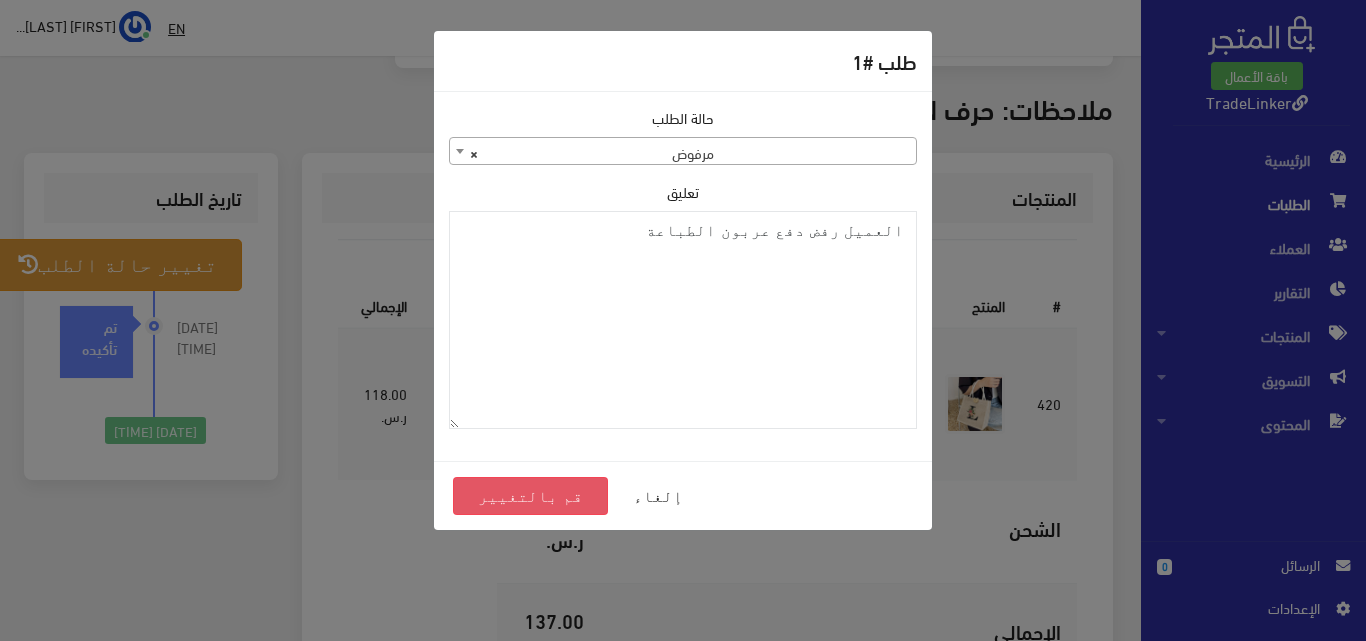 click on "قم بالتغيير" at bounding box center [530, 496] 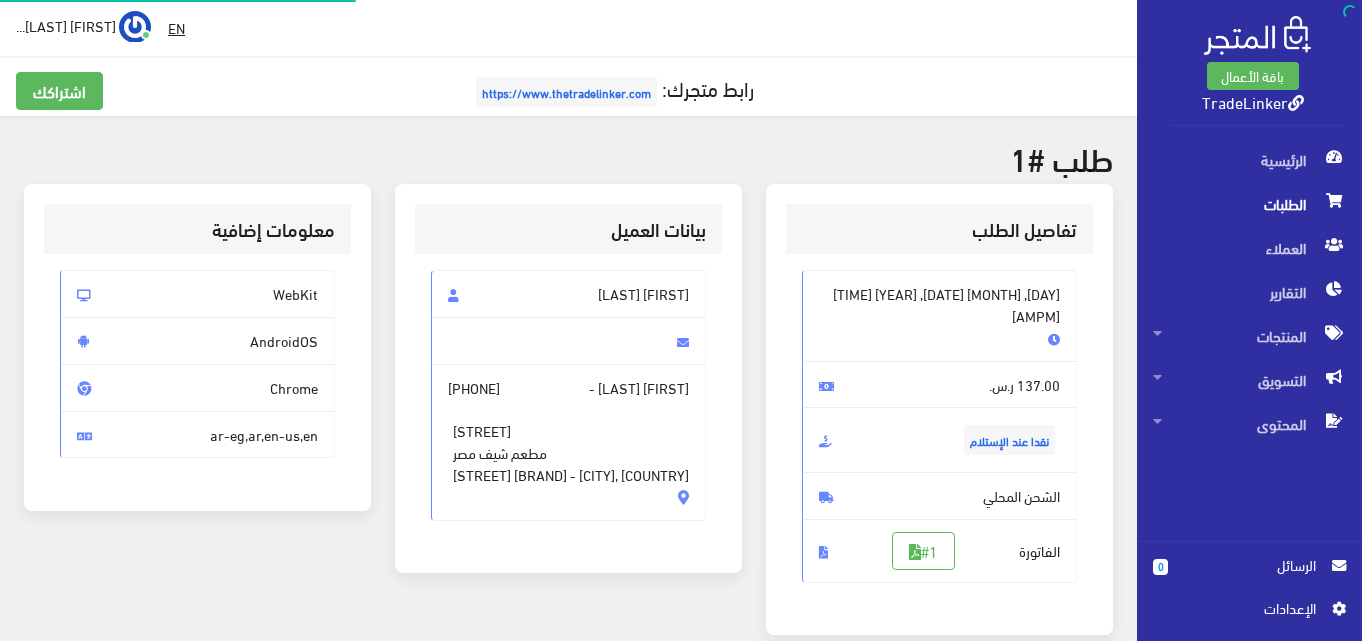 scroll, scrollTop: 0, scrollLeft: 0, axis: both 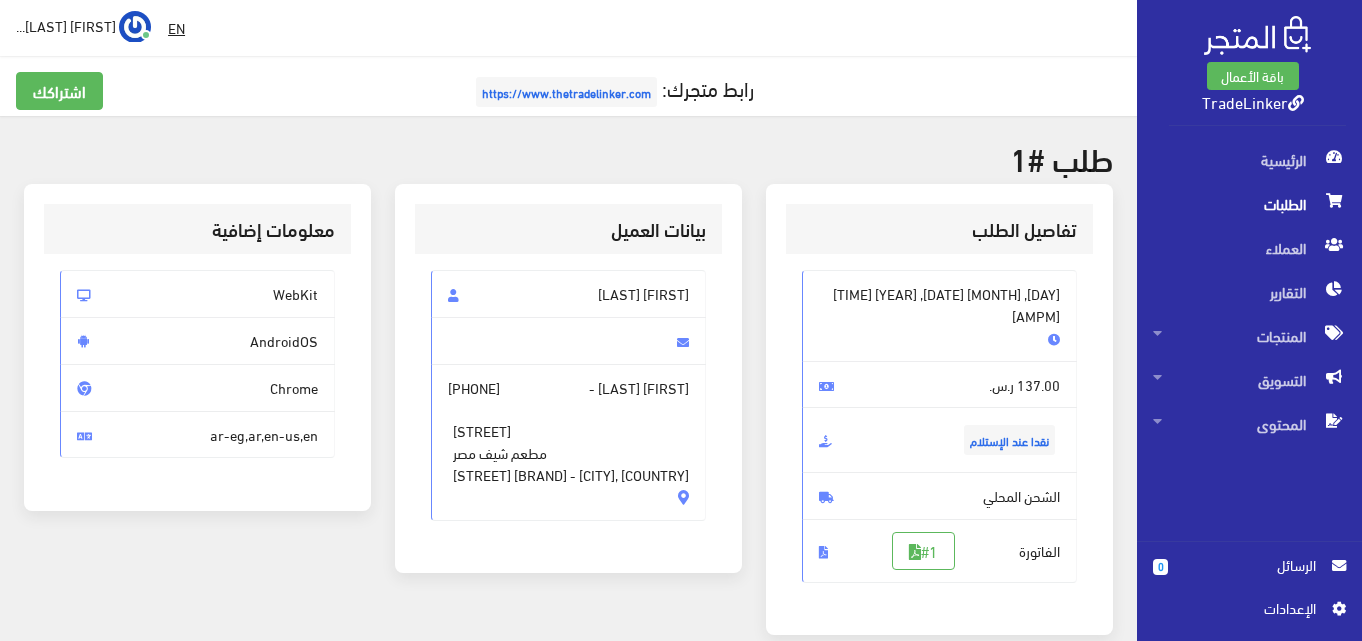 click on "الطلبات" at bounding box center [1249, 204] 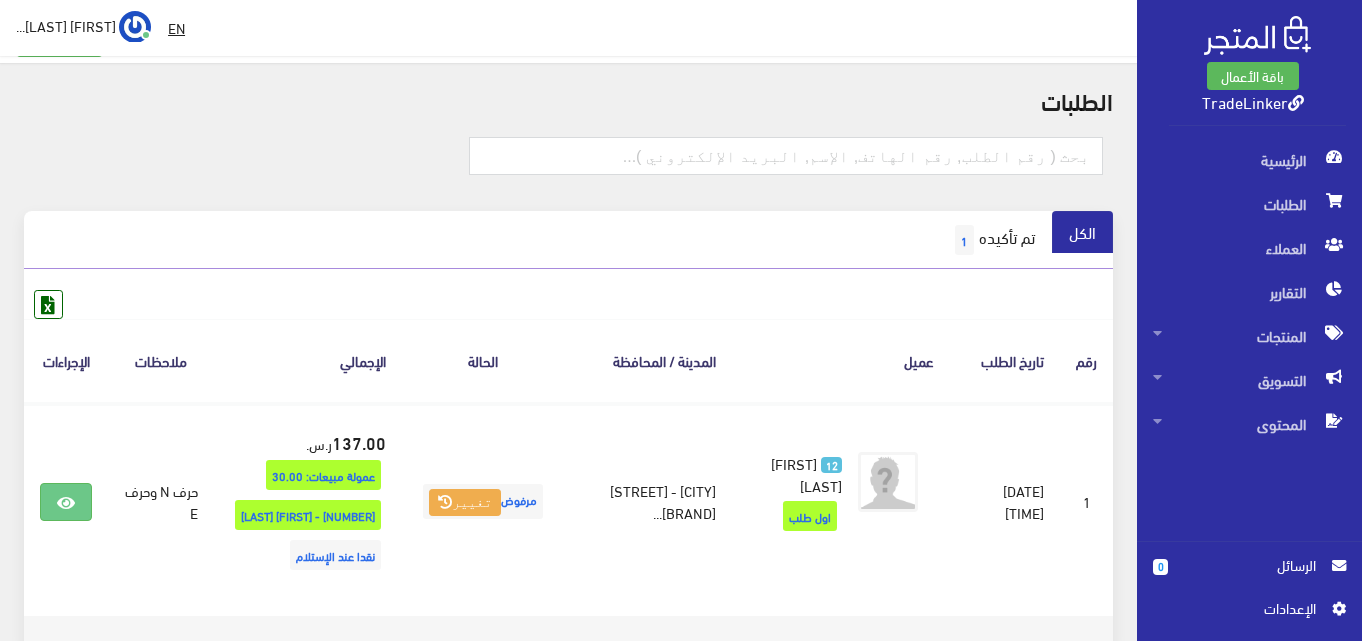 scroll, scrollTop: 100, scrollLeft: 0, axis: vertical 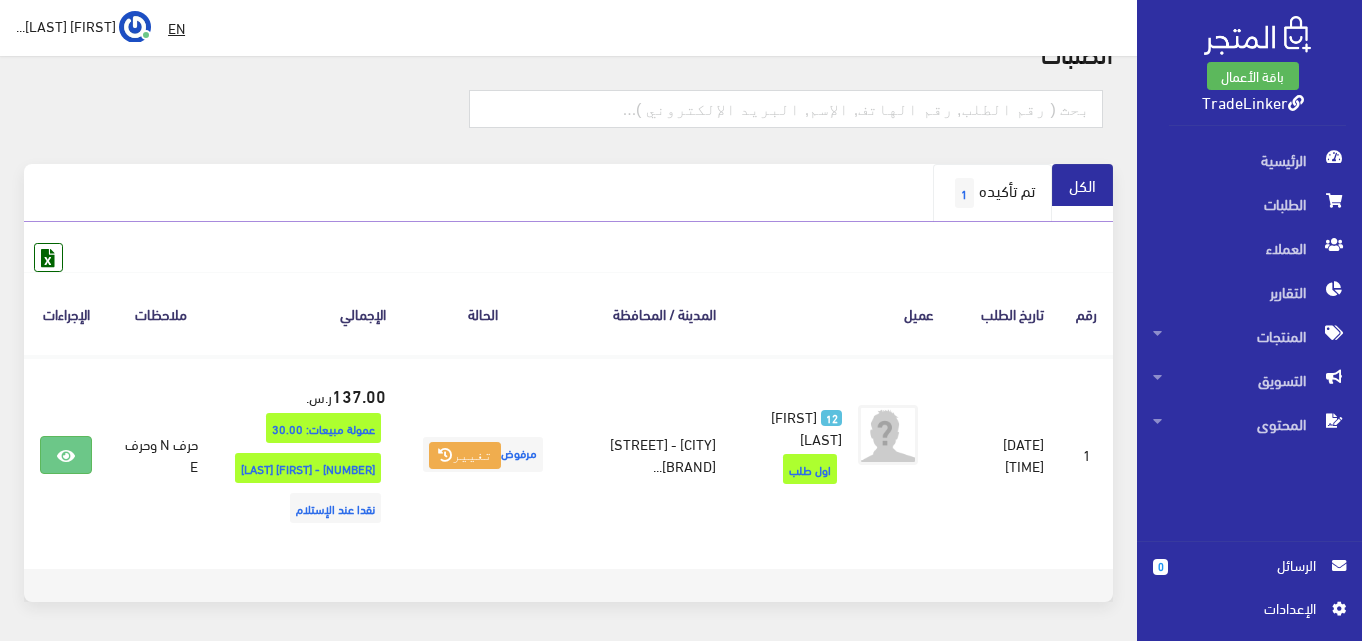 click on "تم تأكيده
1" at bounding box center (992, 193) 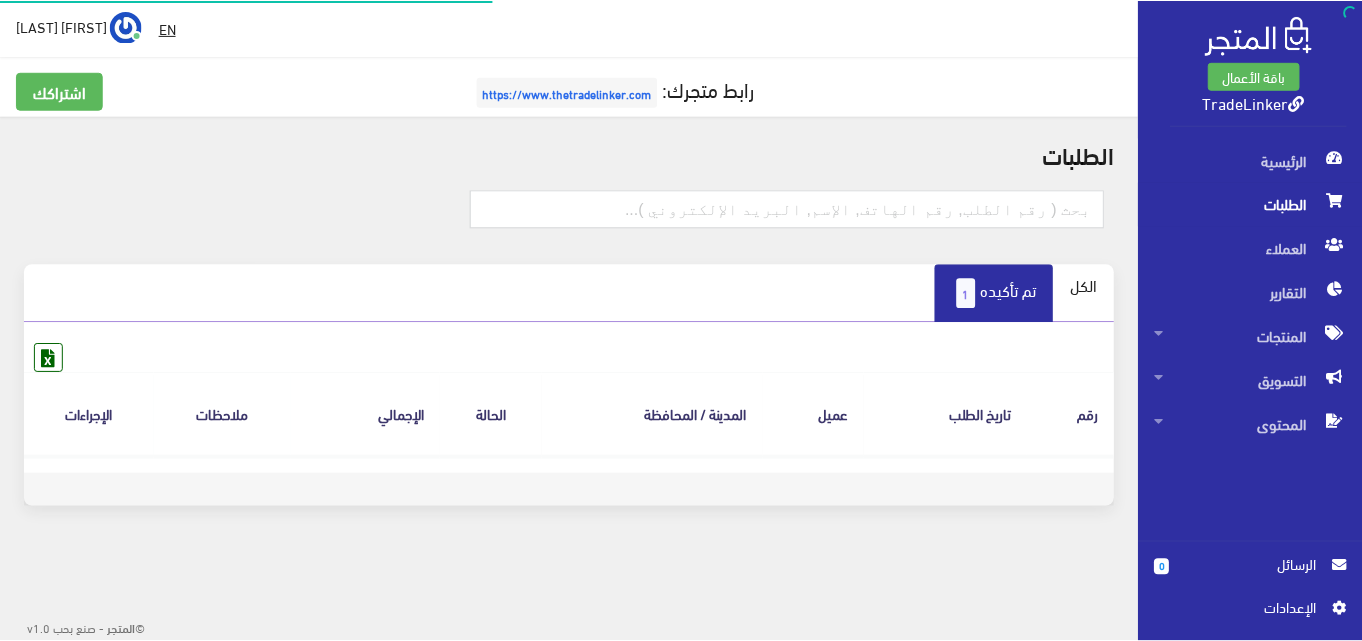 scroll, scrollTop: 0, scrollLeft: 0, axis: both 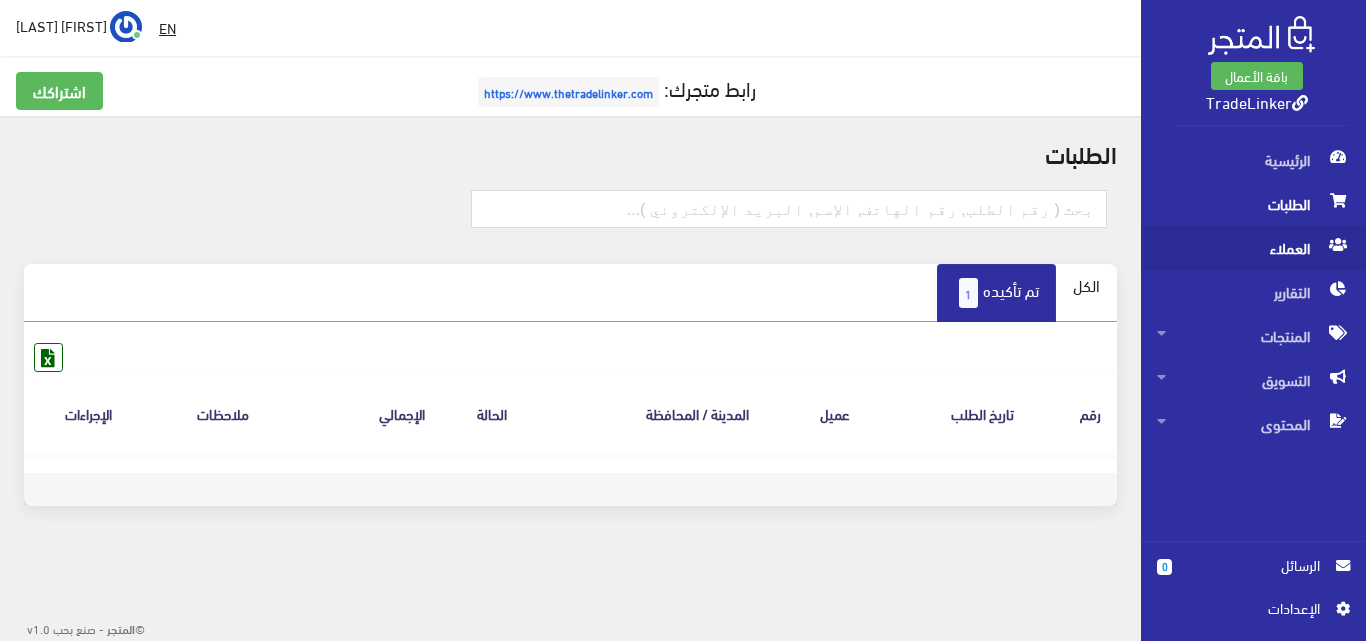 click on "العملاء" at bounding box center [1253, 248] 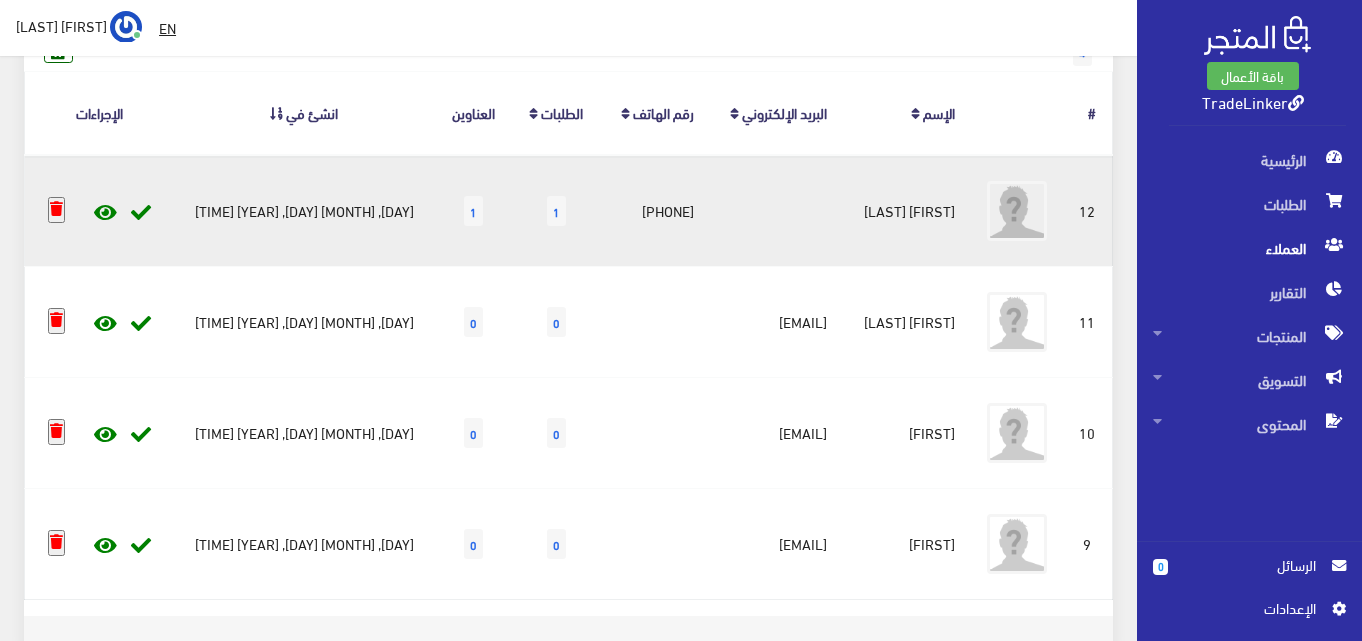 scroll, scrollTop: 162, scrollLeft: 0, axis: vertical 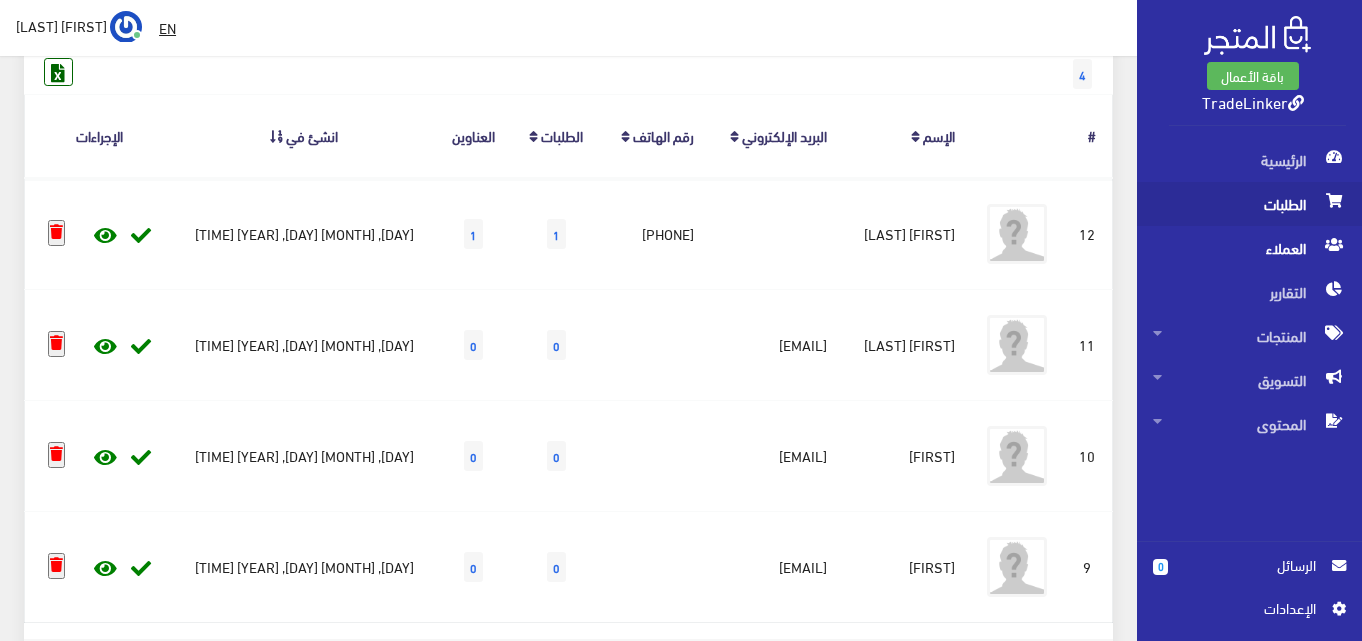 click on "الطلبات" at bounding box center (1249, 204) 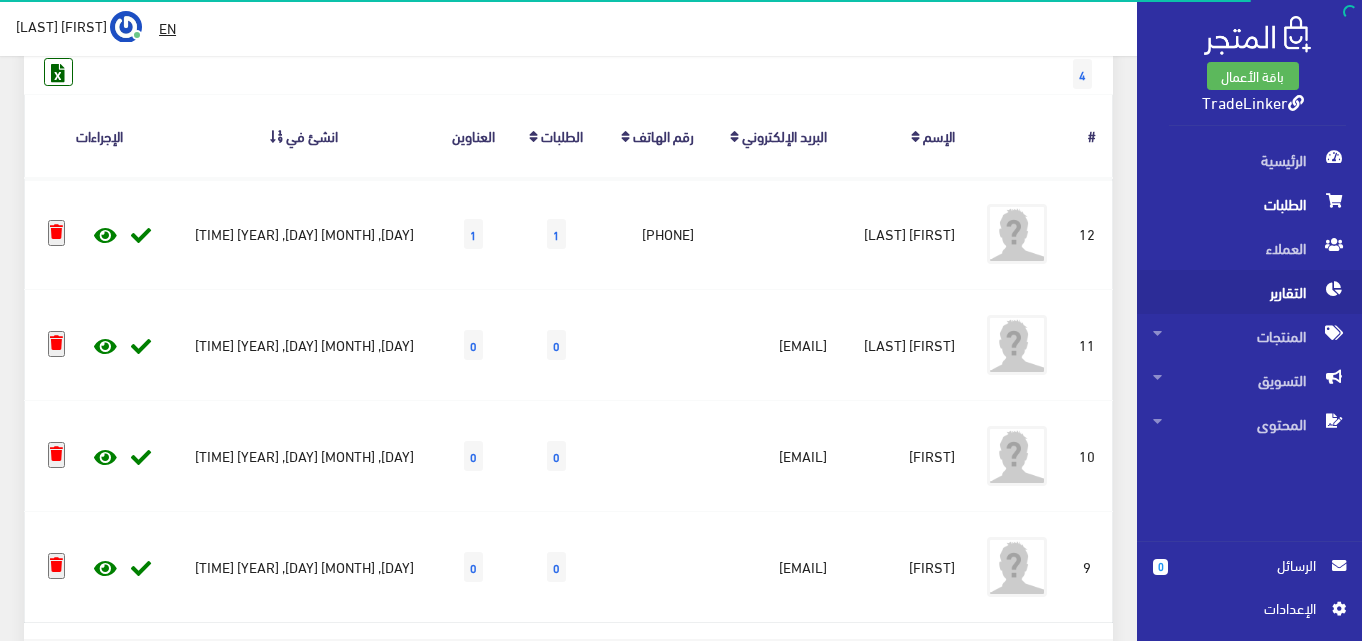 scroll, scrollTop: 0, scrollLeft: 0, axis: both 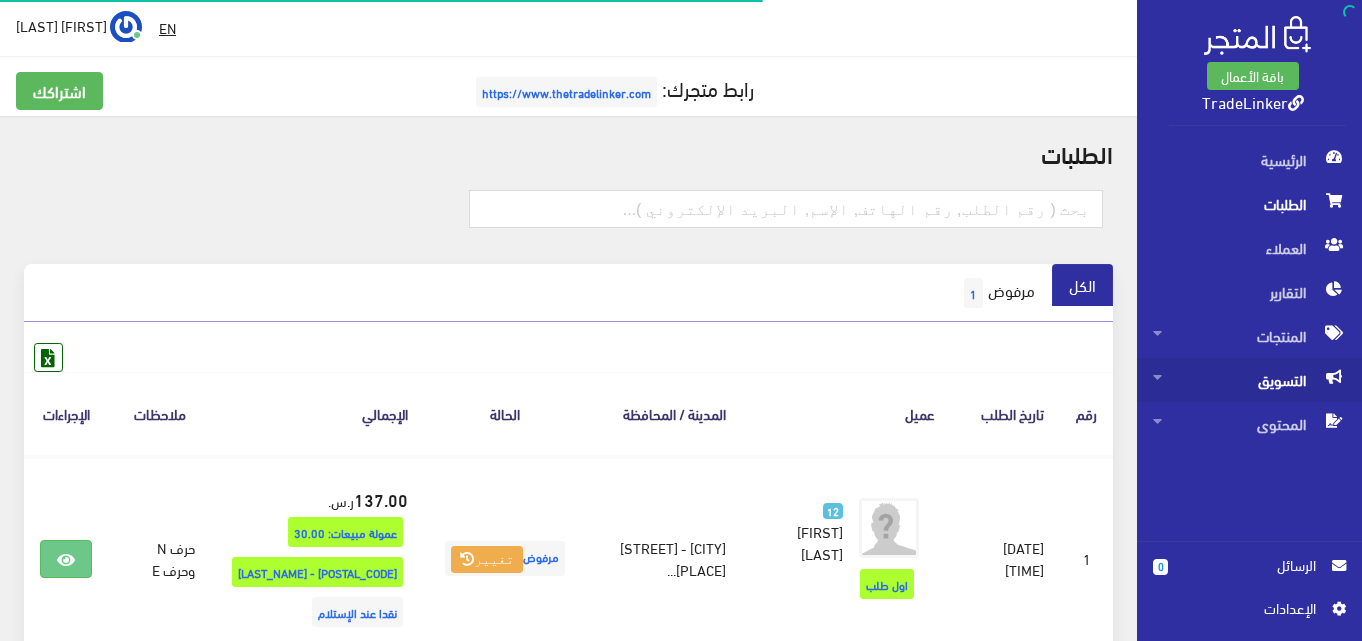 click on "التسويق" at bounding box center (1249, 380) 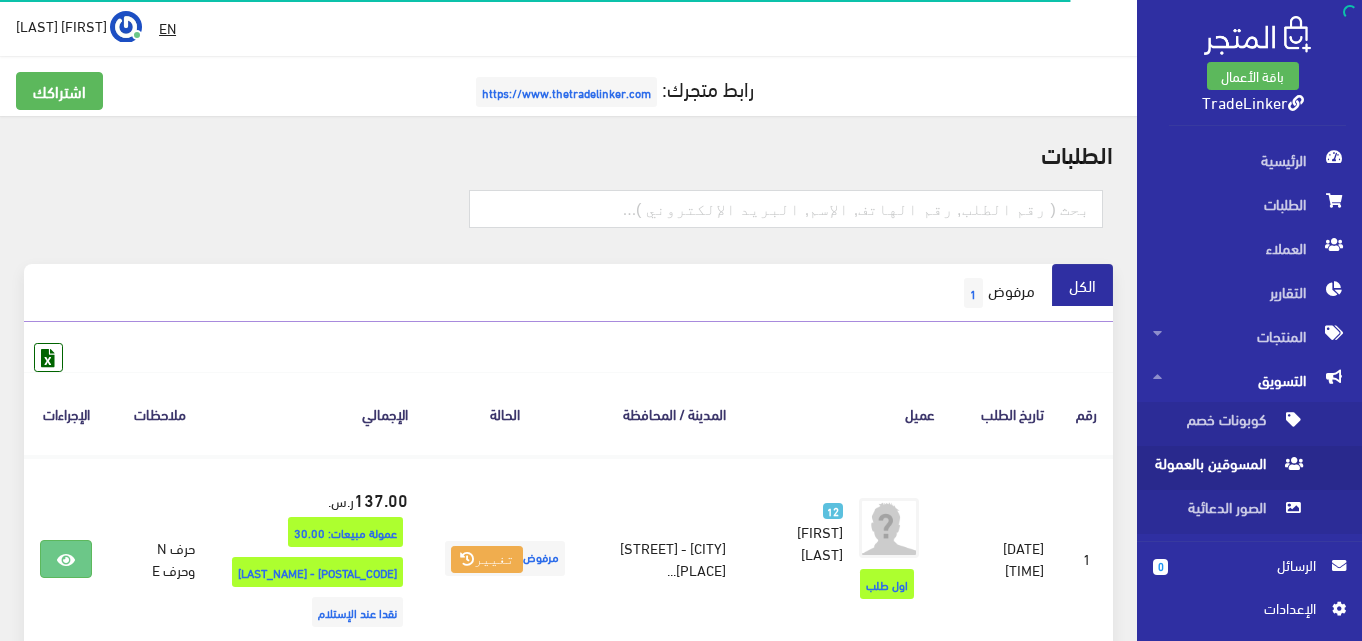 click on "المسوقين بالعمولة" at bounding box center [1229, 468] 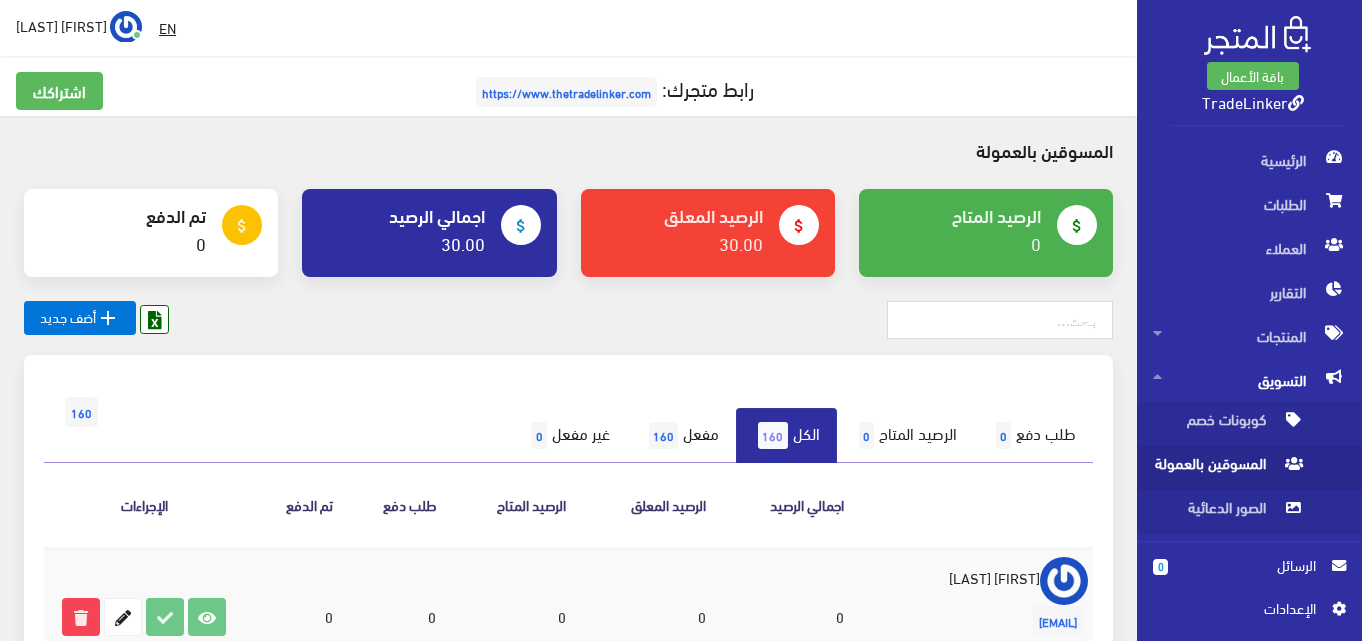 click on "30.00" at bounding box center [680, 243] 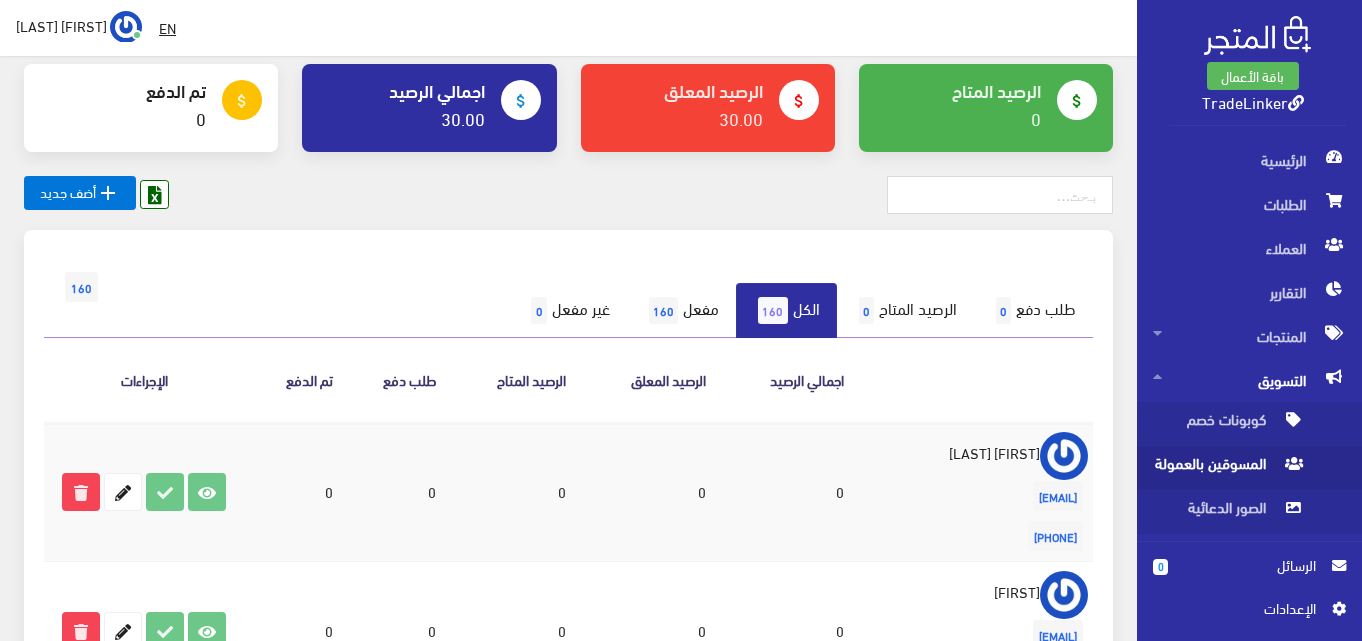 scroll, scrollTop: 100, scrollLeft: 0, axis: vertical 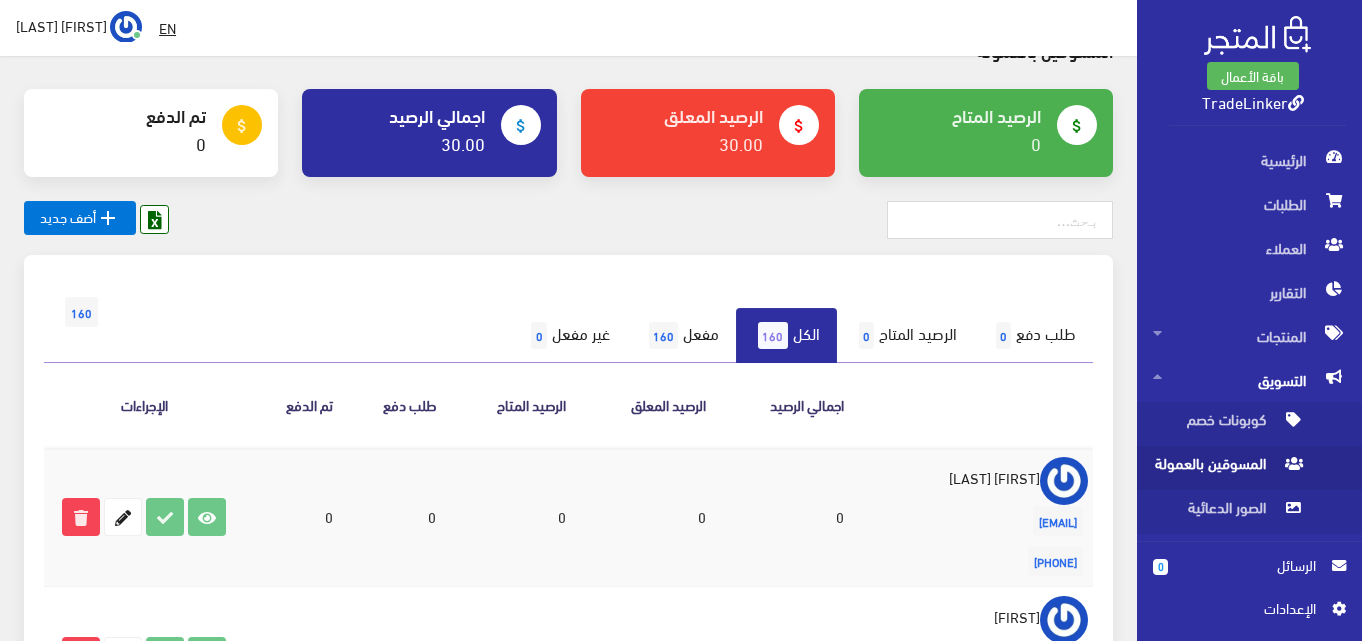 click on "attach_money
الرصيد المعلق
30.00" at bounding box center [708, 133] 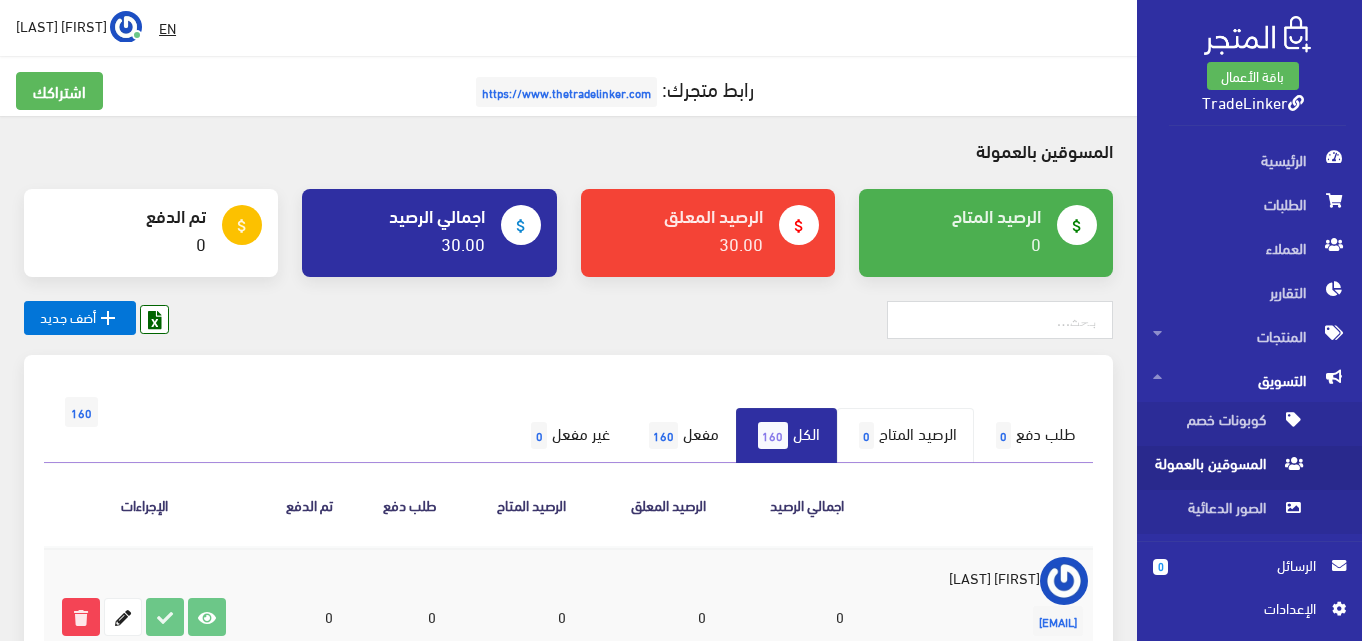click on "الرصيد المتاح
0" at bounding box center [905, 436] 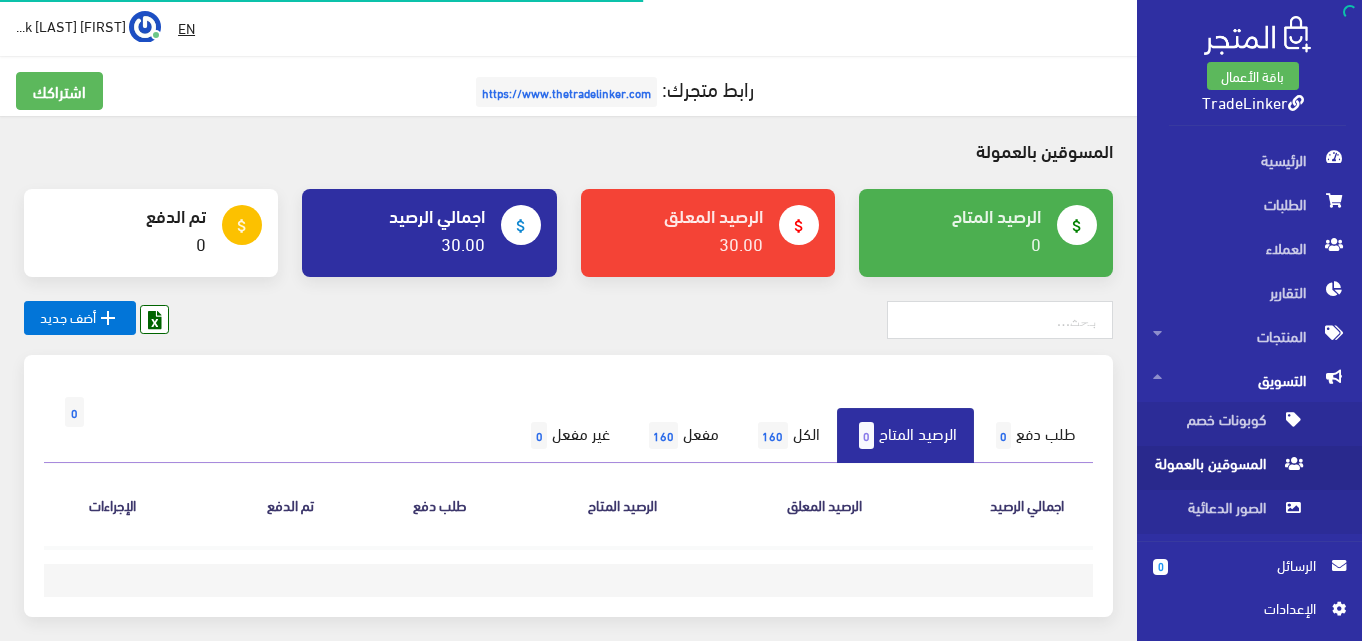 scroll, scrollTop: 0, scrollLeft: 0, axis: both 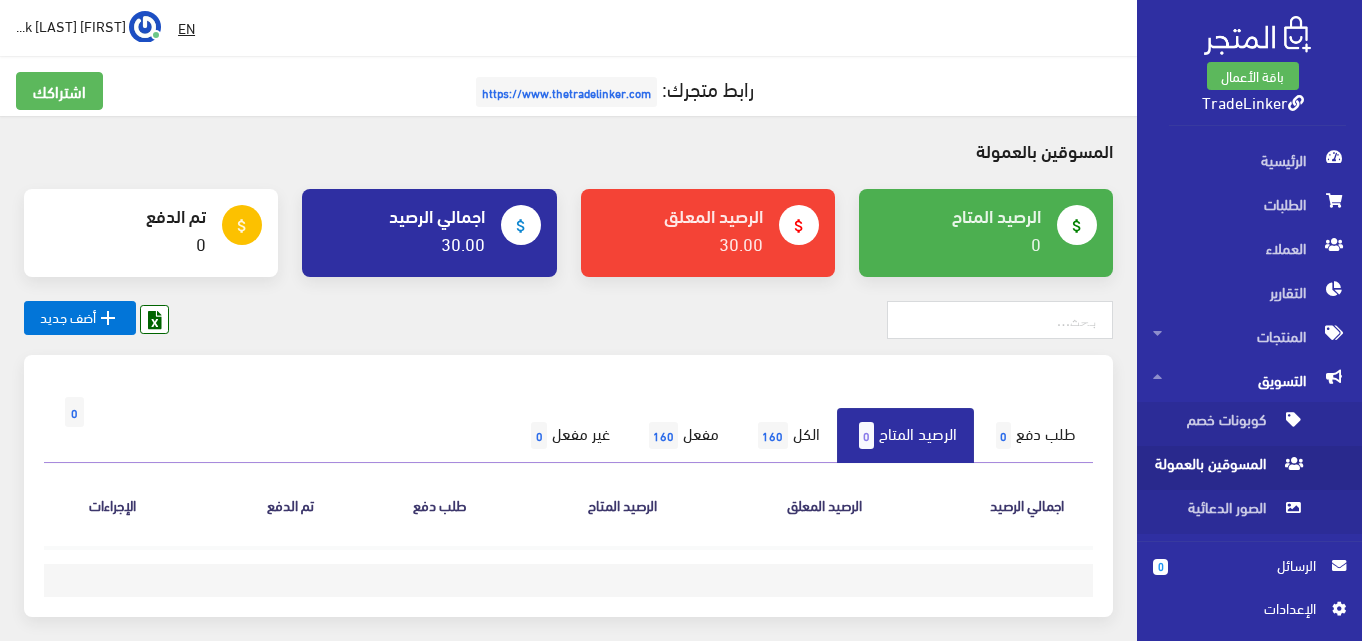 click on "الرصيد المعلق" at bounding box center [680, 215] 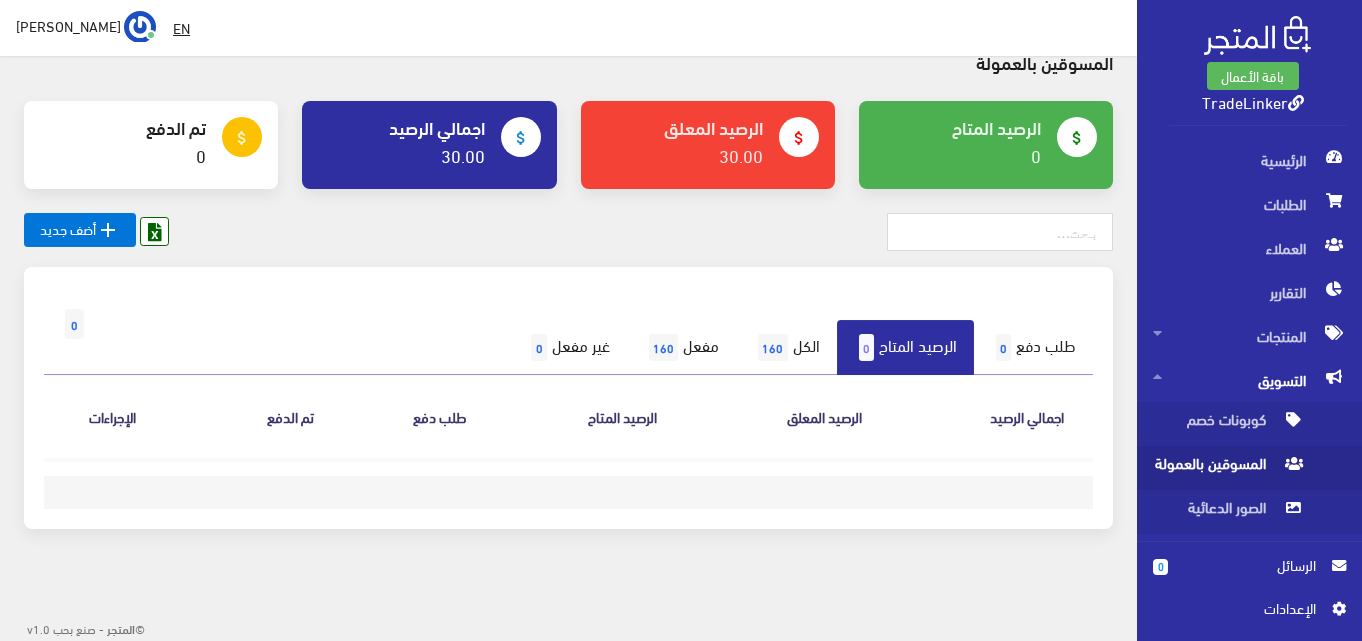 scroll, scrollTop: 0, scrollLeft: 0, axis: both 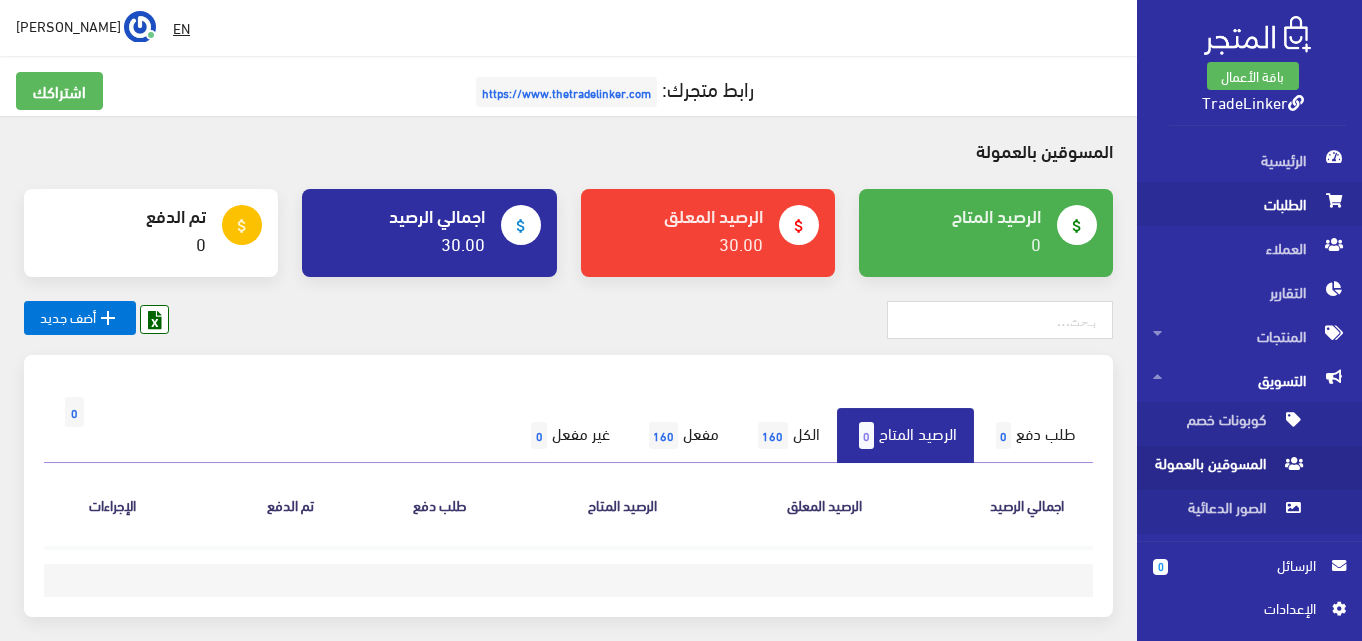 click on "الطلبات" at bounding box center (1249, 204) 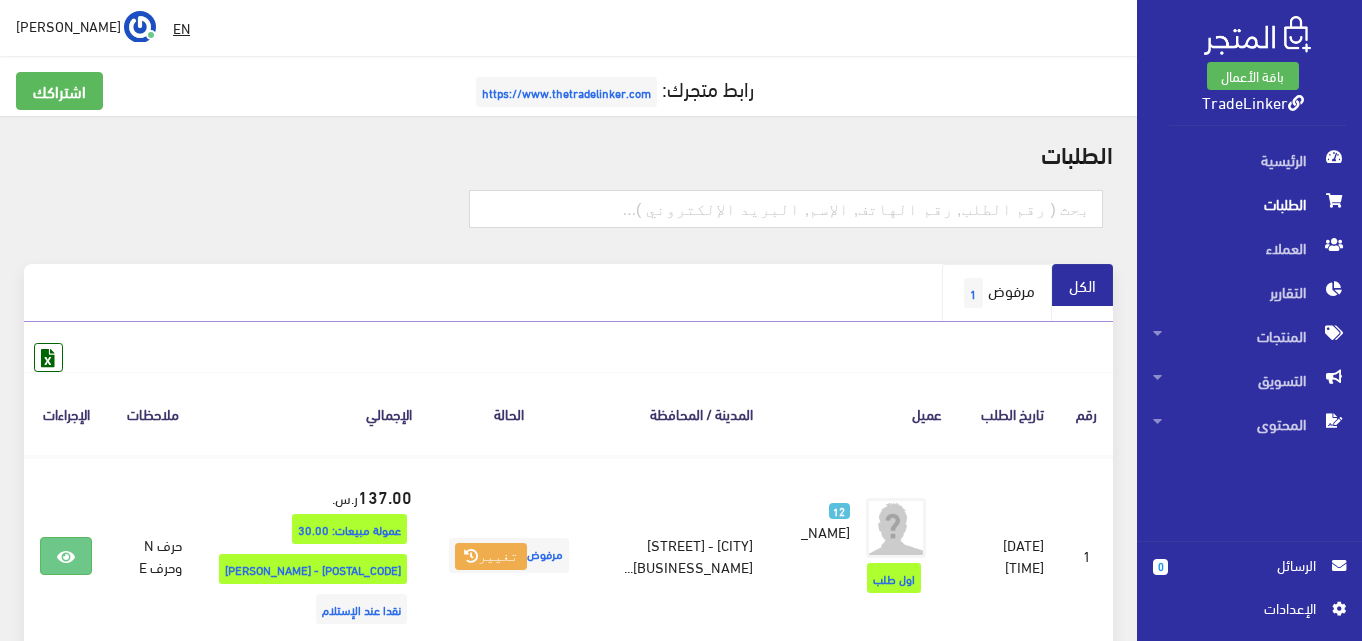 click on "مرفوض
1" at bounding box center (997, 293) 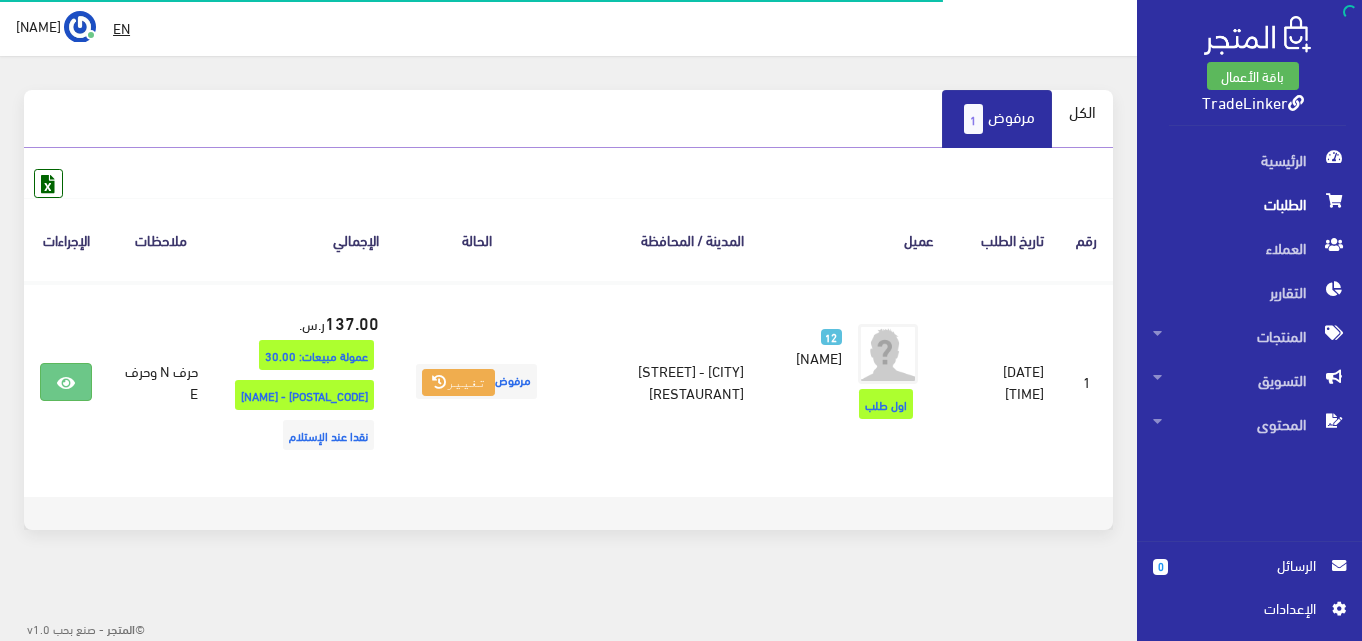 scroll, scrollTop: 175, scrollLeft: 0, axis: vertical 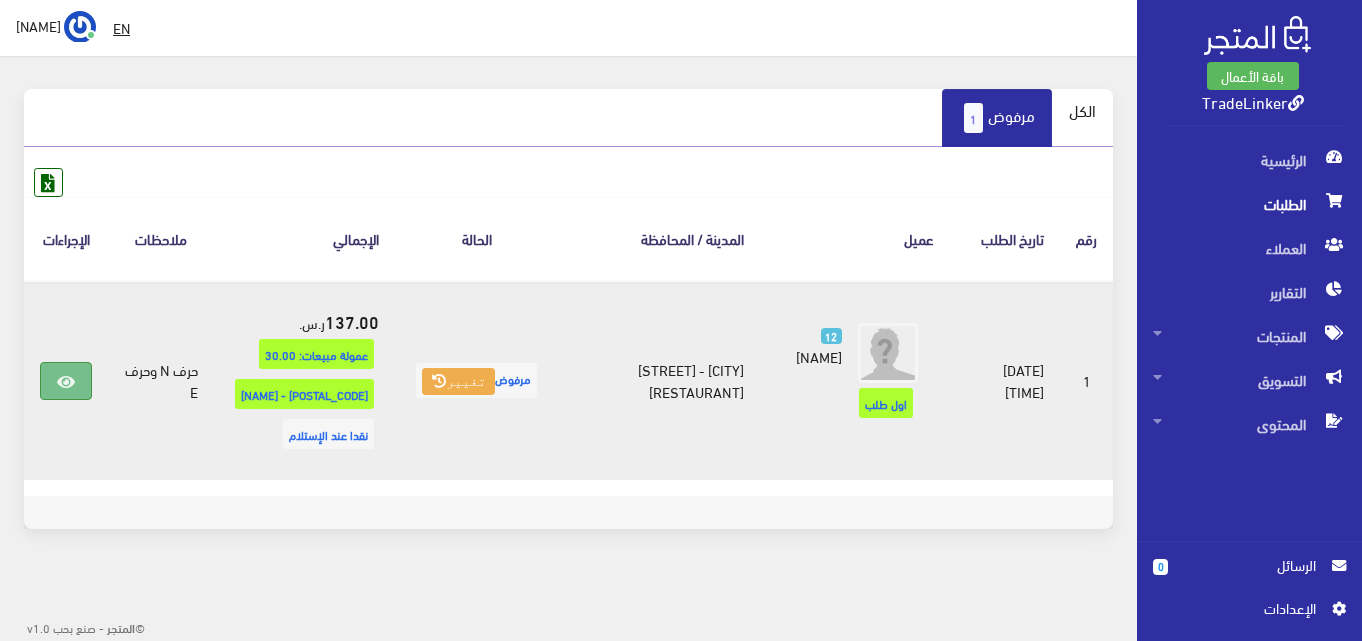 click at bounding box center (66, 382) 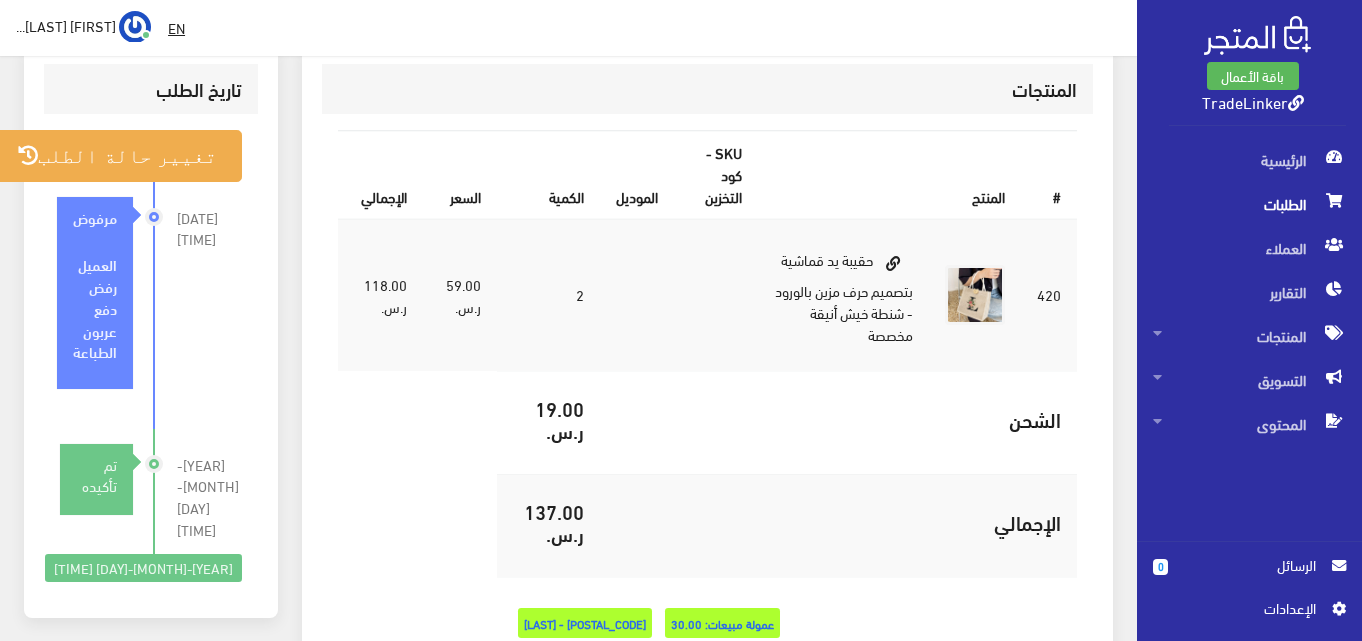 scroll, scrollTop: 600, scrollLeft: 0, axis: vertical 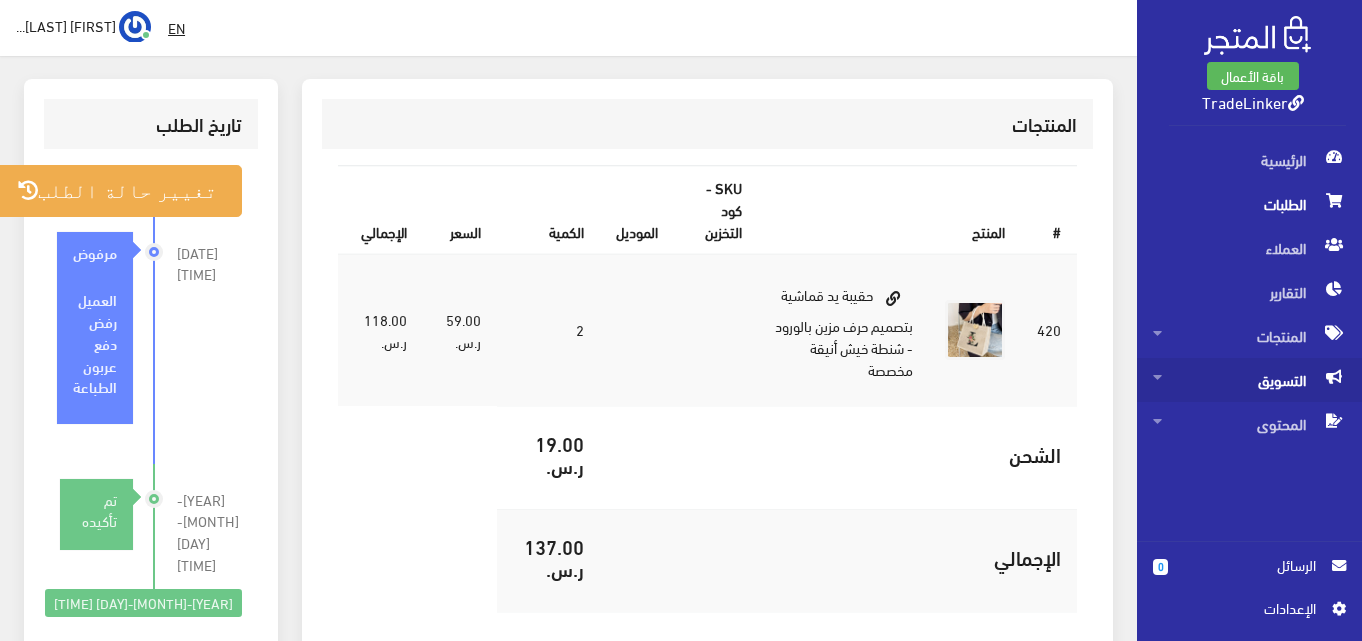 click on "التسويق" at bounding box center (1249, 380) 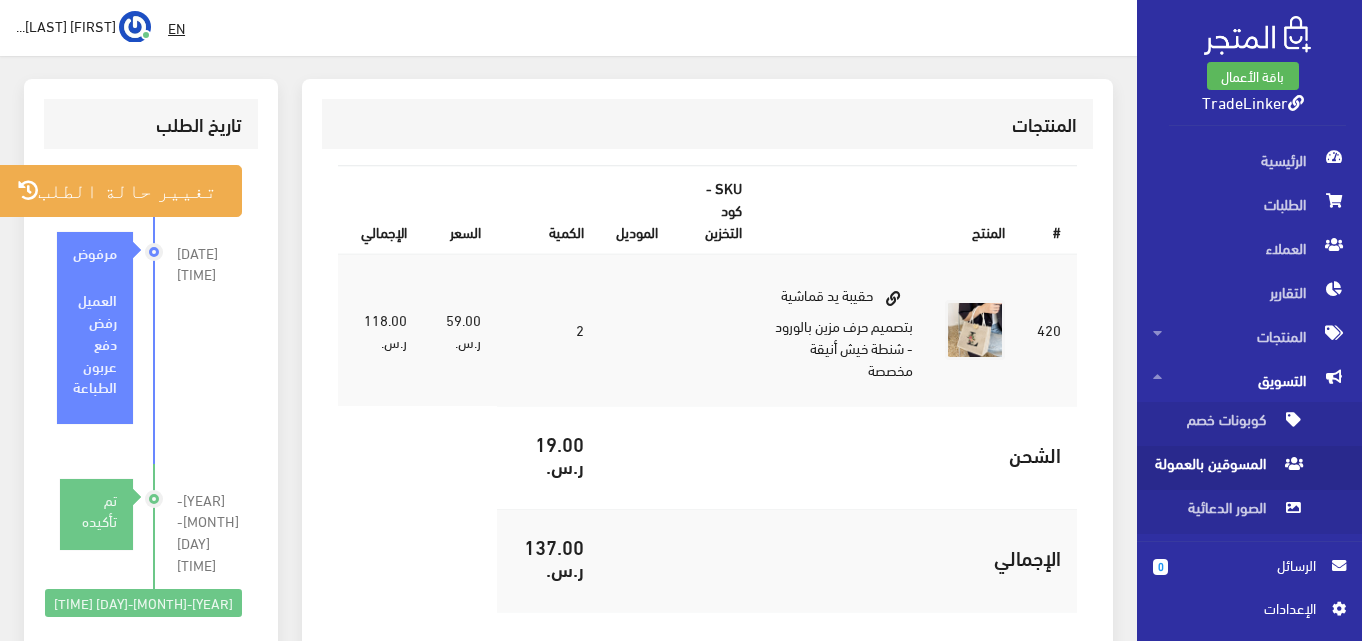 click on "المسوقين بالعمولة" at bounding box center (1229, 468) 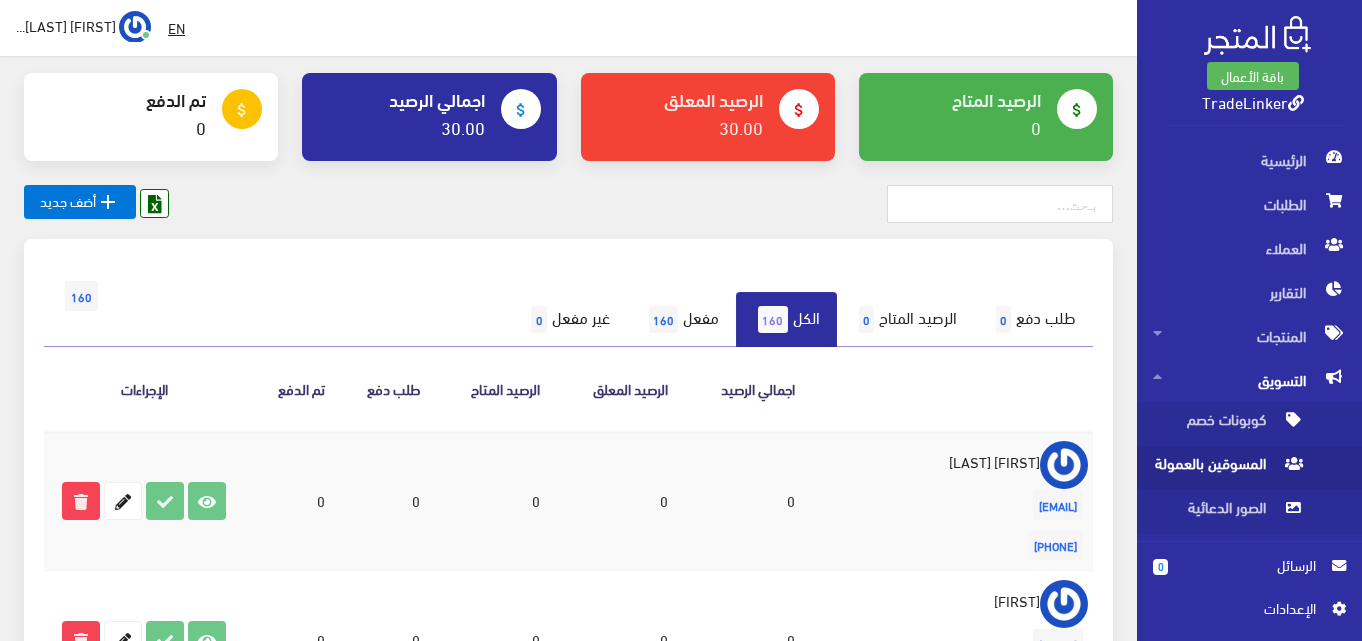 scroll, scrollTop: 100, scrollLeft: 0, axis: vertical 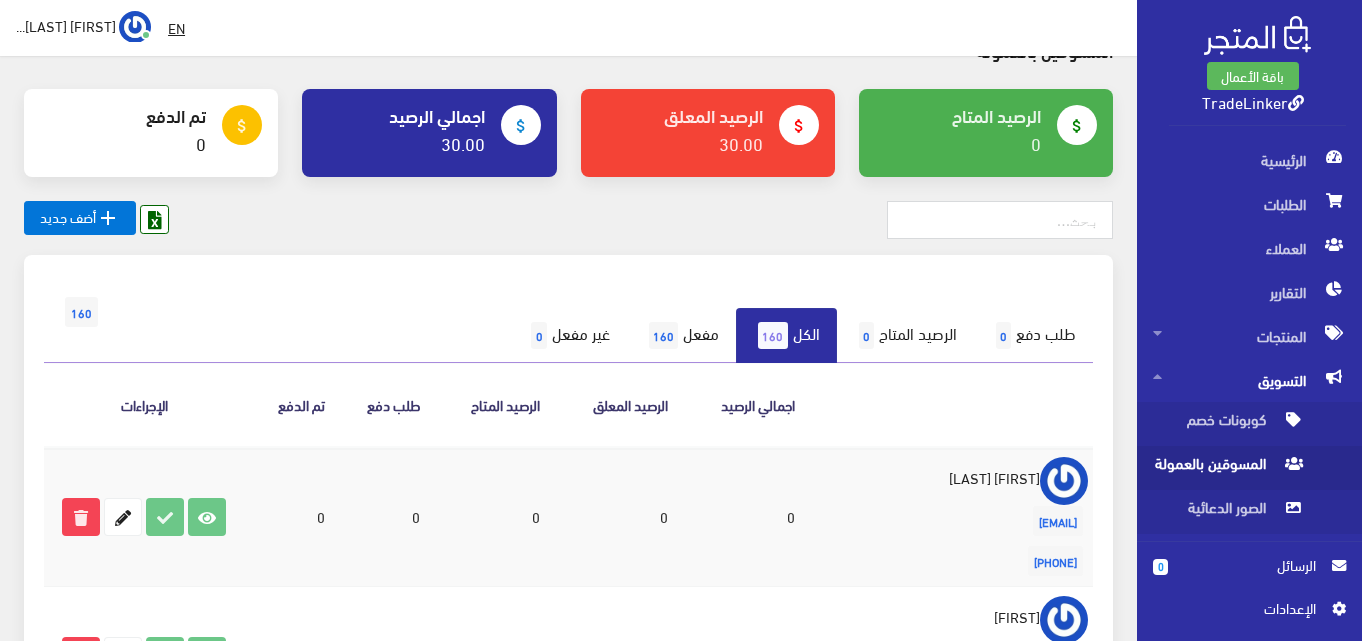 click on "اﻹعدادات" at bounding box center (1242, 608) 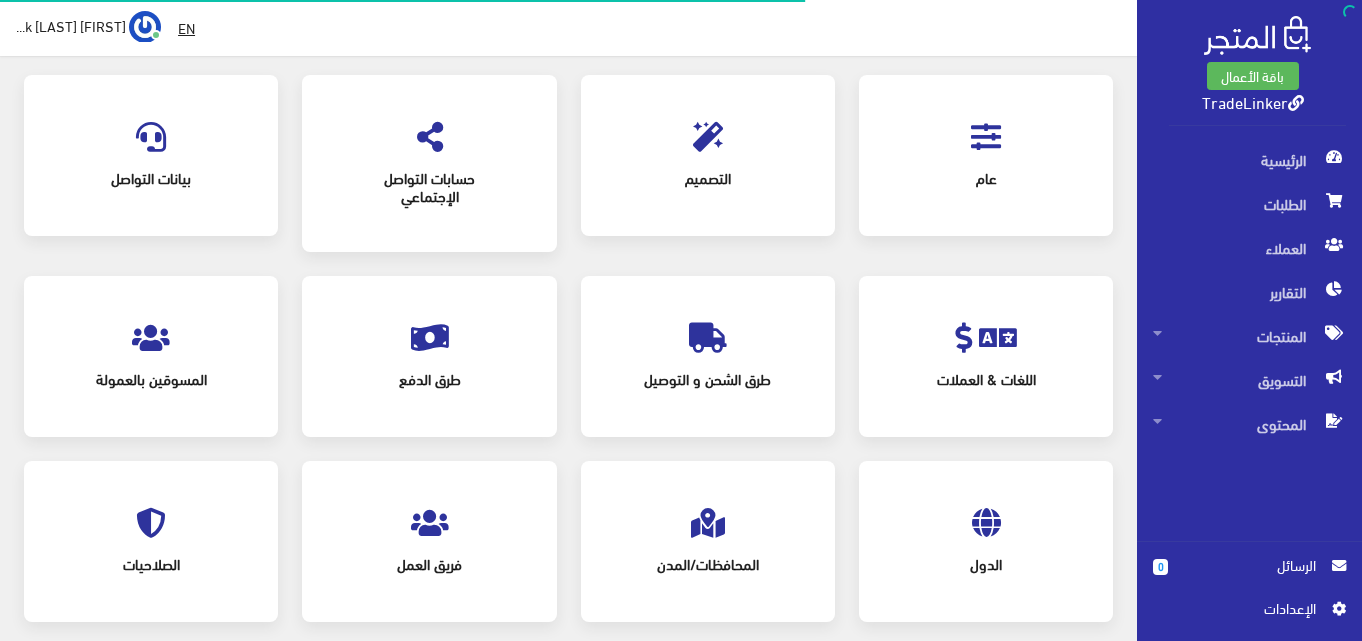 scroll, scrollTop: 208, scrollLeft: 0, axis: vertical 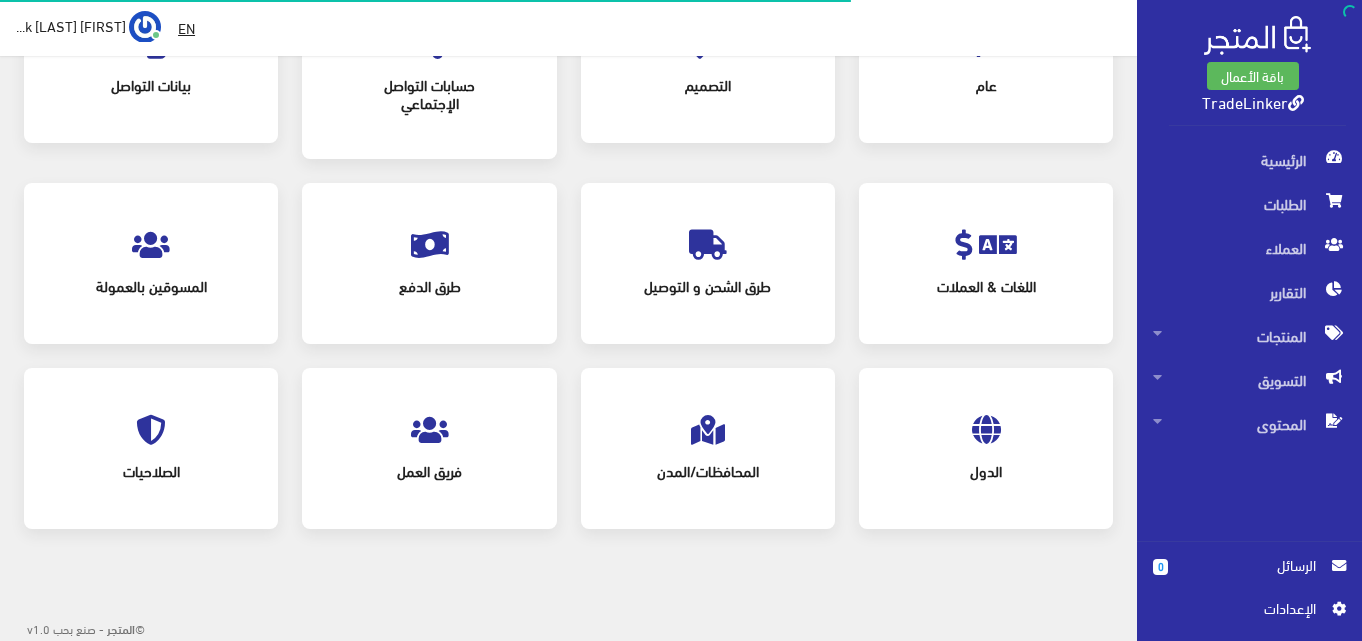 click on "المسوقين بالعمولة" at bounding box center (151, 263) 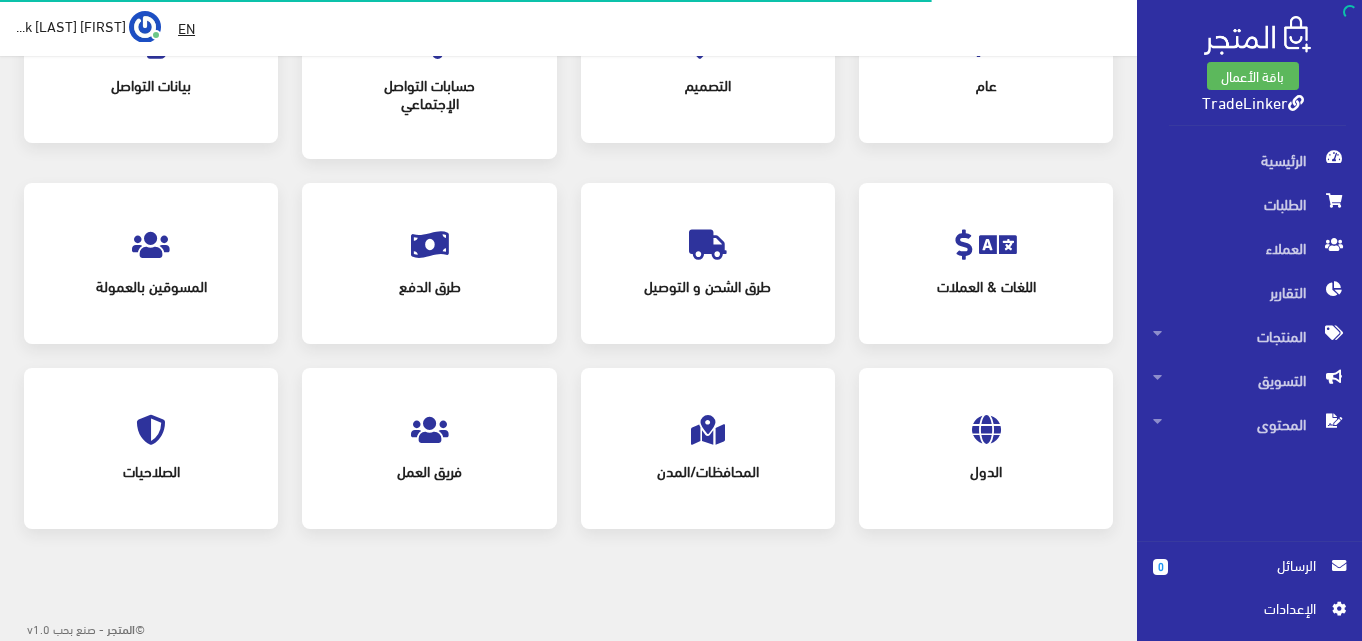 click on "المسوقين بالعمولة" at bounding box center [151, 286] 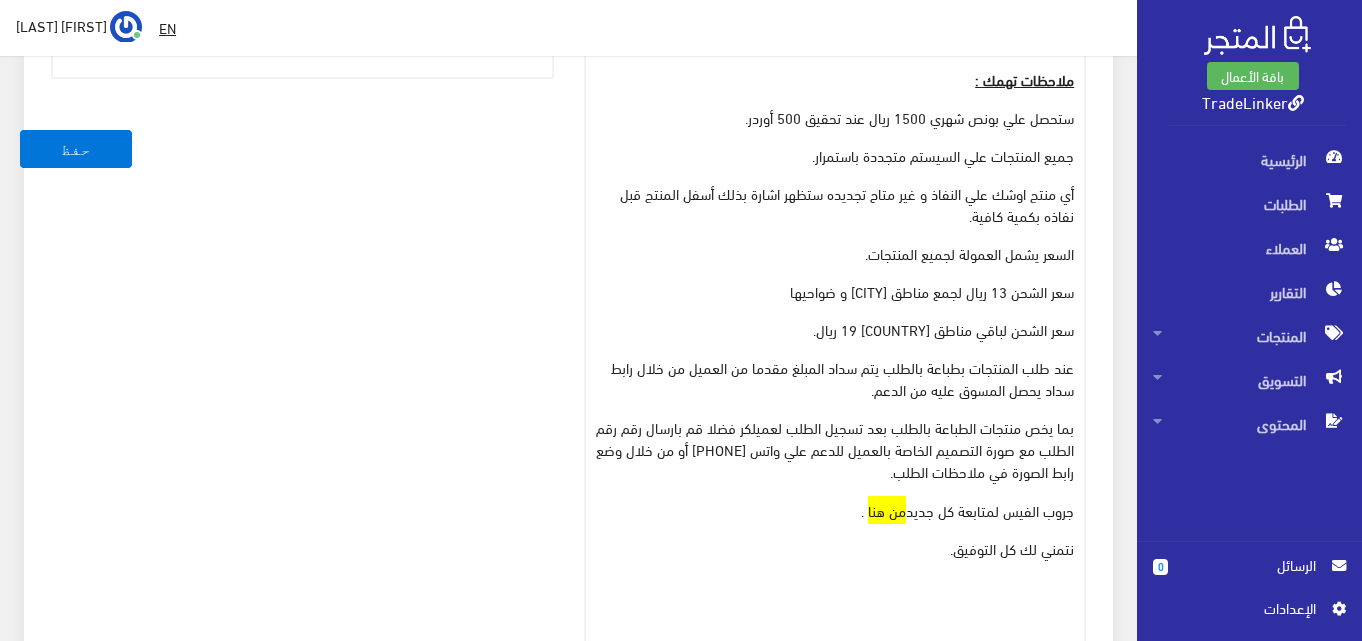 scroll, scrollTop: 900, scrollLeft: 0, axis: vertical 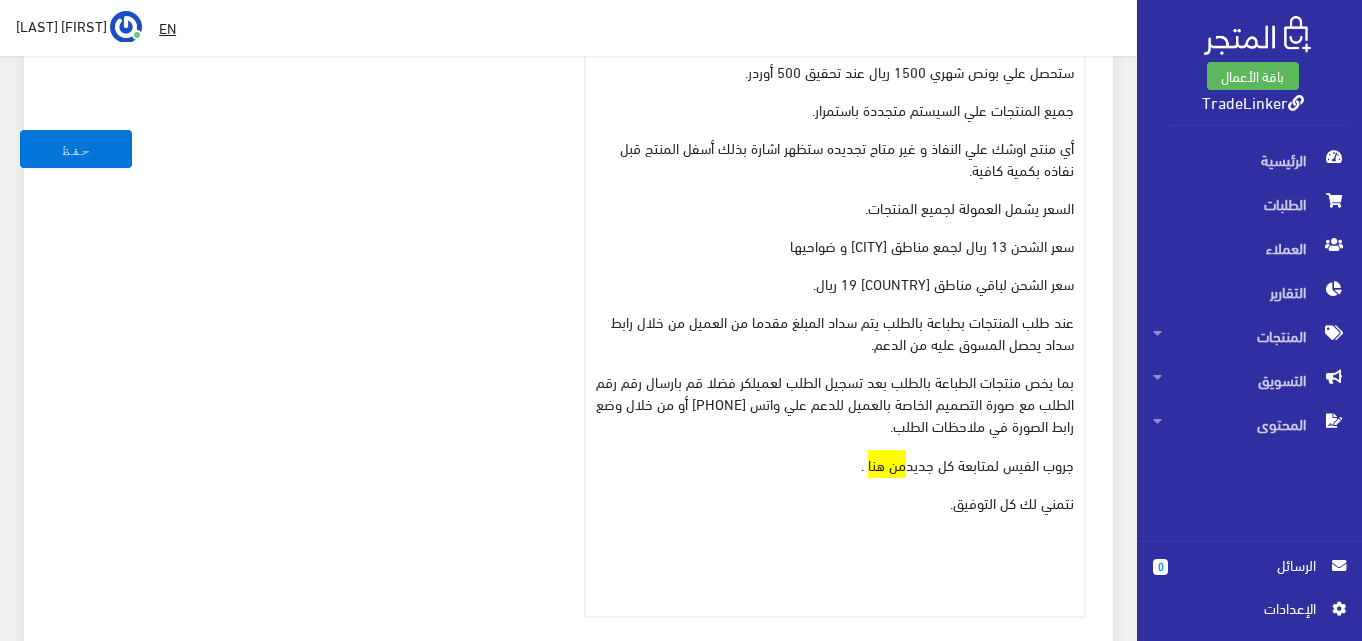 click on "بما يخص منتجات الطباعة بالطلب بعد تسجيل الطلب لعميلكر فضلا قم بارسال رقم رقم الطلب مع صورة التصميم الخاصة بالعميل للدعم علي واتس [PHONE] أو من خلال وضع رابط الصورة في ملاحظات الطلب." at bounding box center [835, 404] 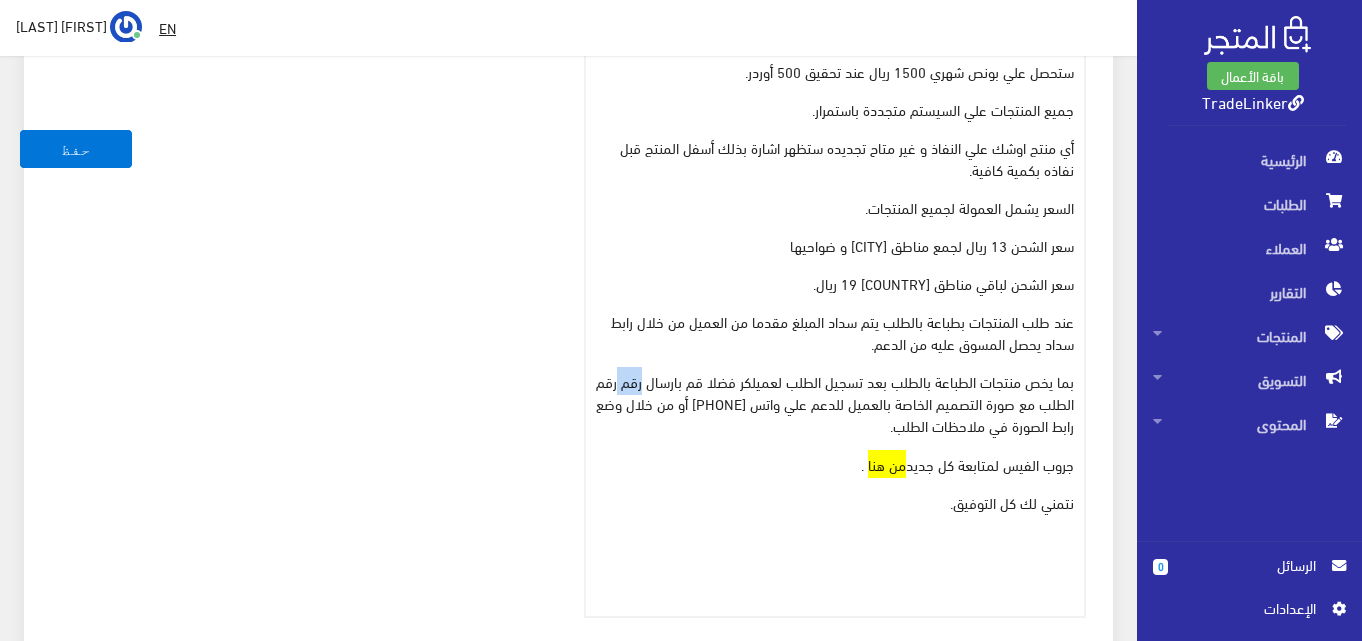 click on "بما يخص منتجات الطباعة بالطلب بعد تسجيل الطلب لعميلكر فضلا قم بارسال رقم رقم الطلب مع صورة التصميم الخاصة بالعميل للدعم علي واتس 966530360187+ أو من خلال وضع رابط الصورة في ملاحظات الطلب." at bounding box center (835, 404) 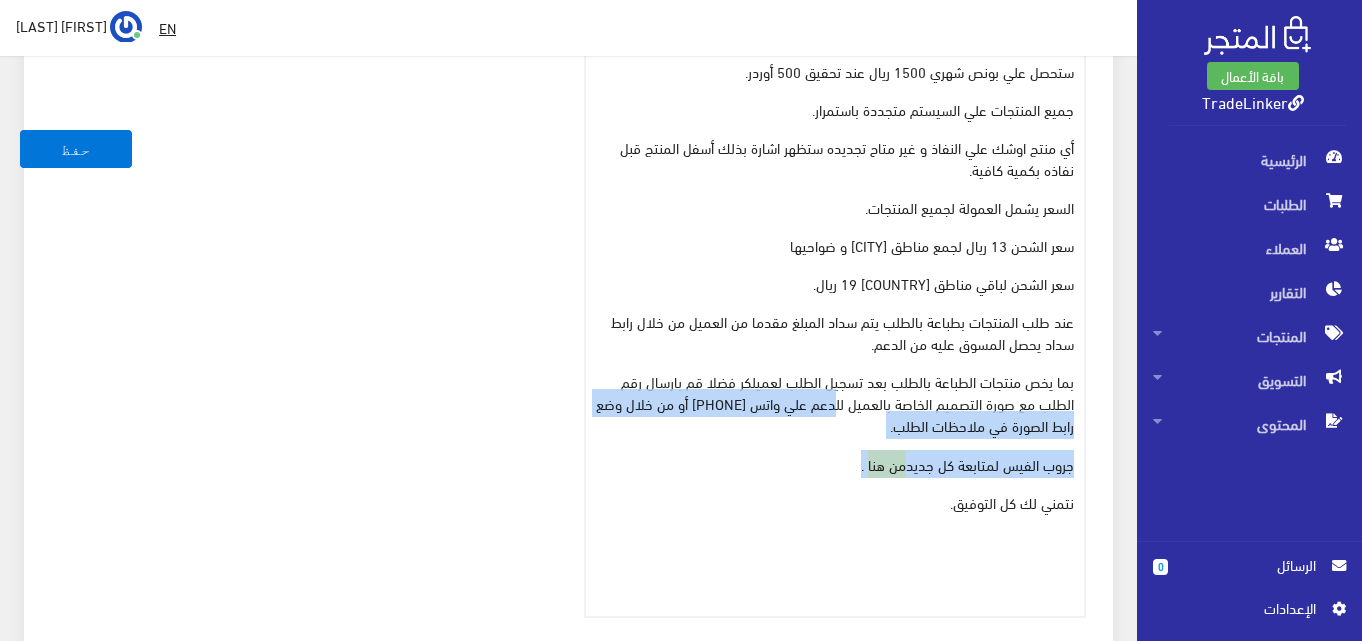 drag, startPoint x: 808, startPoint y: 435, endPoint x: 842, endPoint y: 410, distance: 42.201897 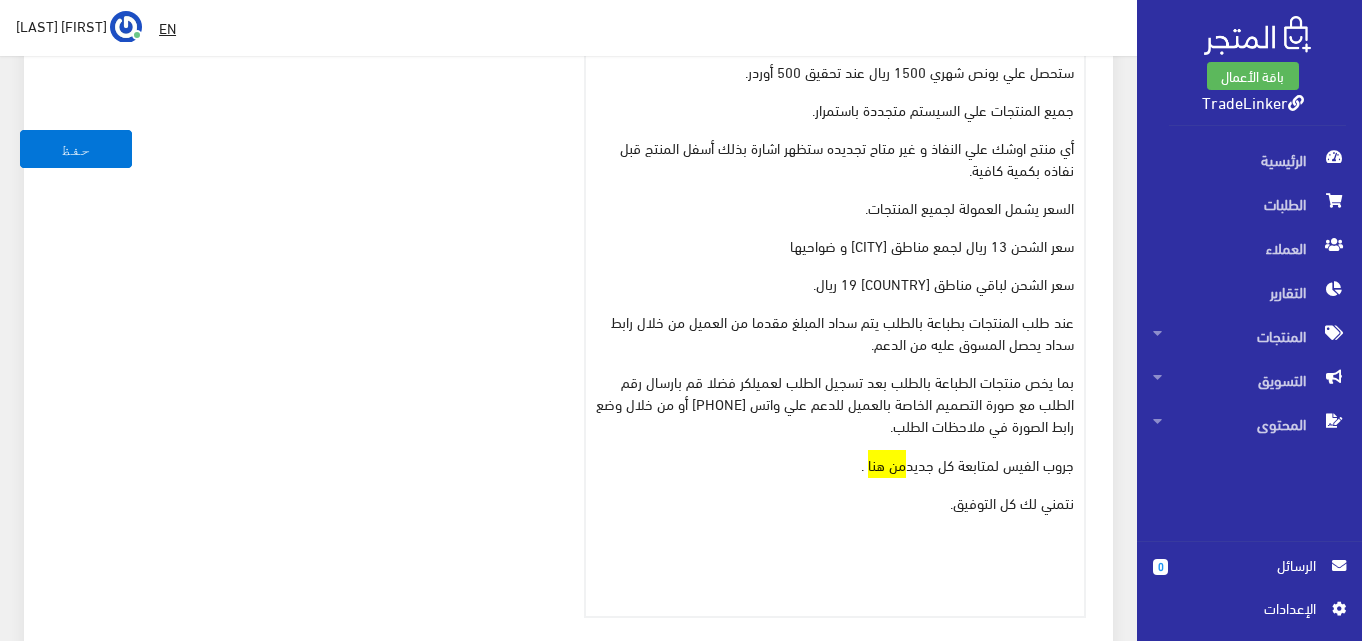 drag, startPoint x: 813, startPoint y: 420, endPoint x: 890, endPoint y: 382, distance: 85.86617 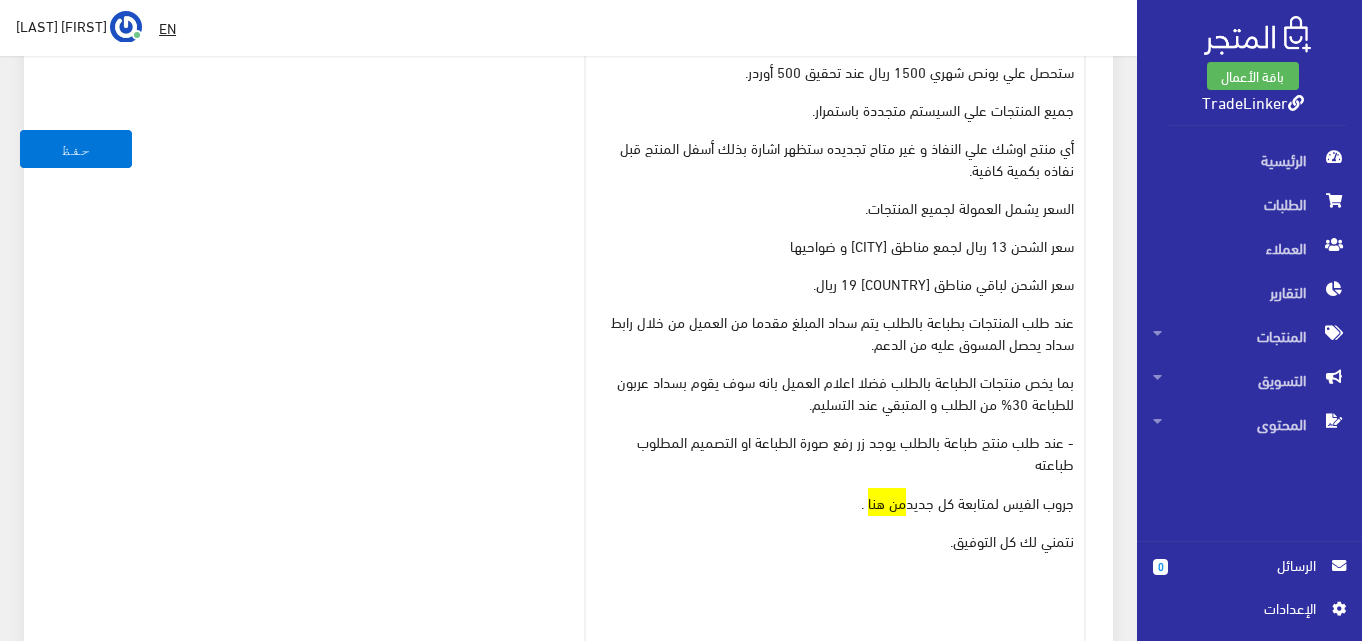 click on "- عند طلب منتج طباعة بالطلب يوجد زر رفع صورة الطباعة او التصميم المطلوب طباعته" at bounding box center (835, 453) 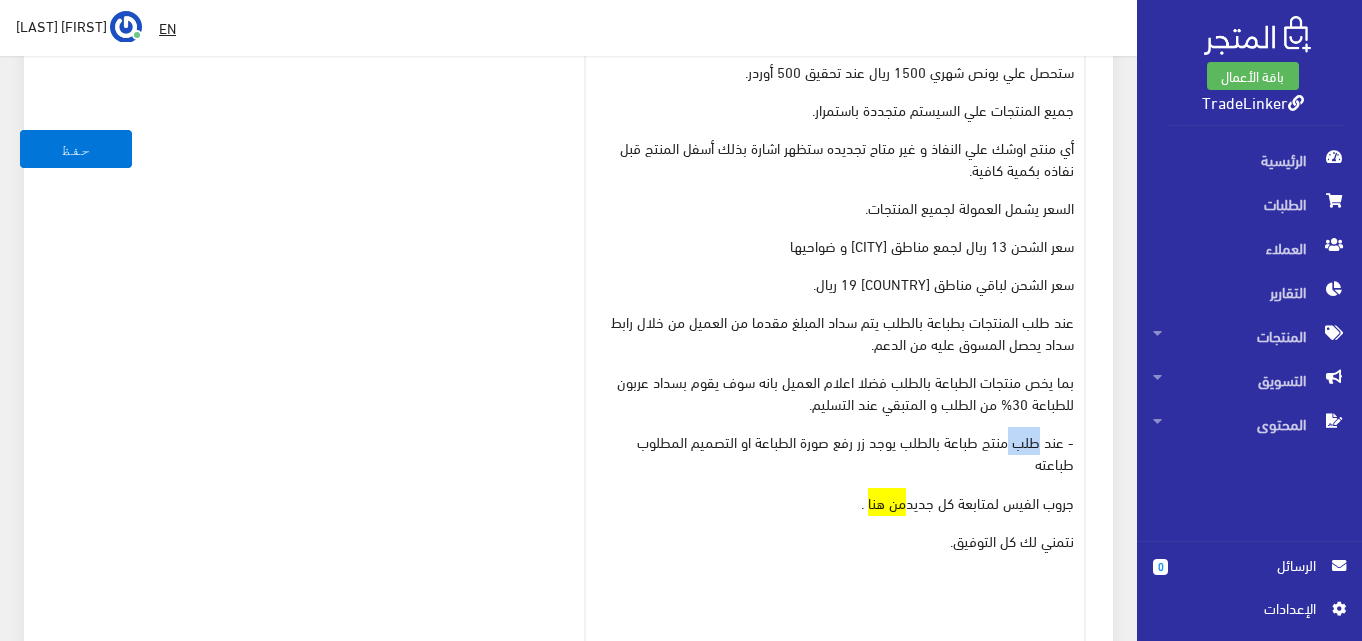 click on "- عند طلب منتج طباعة بالطلب يوجد زر رفع صورة الطباعة او التصميم المطلوب طباعته" at bounding box center (835, 453) 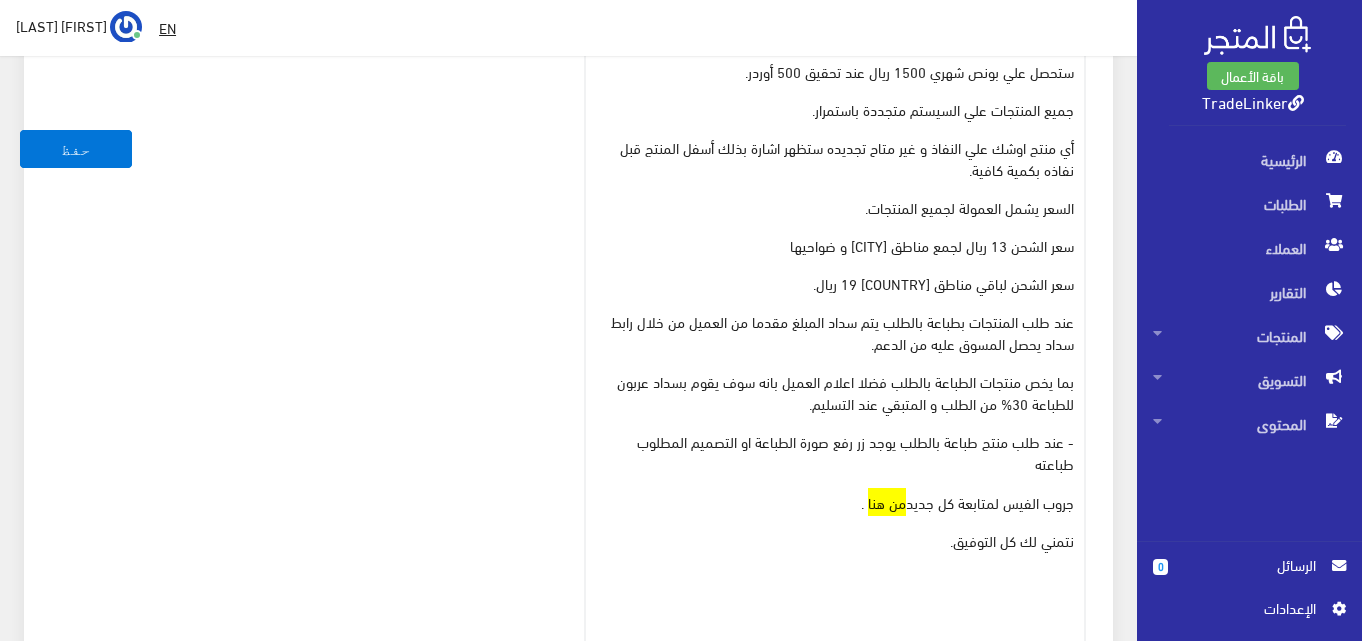 click on "- عند طلب منتج طباعة بالطلب يوجد زر رفع صورة الطباعة او التصميم المطلوب طباعته" at bounding box center (835, 453) 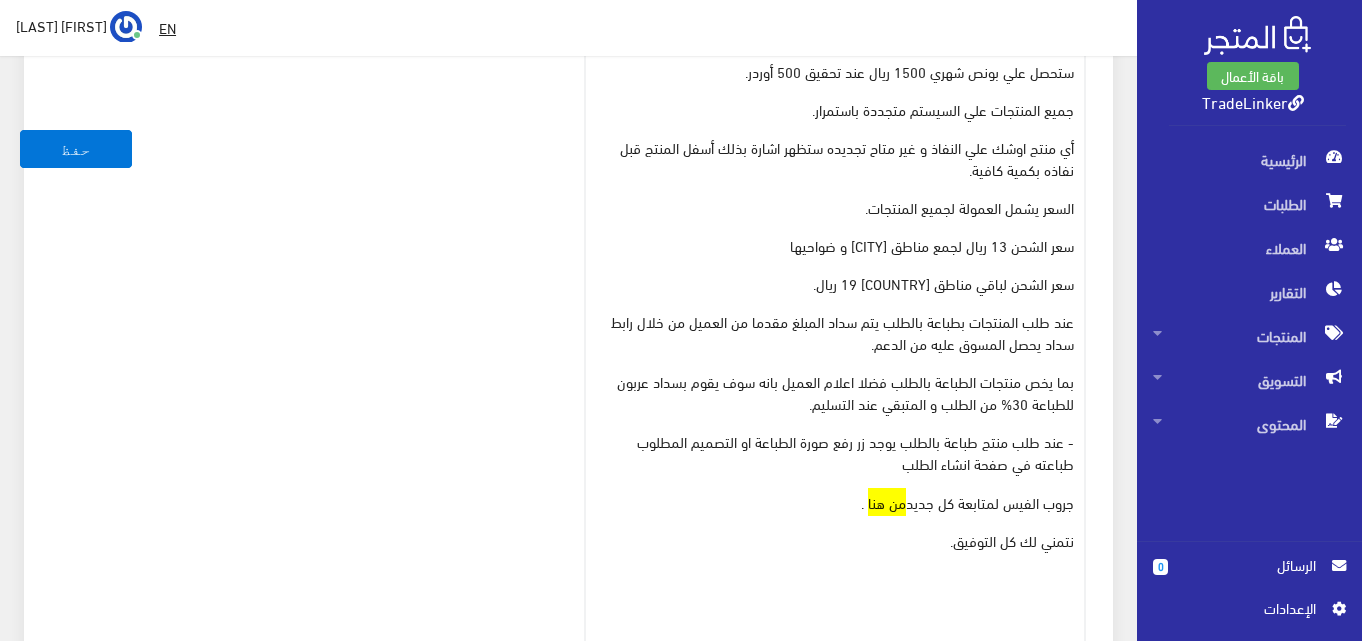 scroll, scrollTop: 800, scrollLeft: 0, axis: vertical 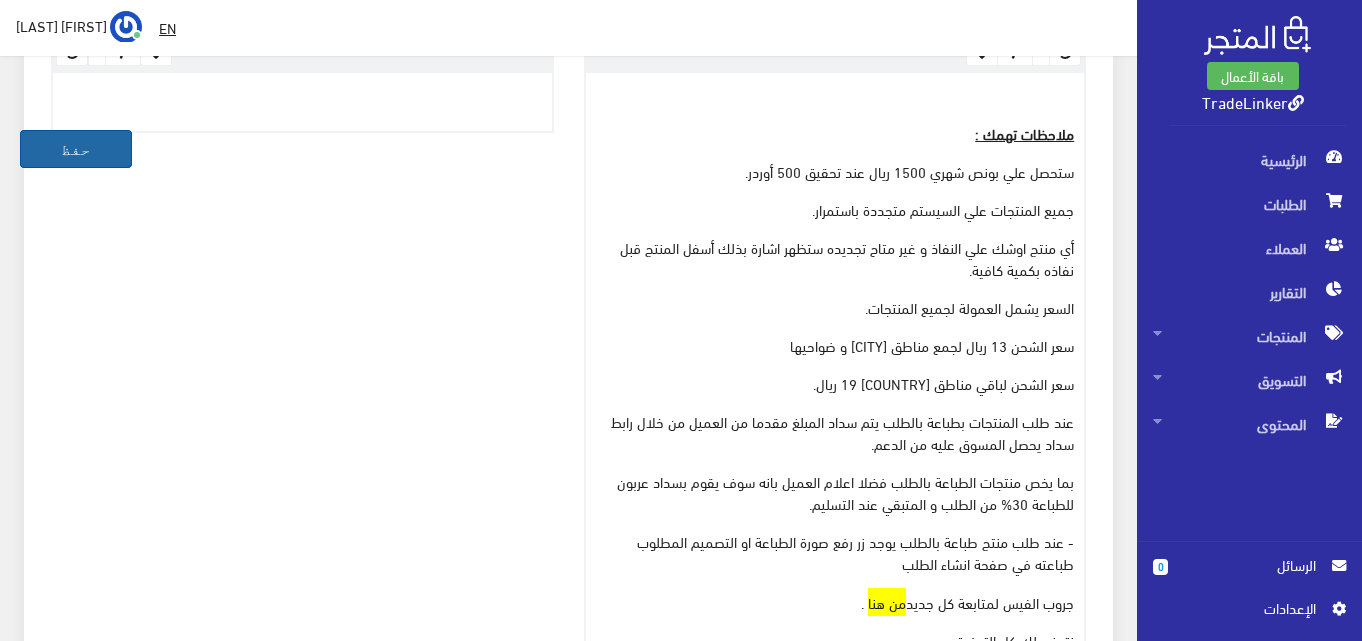 click on "حفظ" at bounding box center [76, 149] 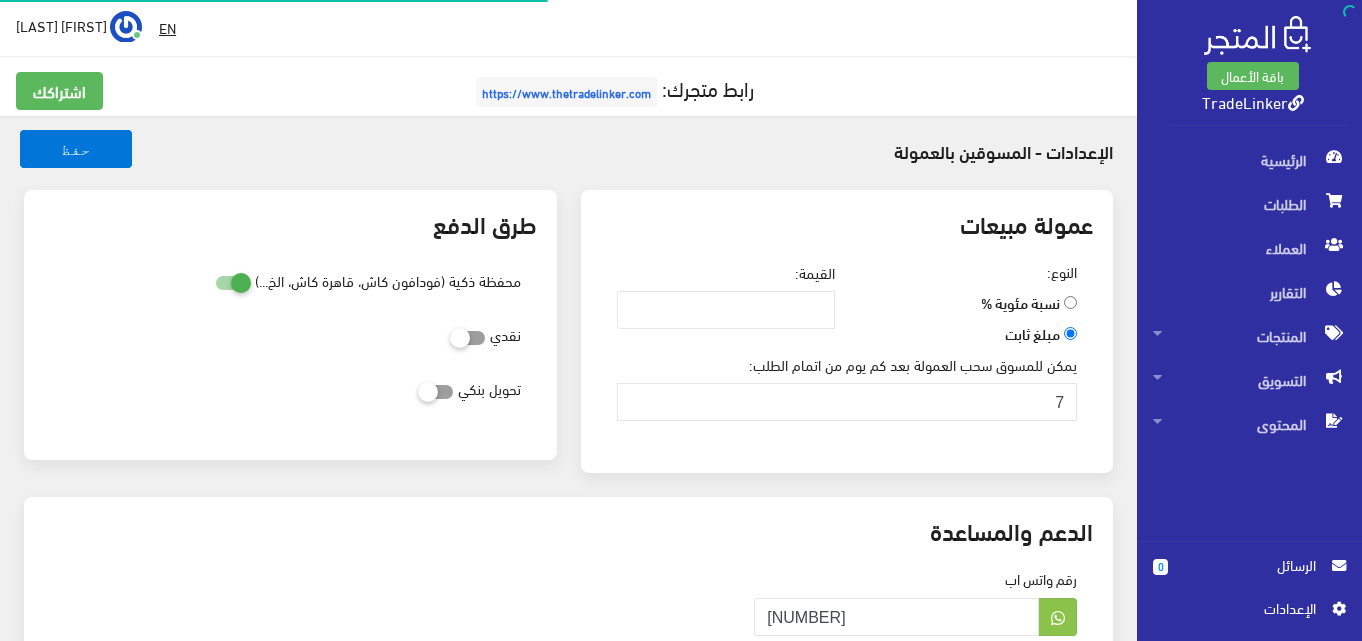 scroll, scrollTop: 0, scrollLeft: 0, axis: both 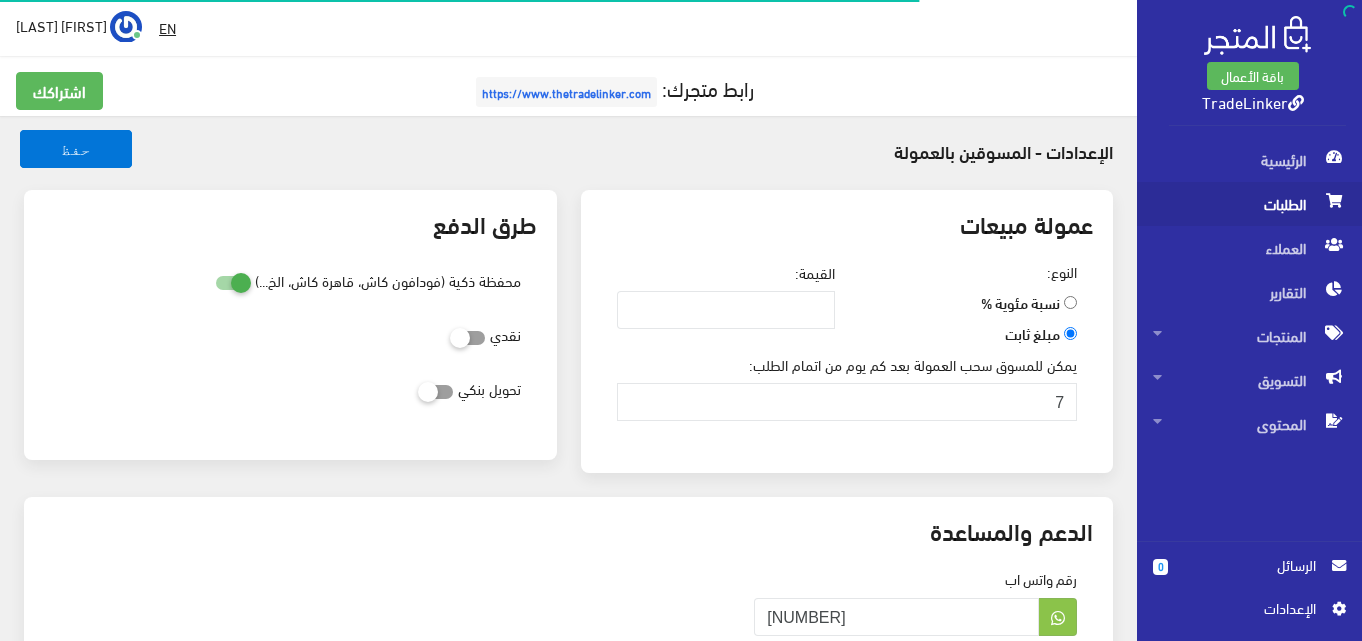 click on "الطلبات" at bounding box center (1249, 204) 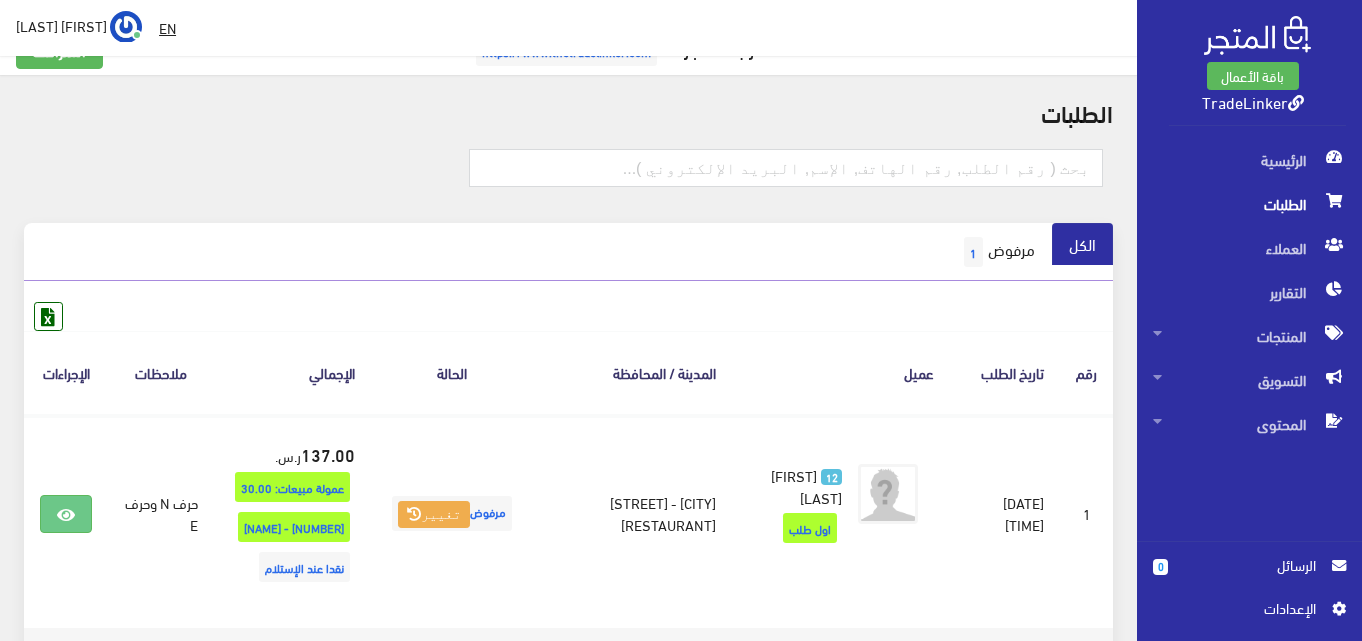 scroll, scrollTop: 100, scrollLeft: 0, axis: vertical 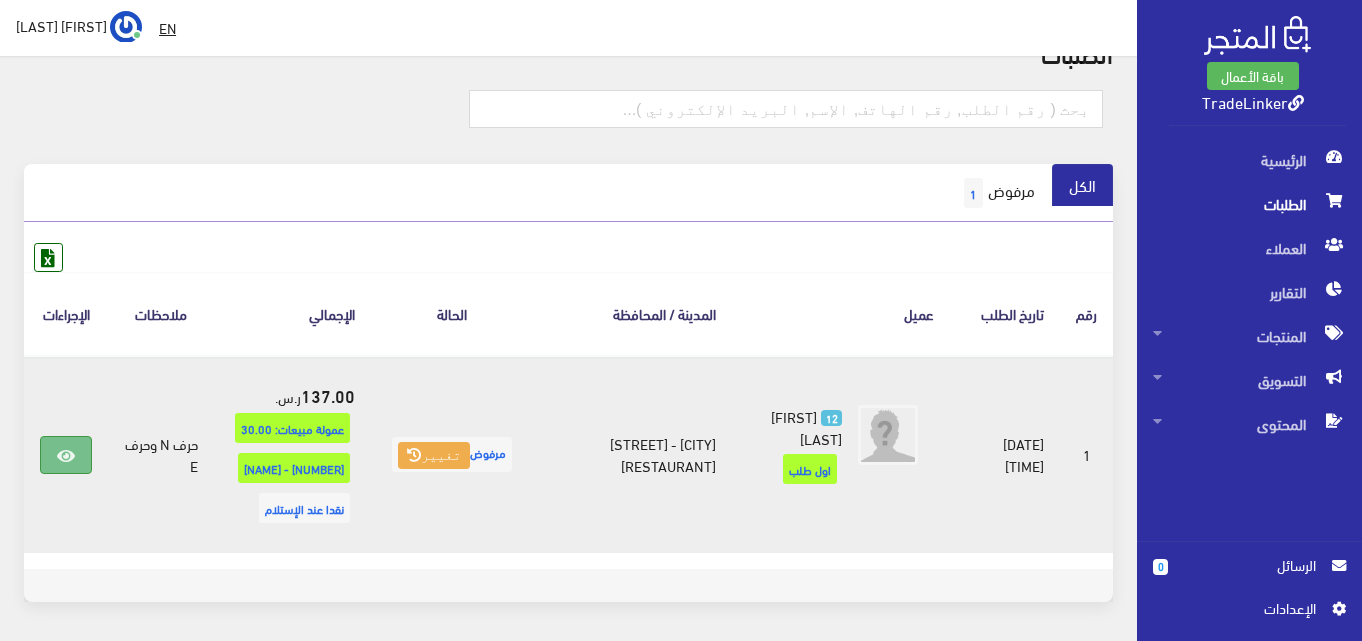 click at bounding box center (66, 455) 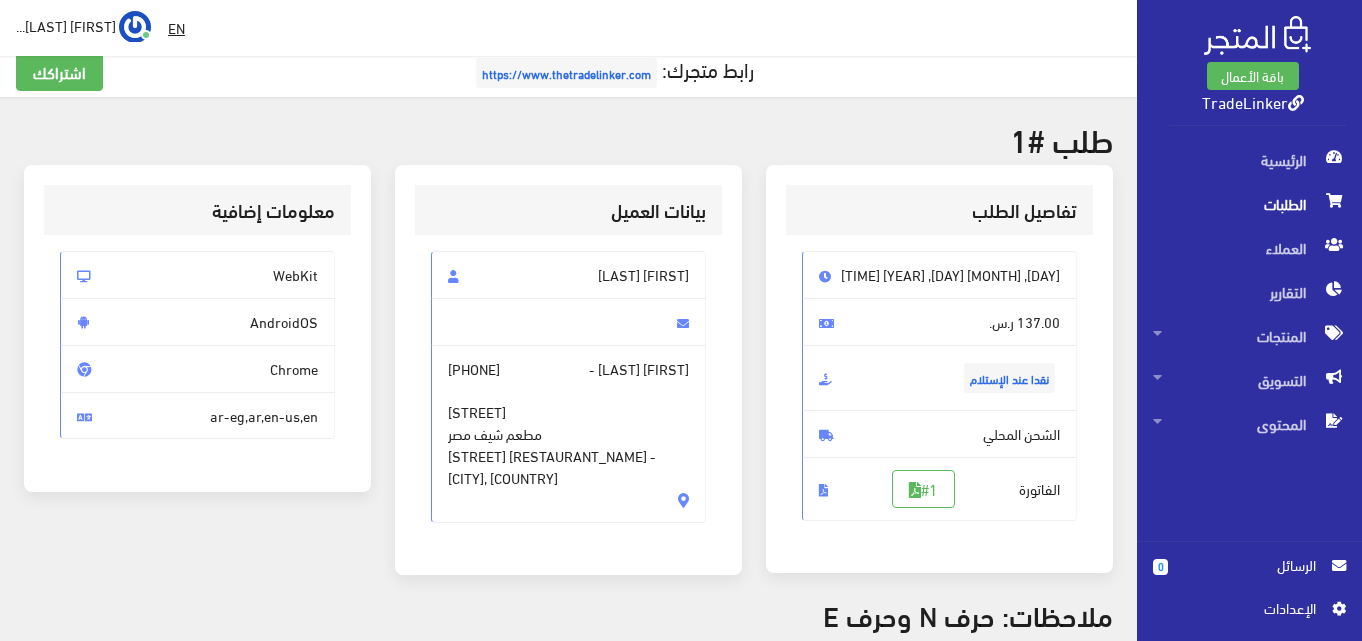 scroll, scrollTop: 0, scrollLeft: 0, axis: both 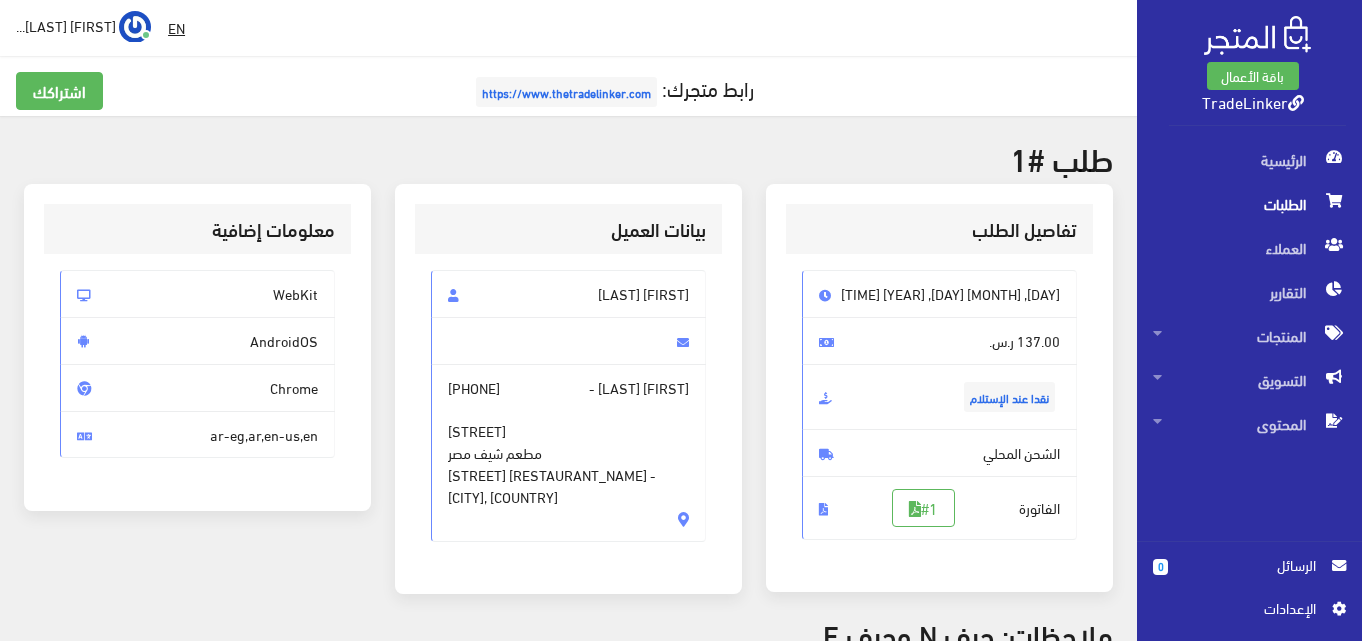 click on "اﻹعدادات" at bounding box center [1242, 608] 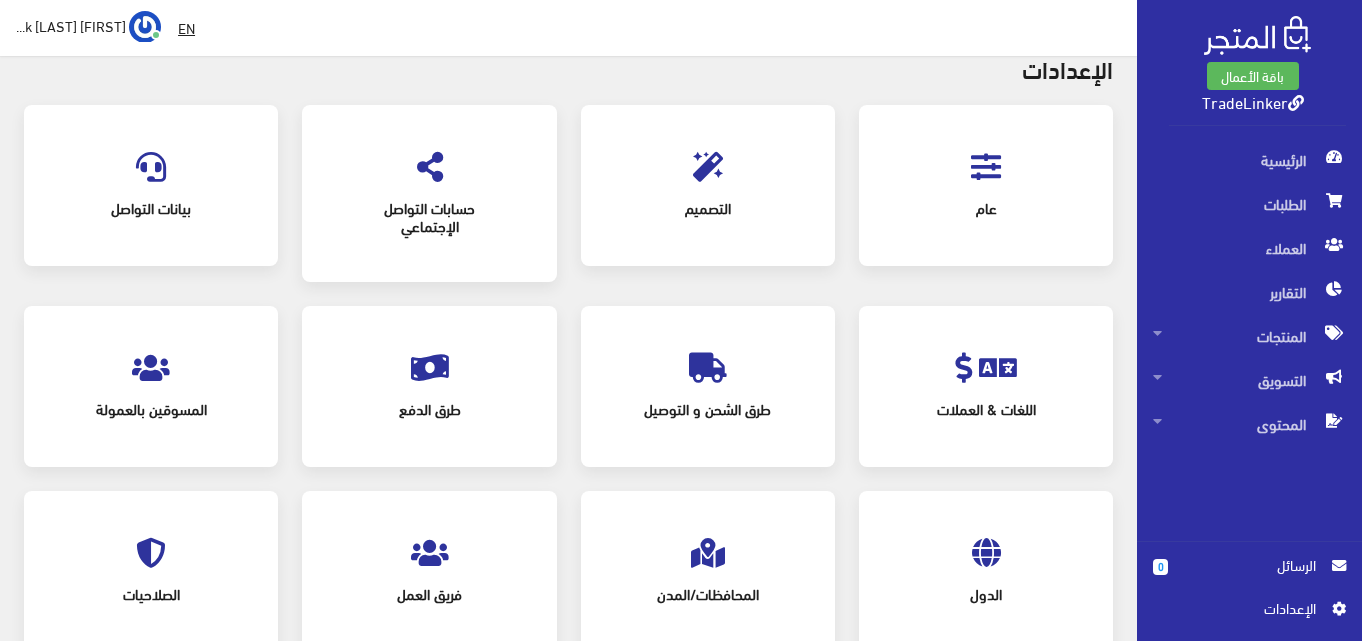 scroll, scrollTop: 200, scrollLeft: 0, axis: vertical 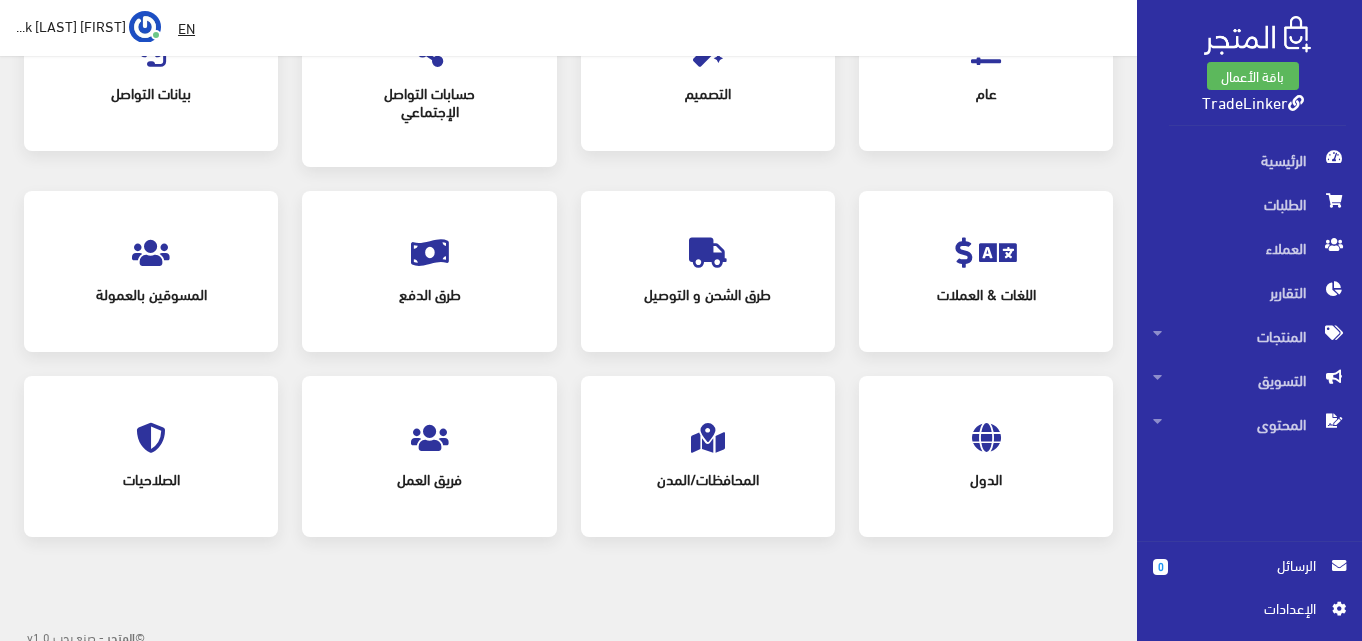 click on "المسوقين بالعمولة" at bounding box center [151, 294] 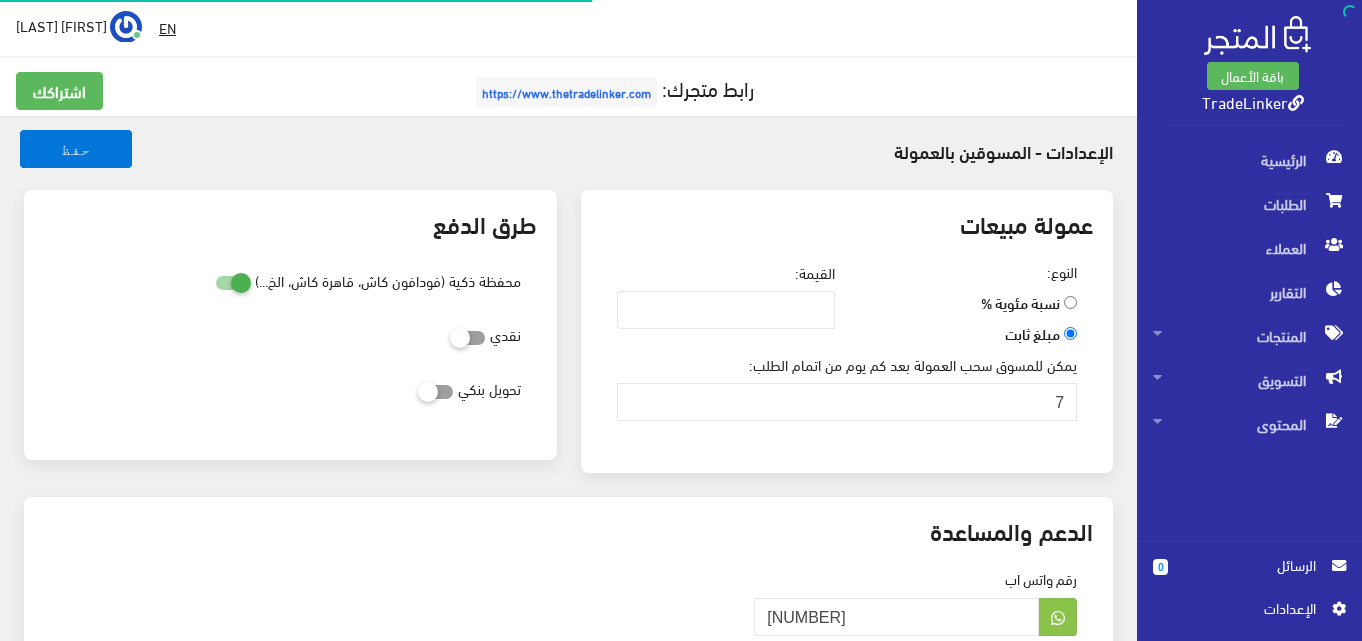 scroll, scrollTop: 0, scrollLeft: 0, axis: both 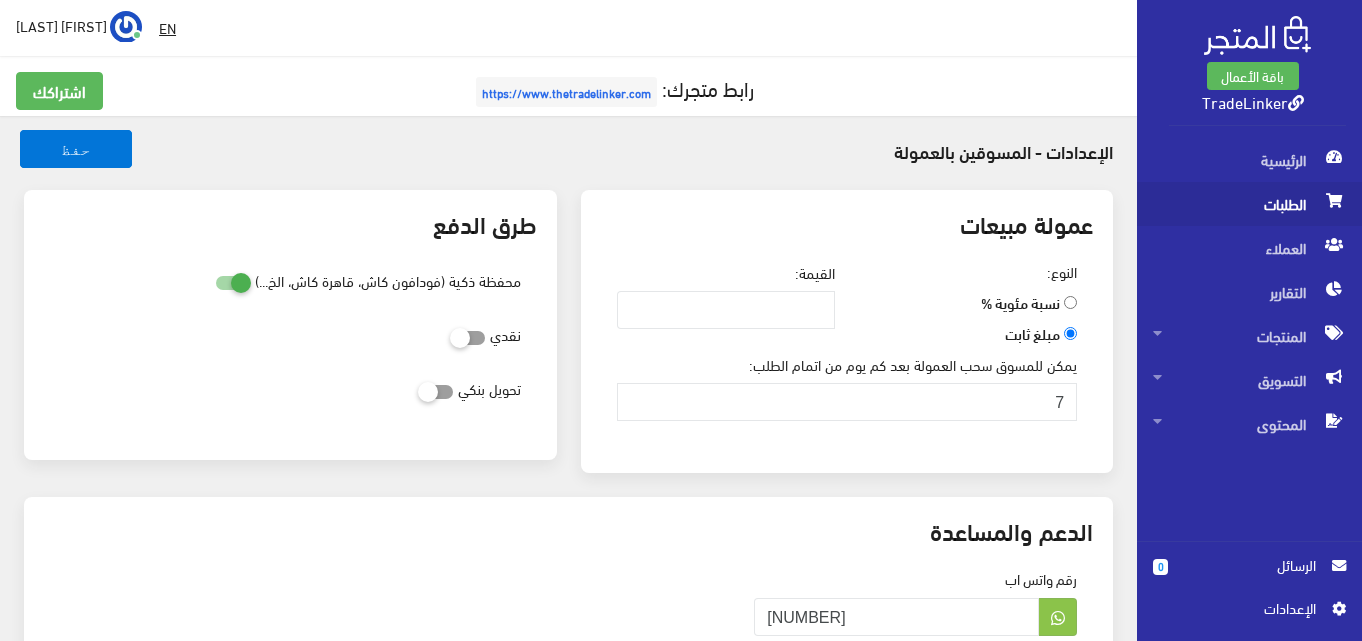 click on "الطلبات" at bounding box center [1249, 204] 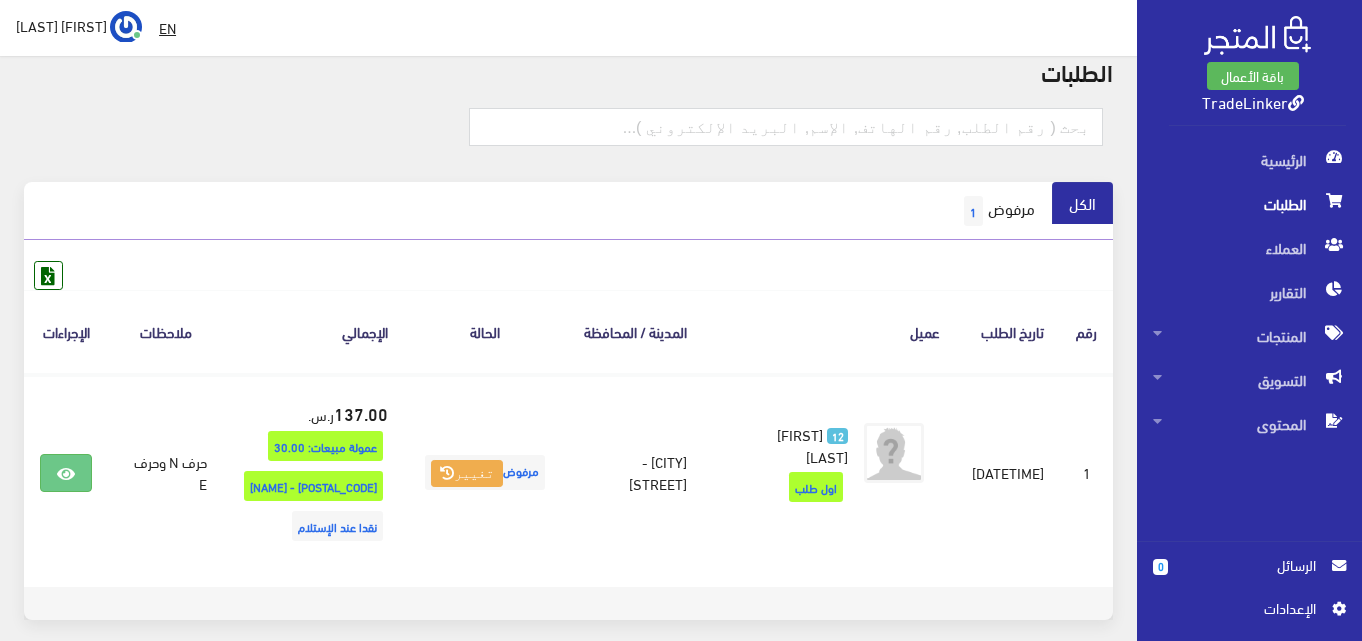 scroll, scrollTop: 0, scrollLeft: 0, axis: both 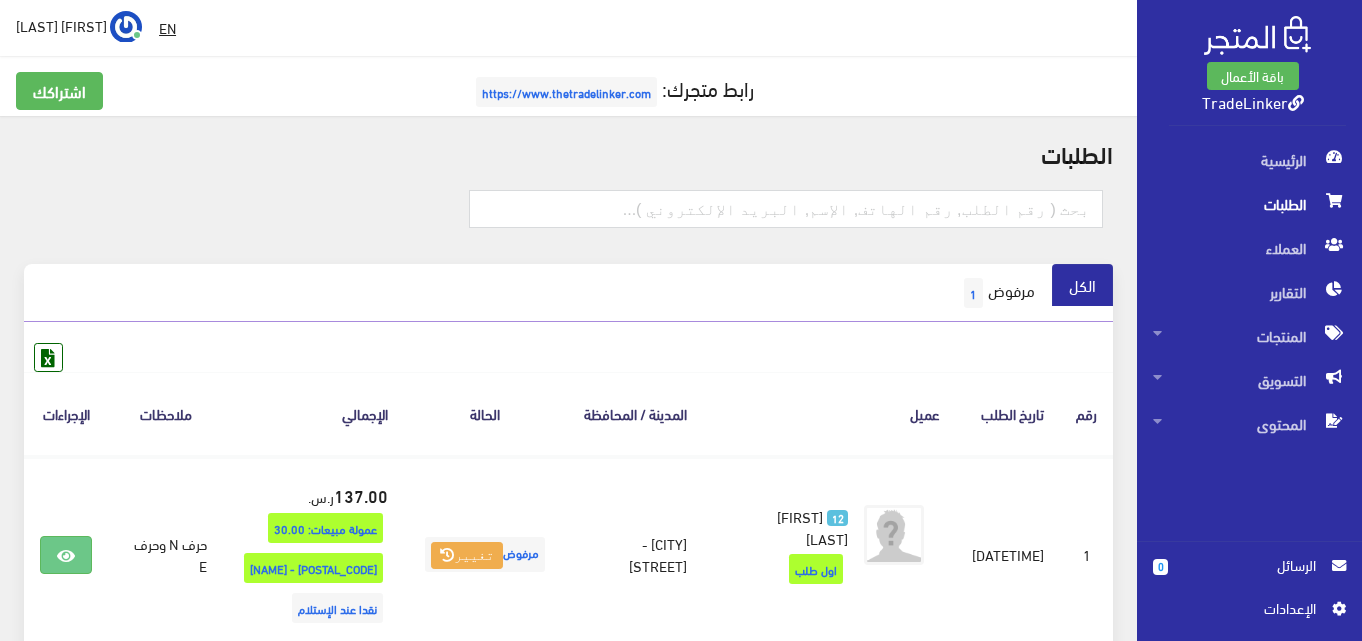 click on "اﻹعدادات" at bounding box center (1242, 608) 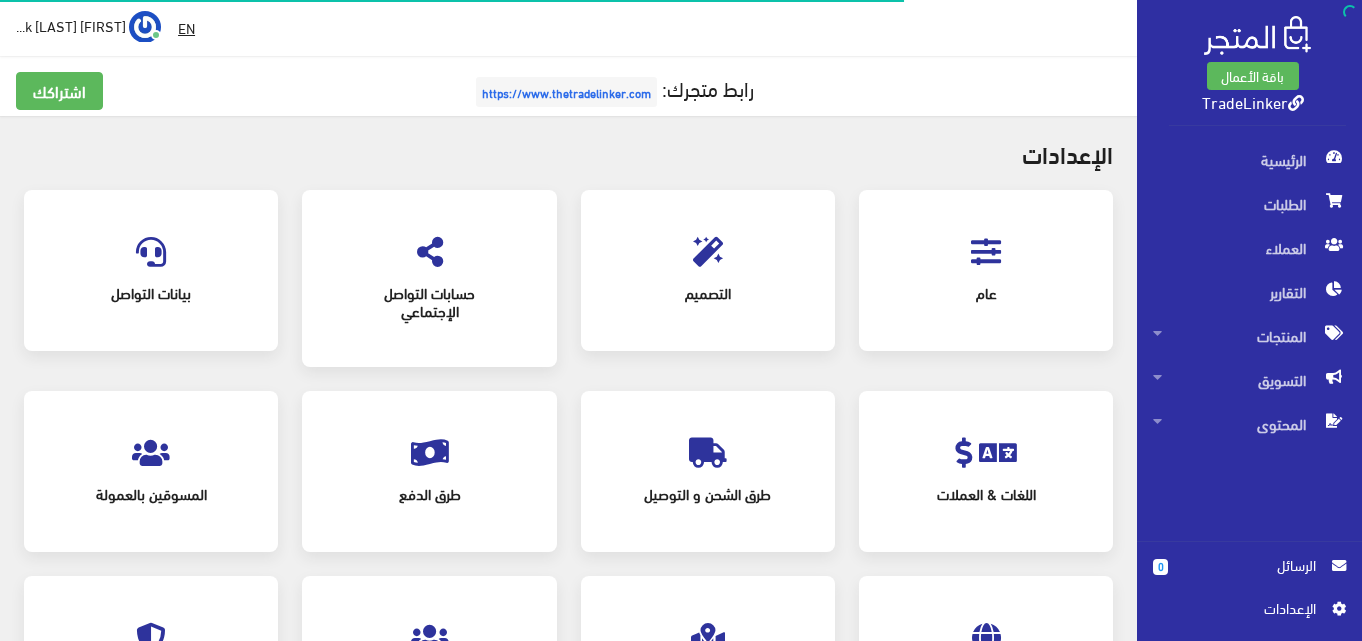 click at bounding box center [986, 252] 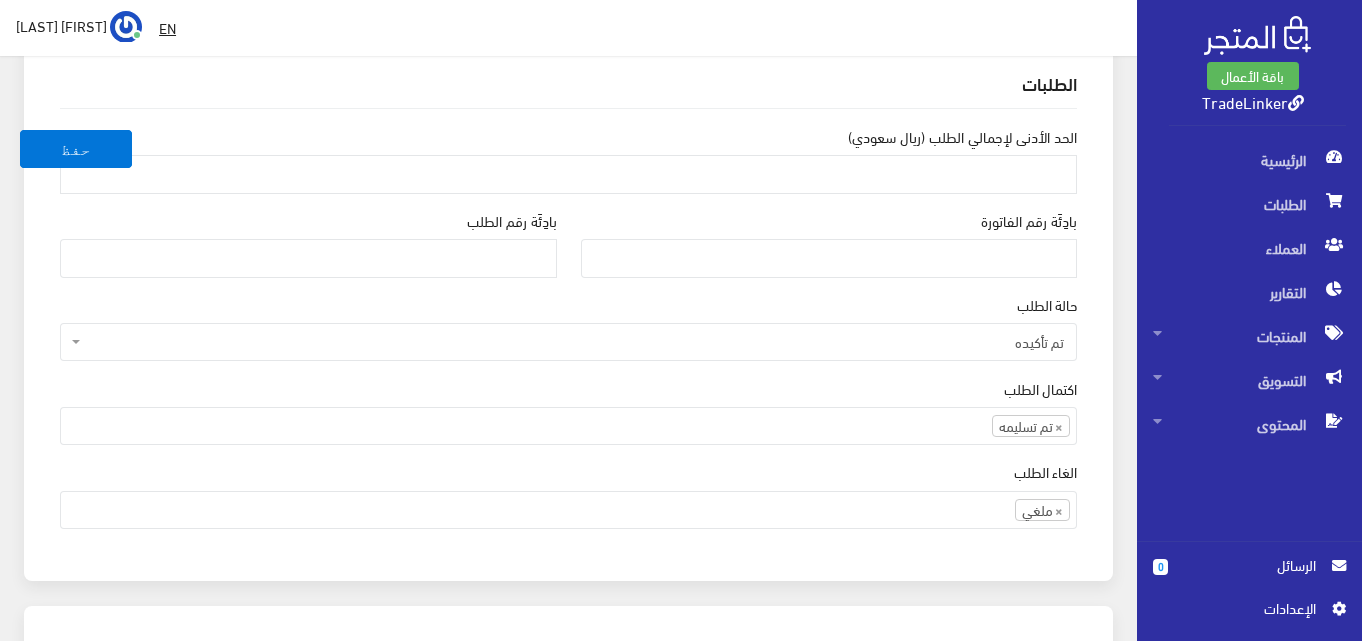 scroll, scrollTop: 1700, scrollLeft: 0, axis: vertical 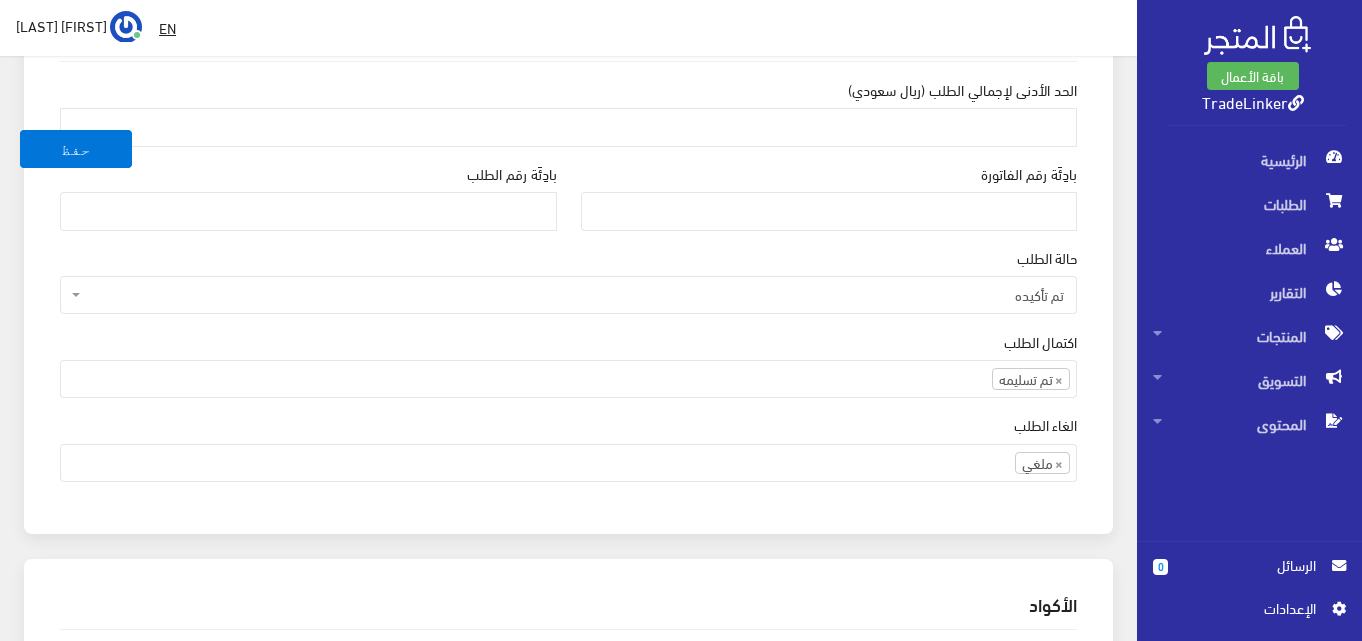 click on "تم تأكيده" at bounding box center [574, 295] 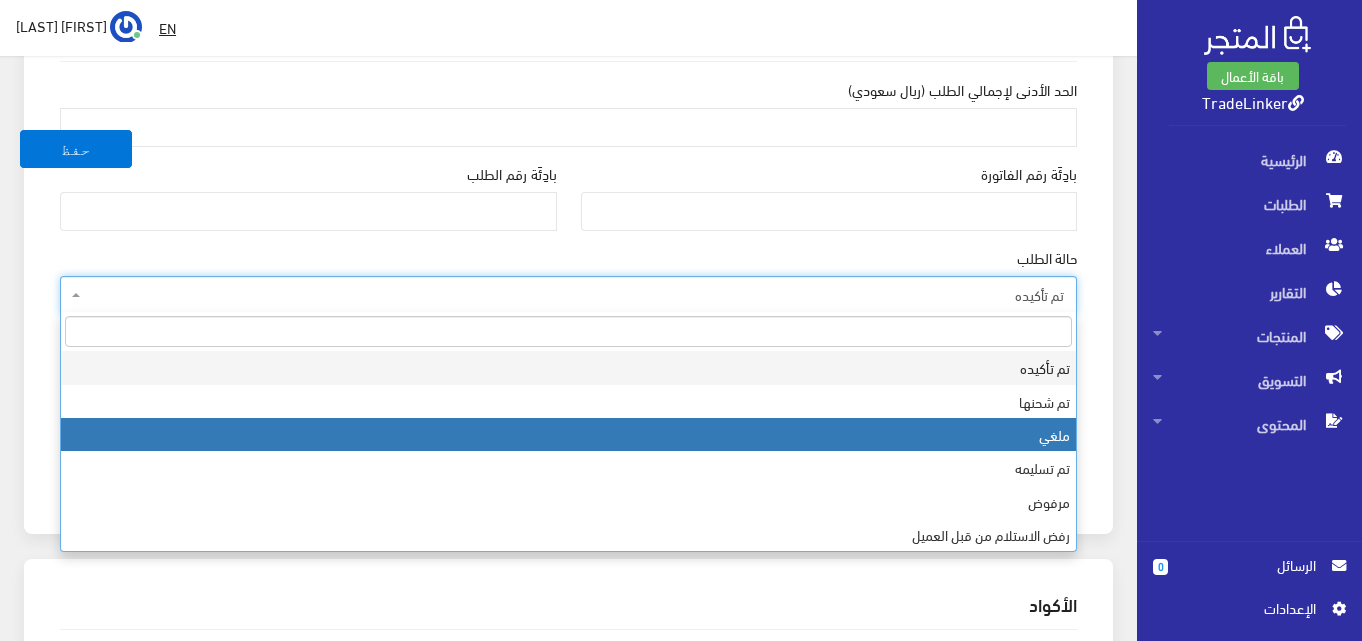 scroll, scrollTop: 67, scrollLeft: 0, axis: vertical 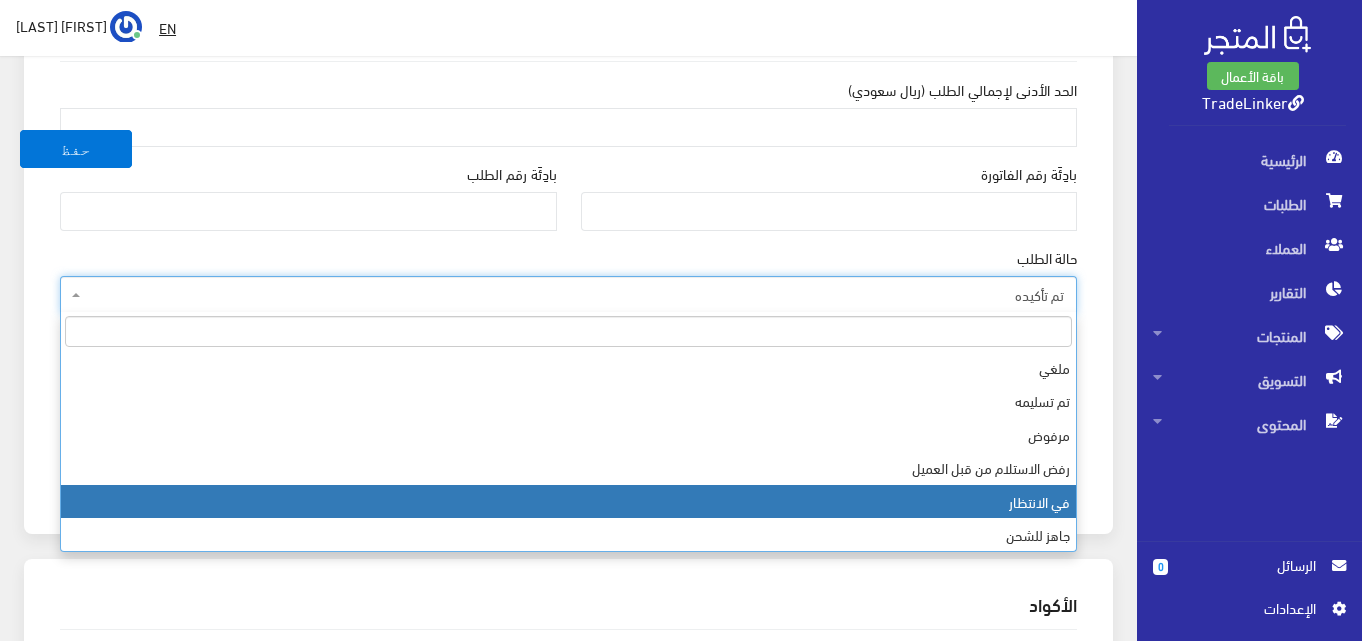 select on "11" 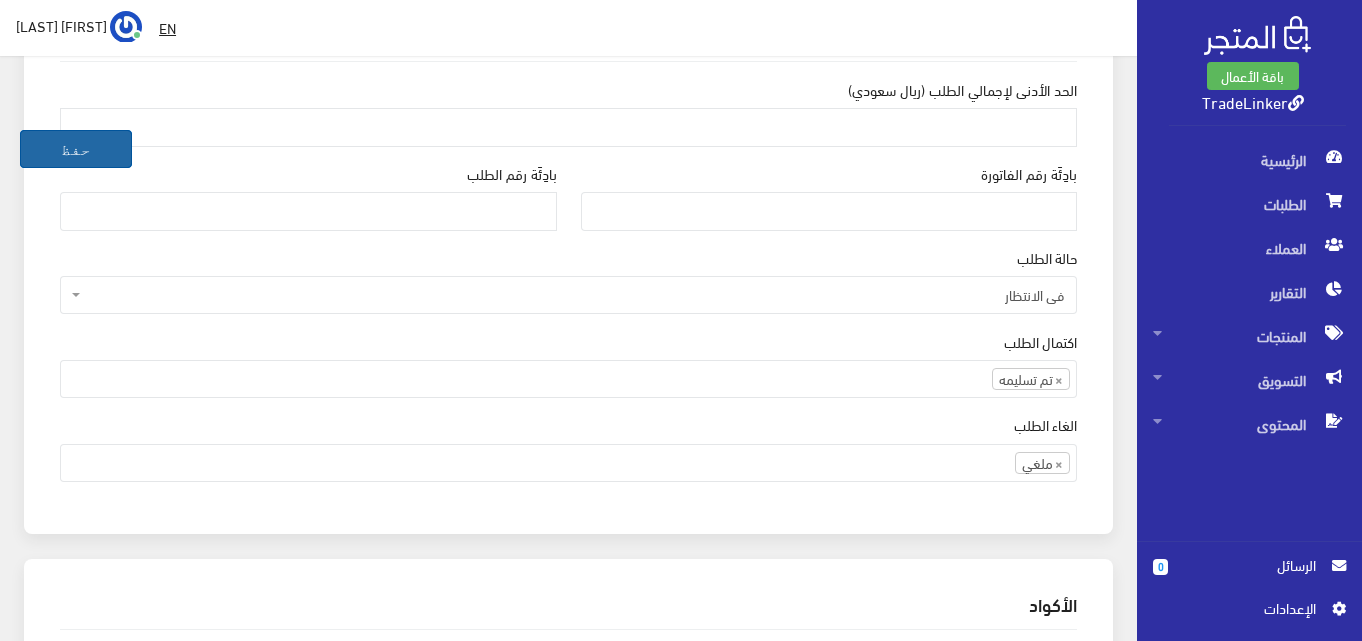 click on "حفظ" at bounding box center [76, 149] 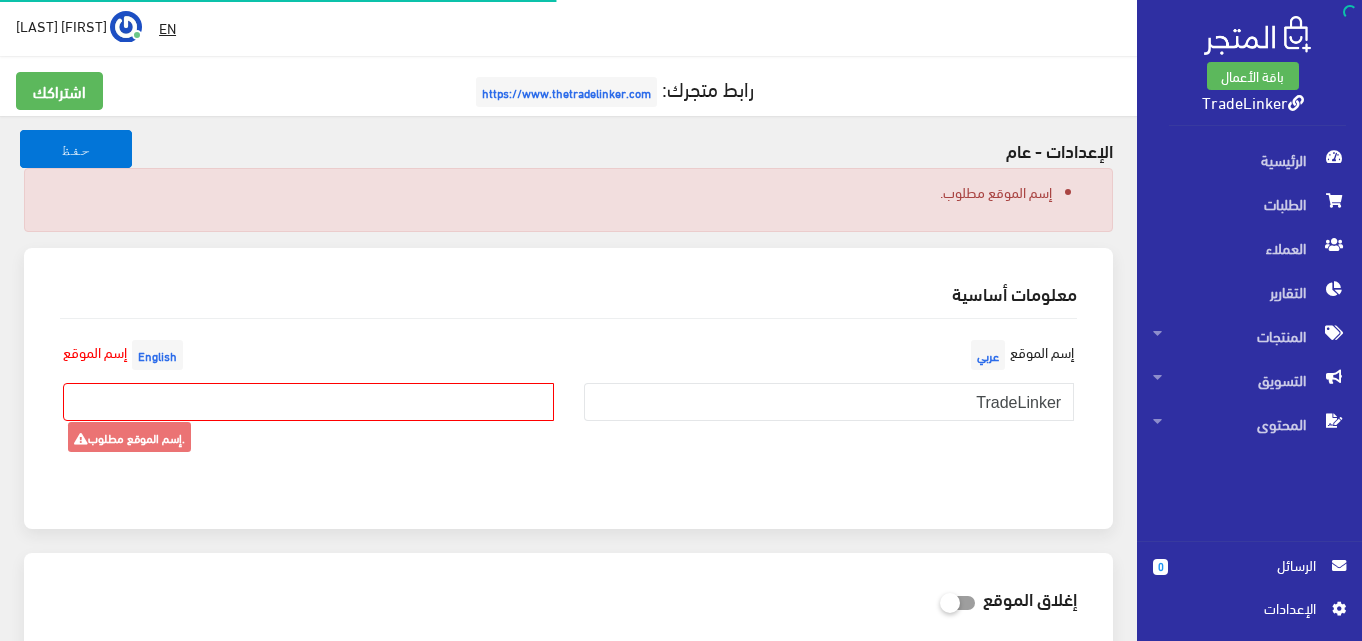 scroll, scrollTop: 0, scrollLeft: 0, axis: both 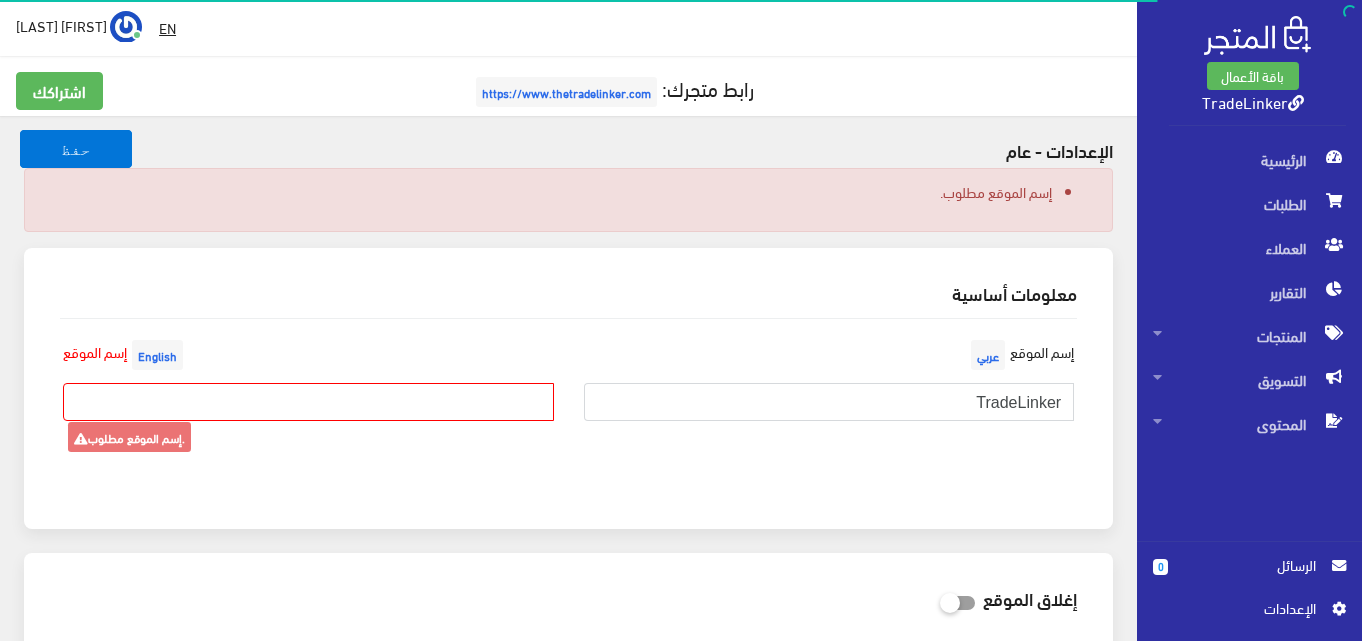 click on "TradeLinker" at bounding box center [829, 402] 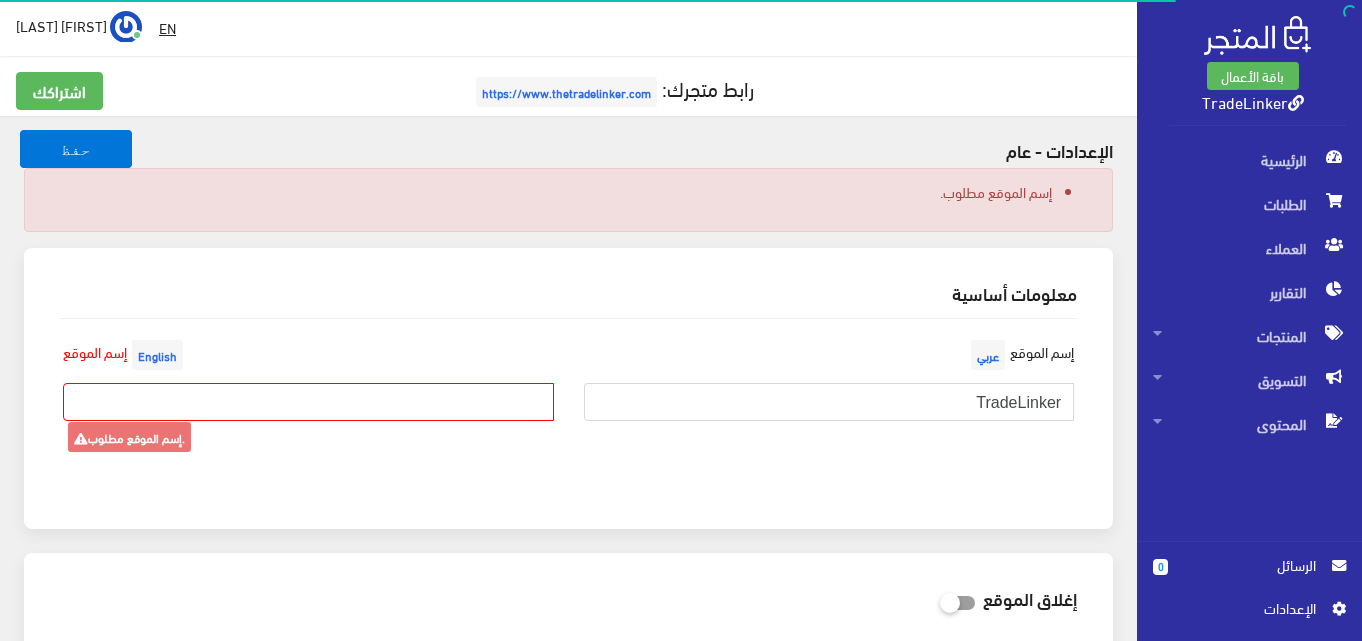 click on "TradeLinker" at bounding box center [829, 402] 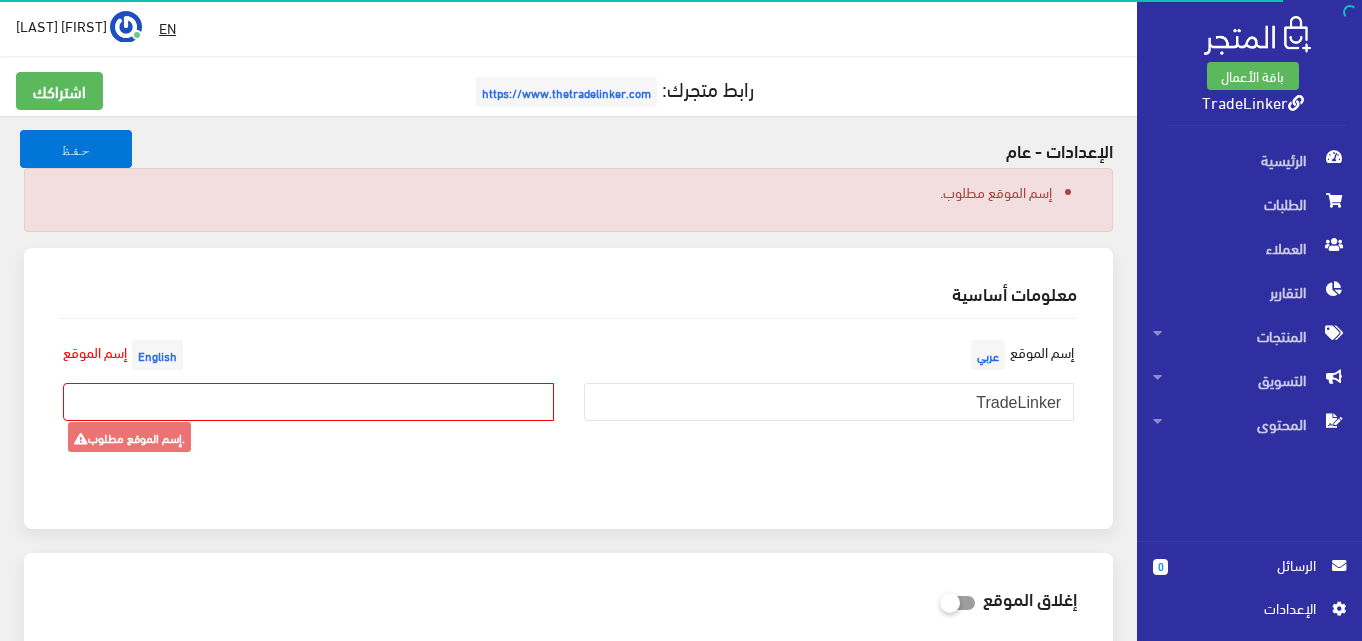 paste on "TradeLinker" 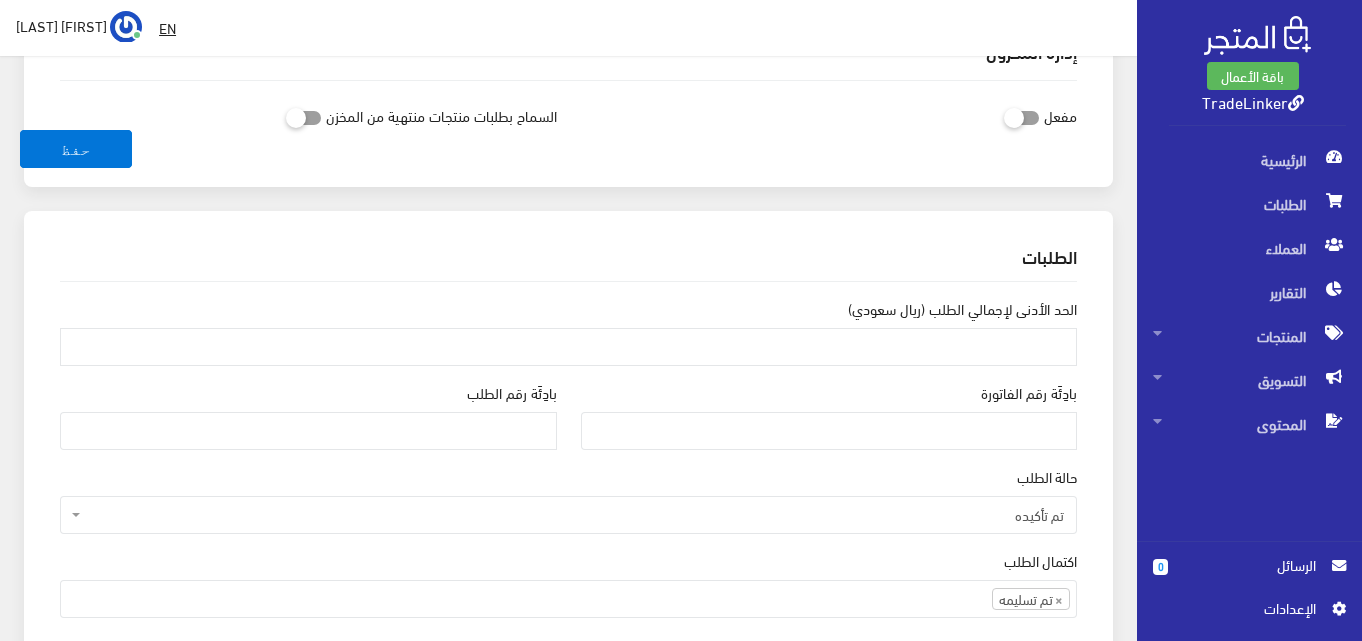 scroll, scrollTop: 1500, scrollLeft: 0, axis: vertical 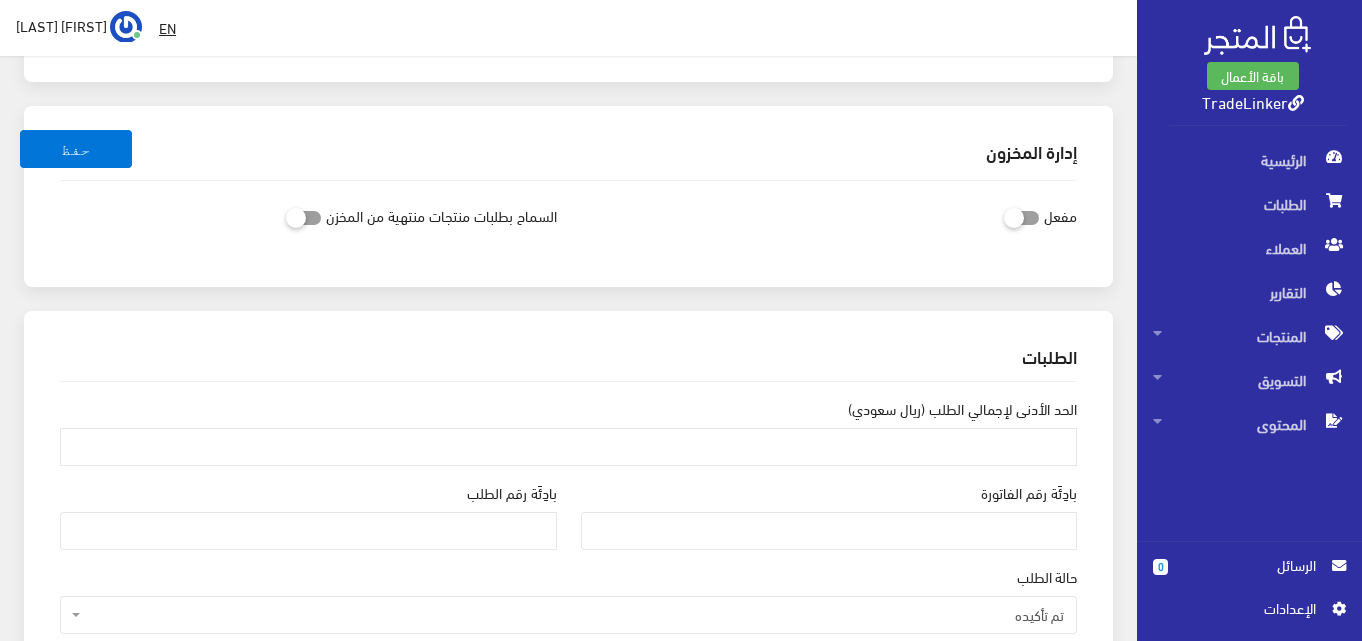 type on "TradeLinker" 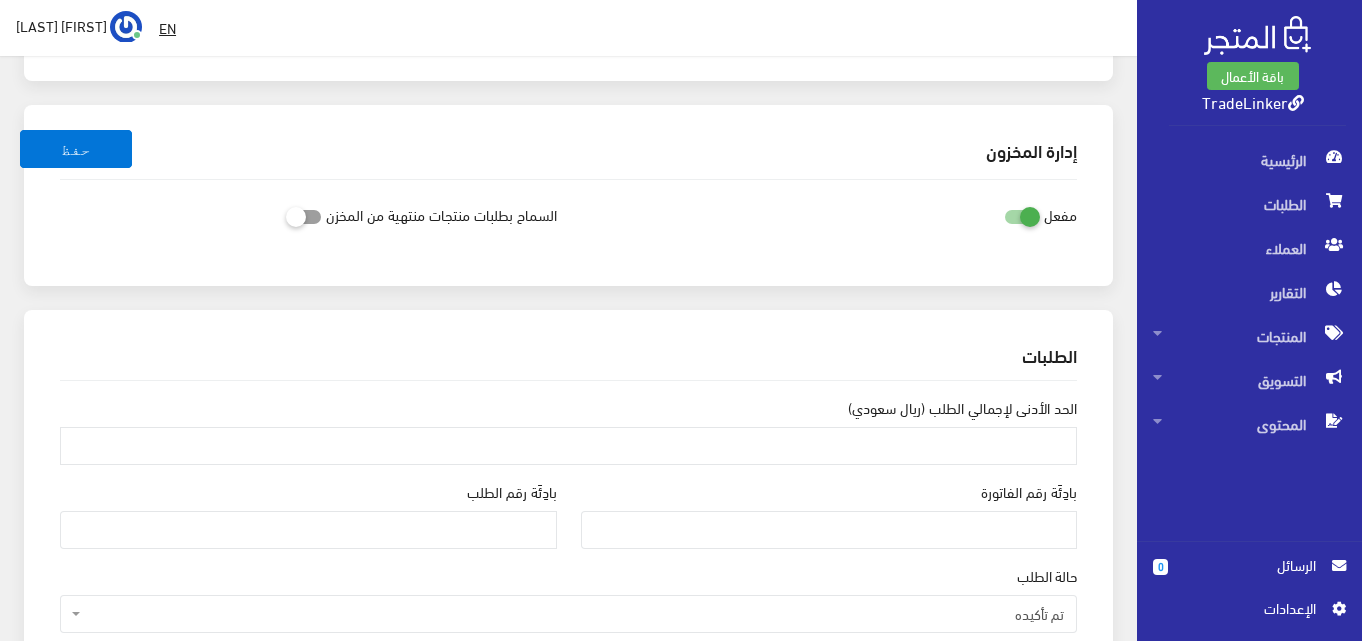 scroll, scrollTop: 1500, scrollLeft: 0, axis: vertical 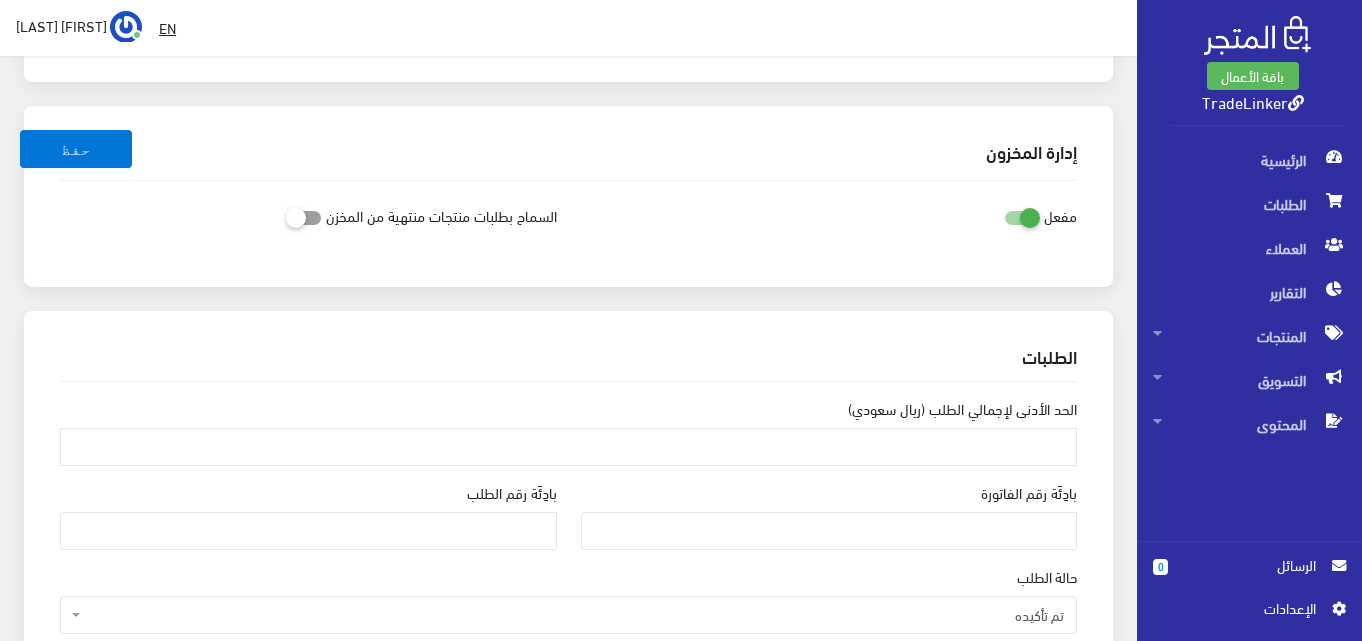 click at bounding box center [1004, 217] 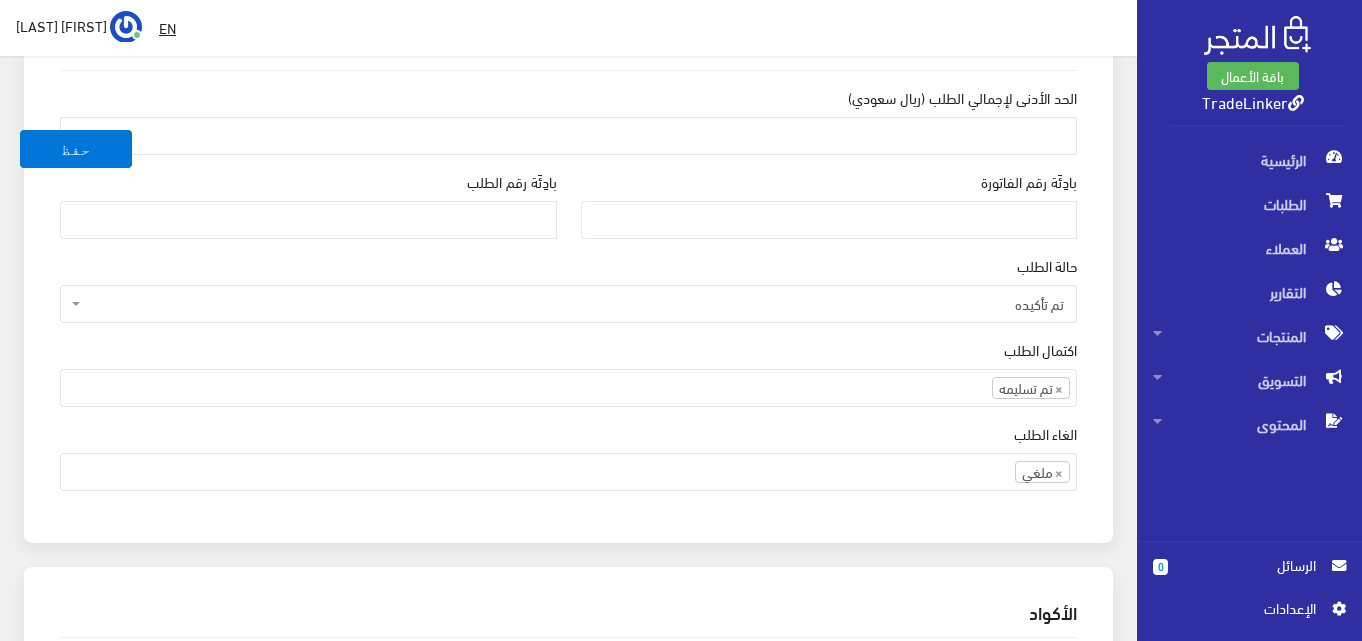 scroll, scrollTop: 1900, scrollLeft: 0, axis: vertical 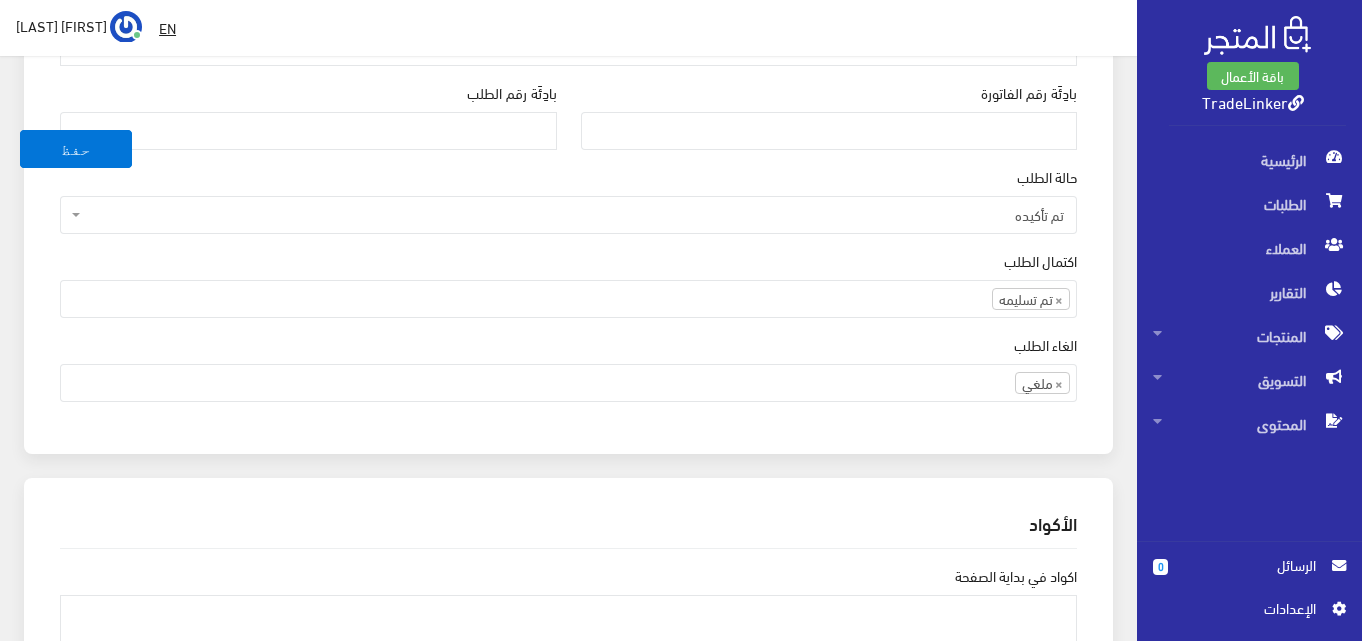 click on "تم تأكيده" at bounding box center [574, 215] 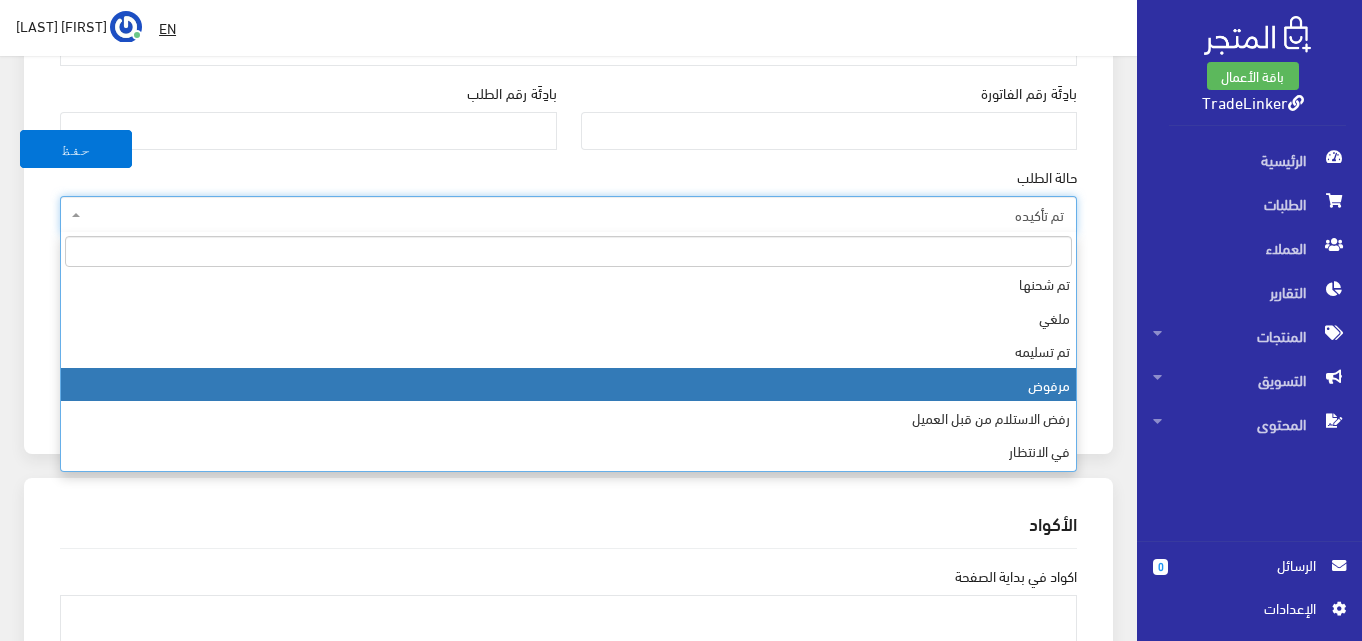 scroll, scrollTop: 67, scrollLeft: 0, axis: vertical 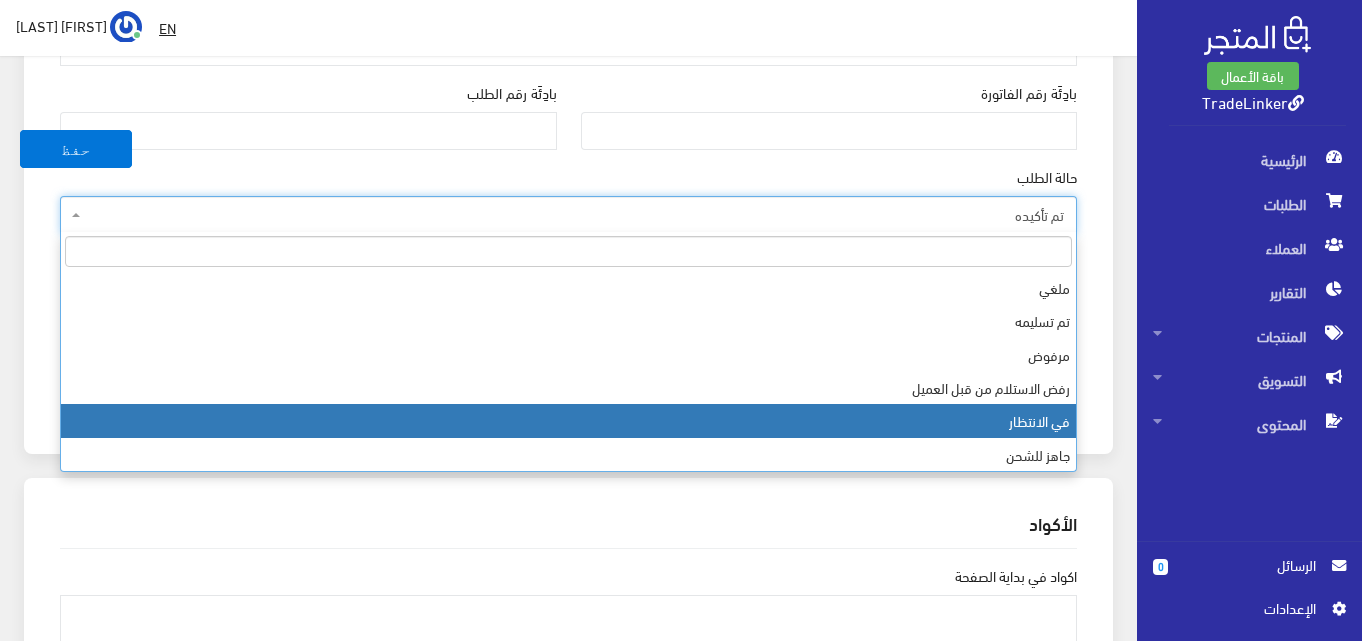 select on "11" 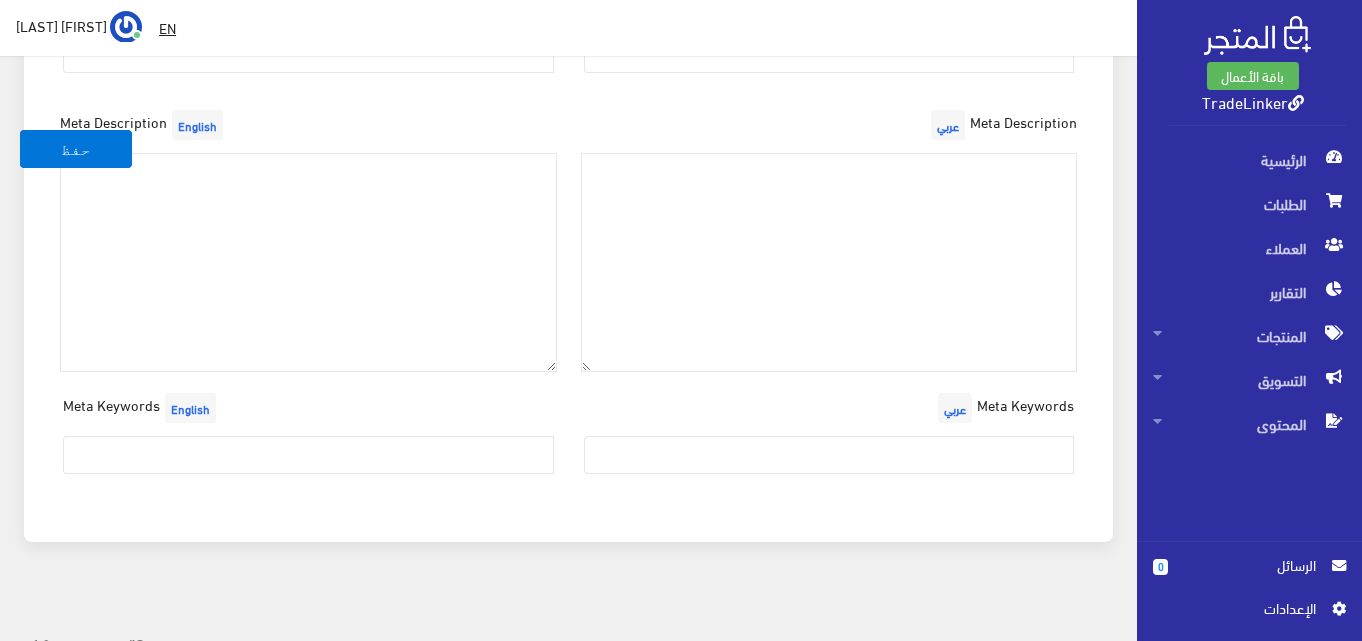 scroll, scrollTop: 3167, scrollLeft: 0, axis: vertical 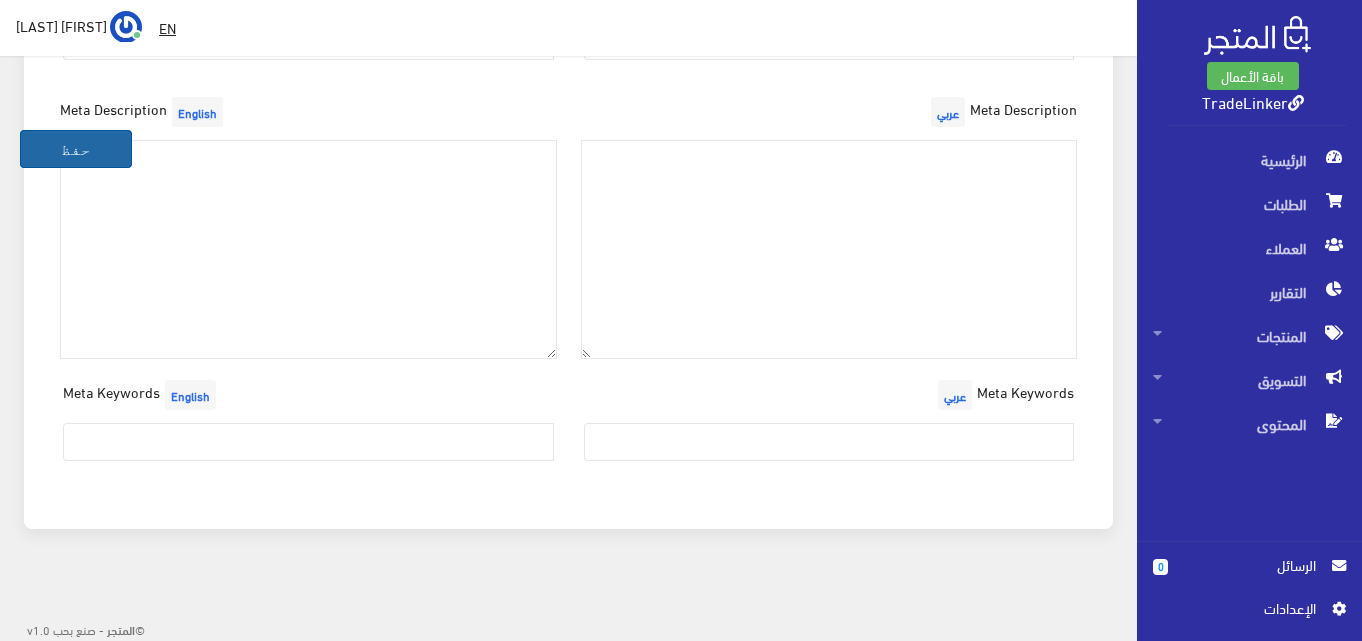 click on "حفظ" at bounding box center [76, 149] 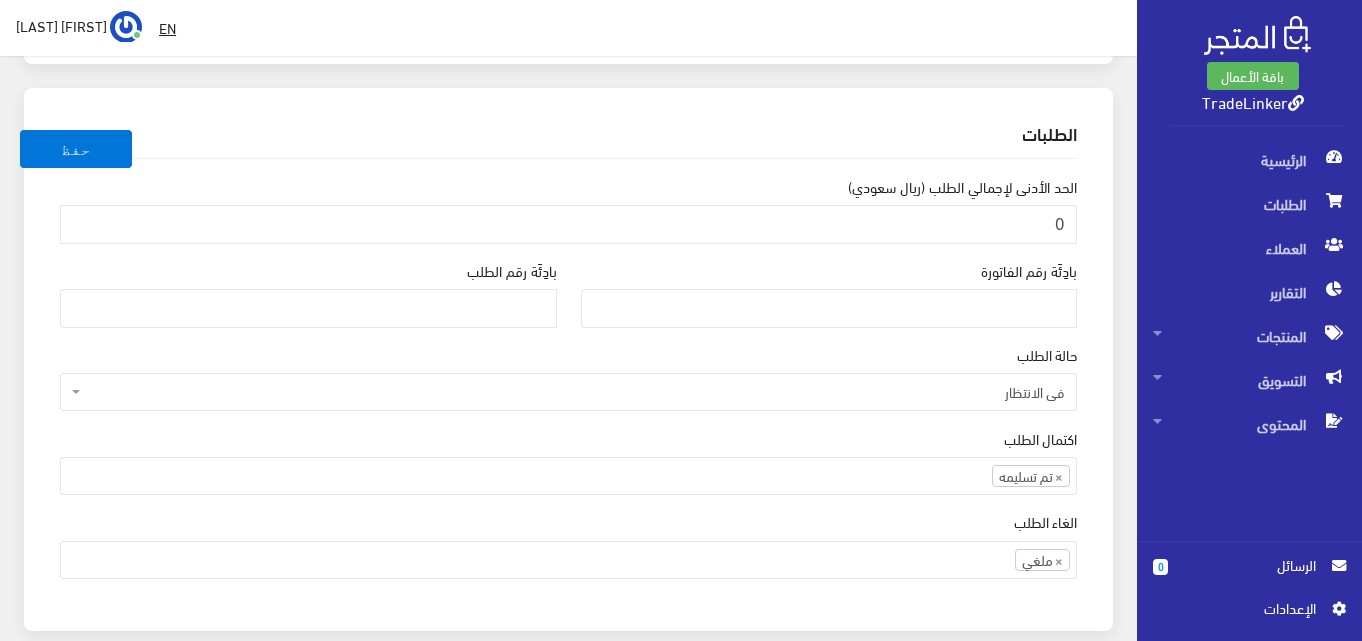 scroll, scrollTop: 1700, scrollLeft: 0, axis: vertical 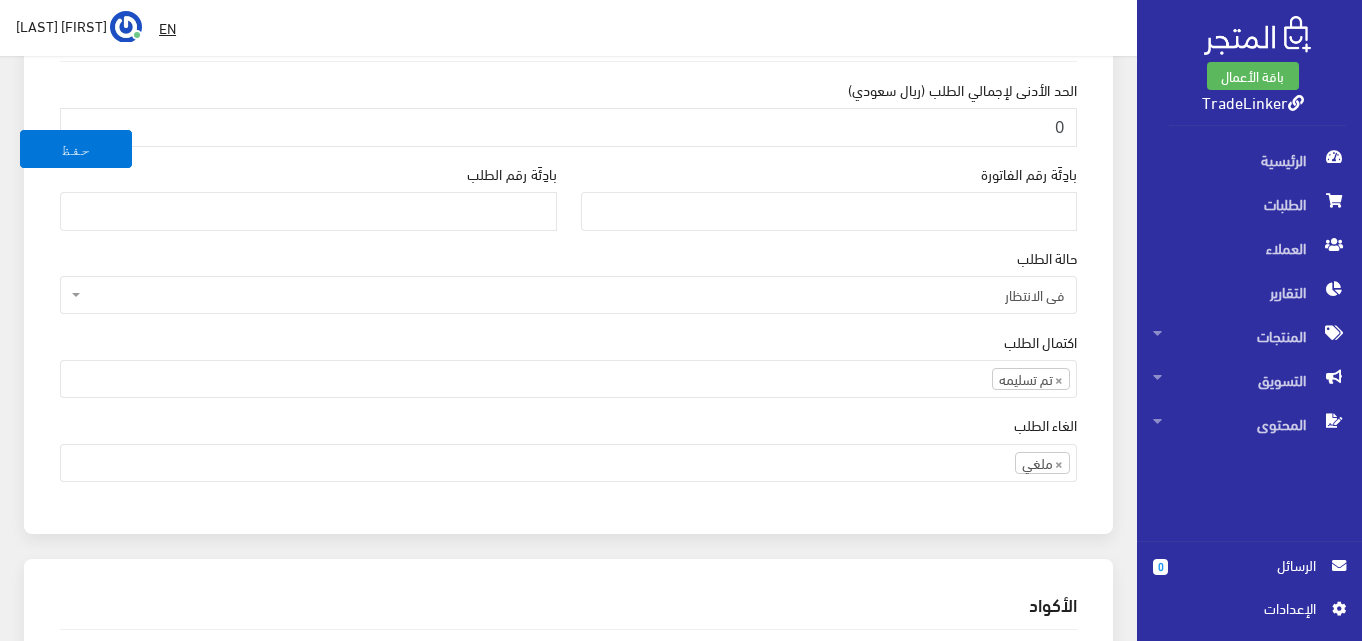 click on "0
الرسائل" at bounding box center (1249, 575) 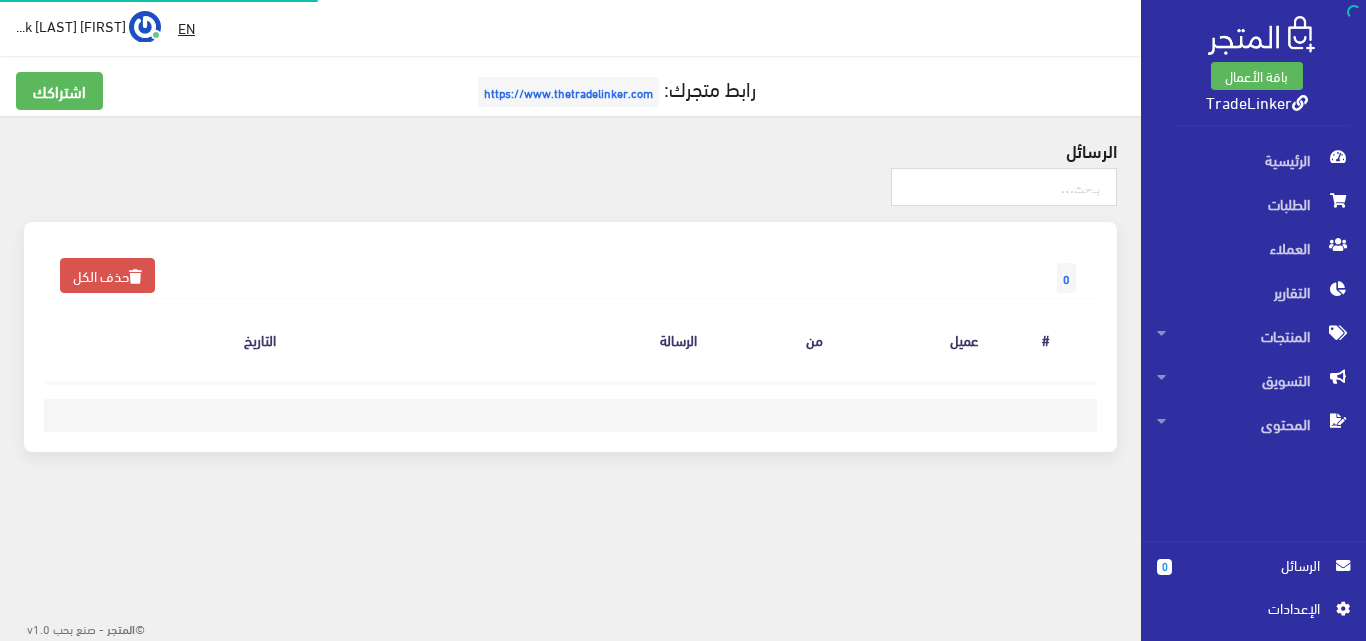 scroll, scrollTop: 0, scrollLeft: 0, axis: both 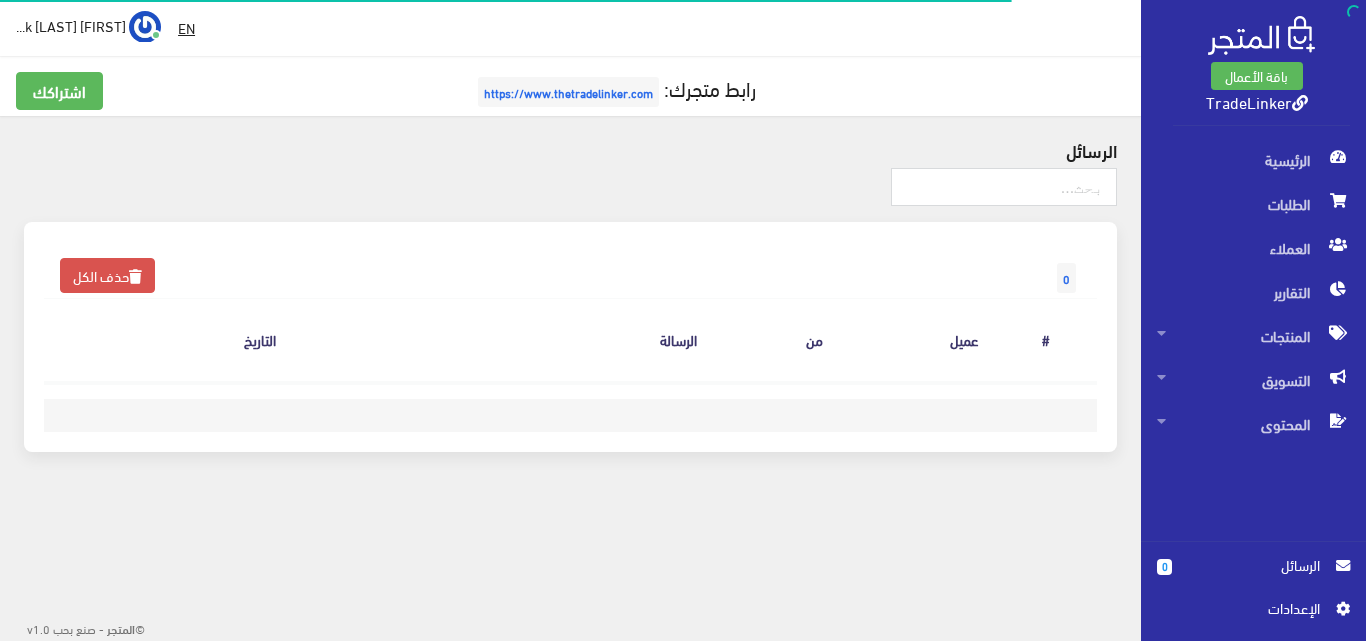click on "اﻹعدادات" at bounding box center (1246, 608) 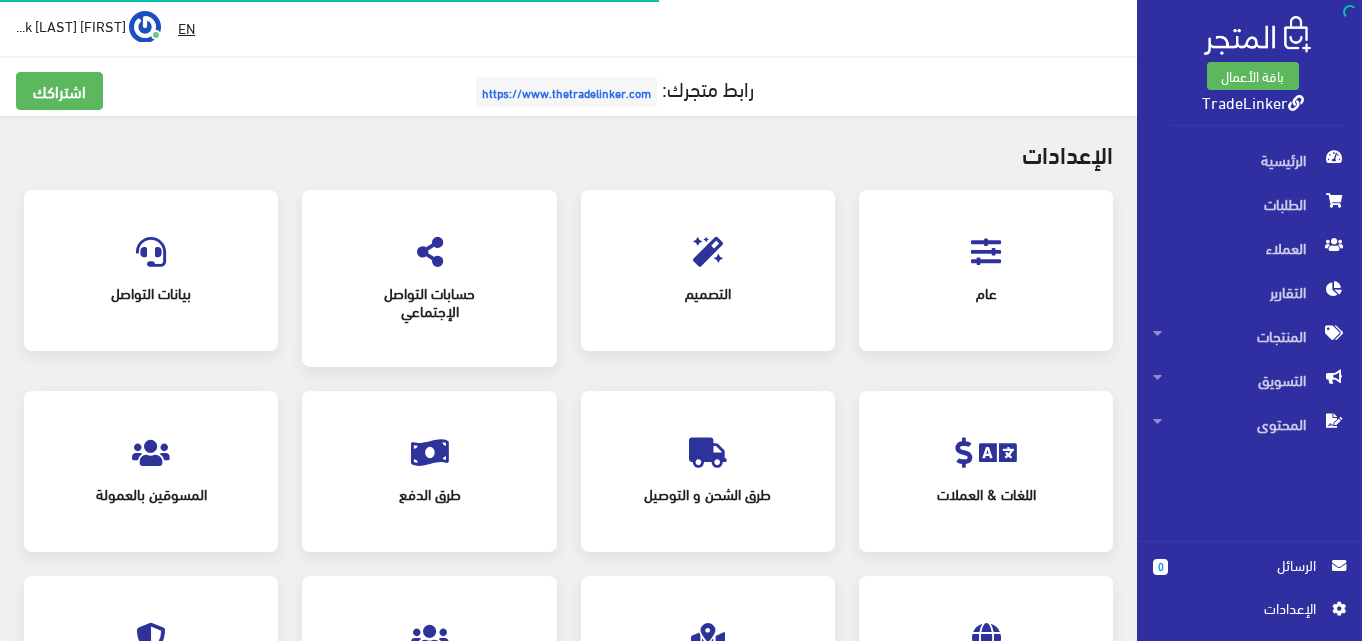 scroll, scrollTop: 0, scrollLeft: 0, axis: both 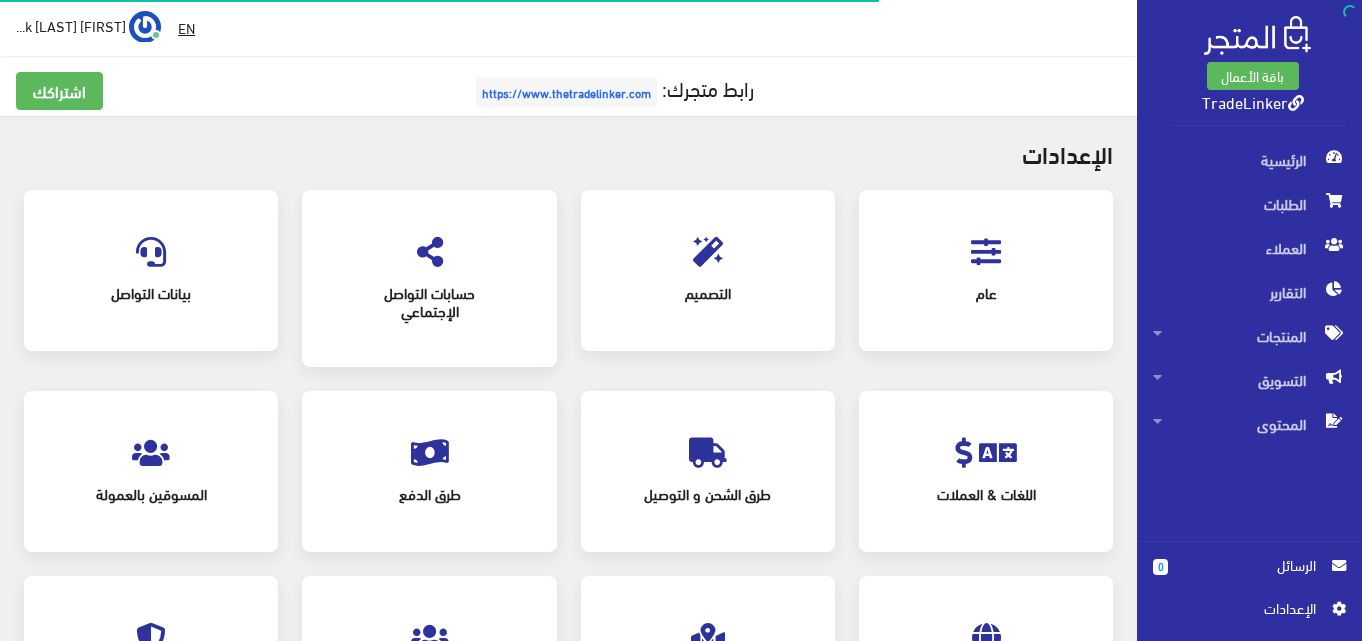 click on "المسوقين بالعمولة" at bounding box center [151, 494] 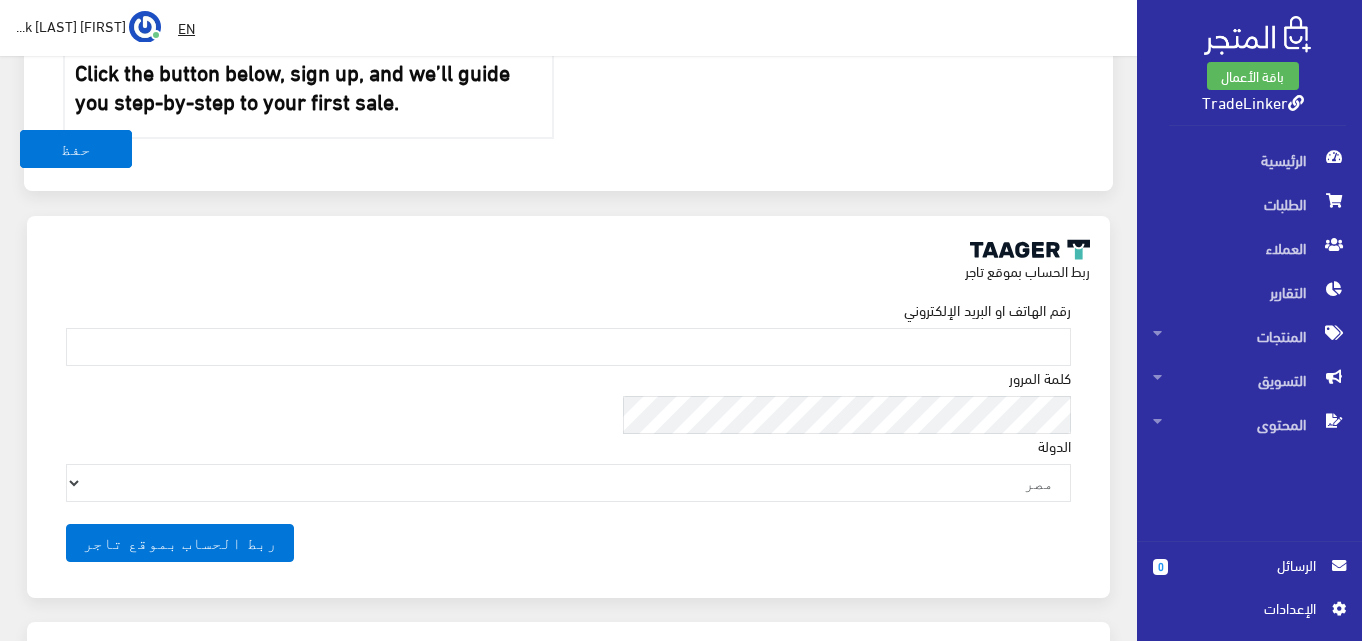 scroll, scrollTop: 3467, scrollLeft: 0, axis: vertical 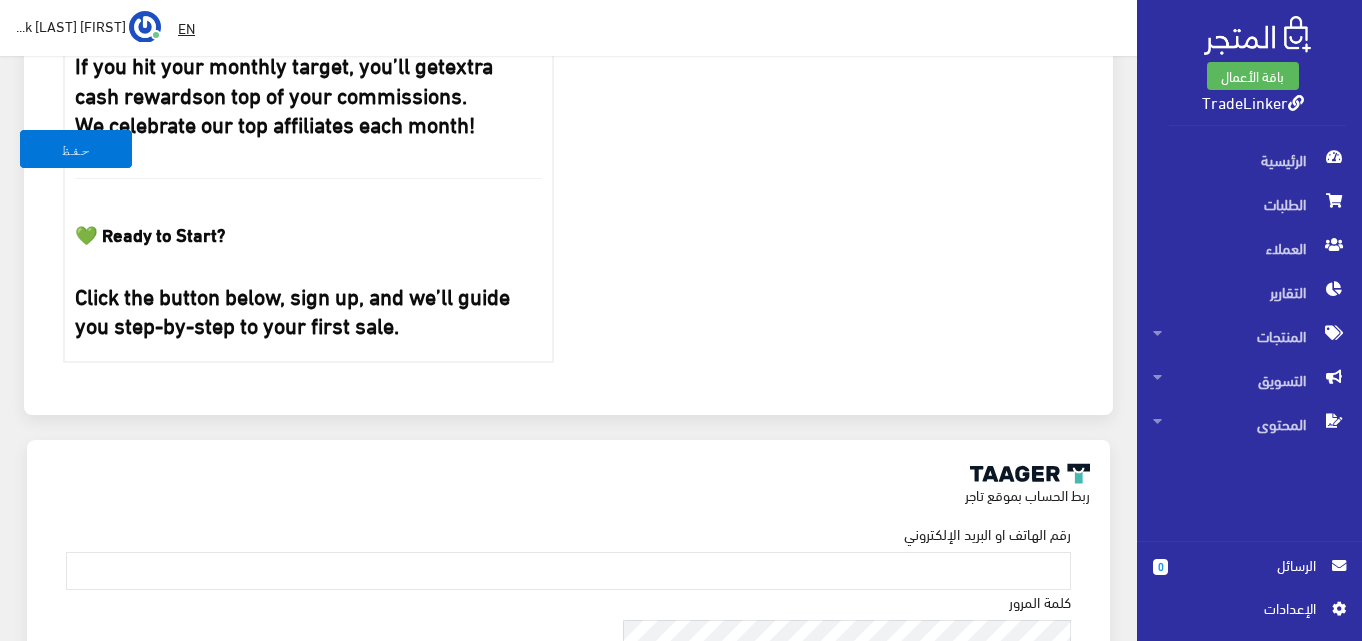 click on "اﻹعدادات" at bounding box center (1242, 608) 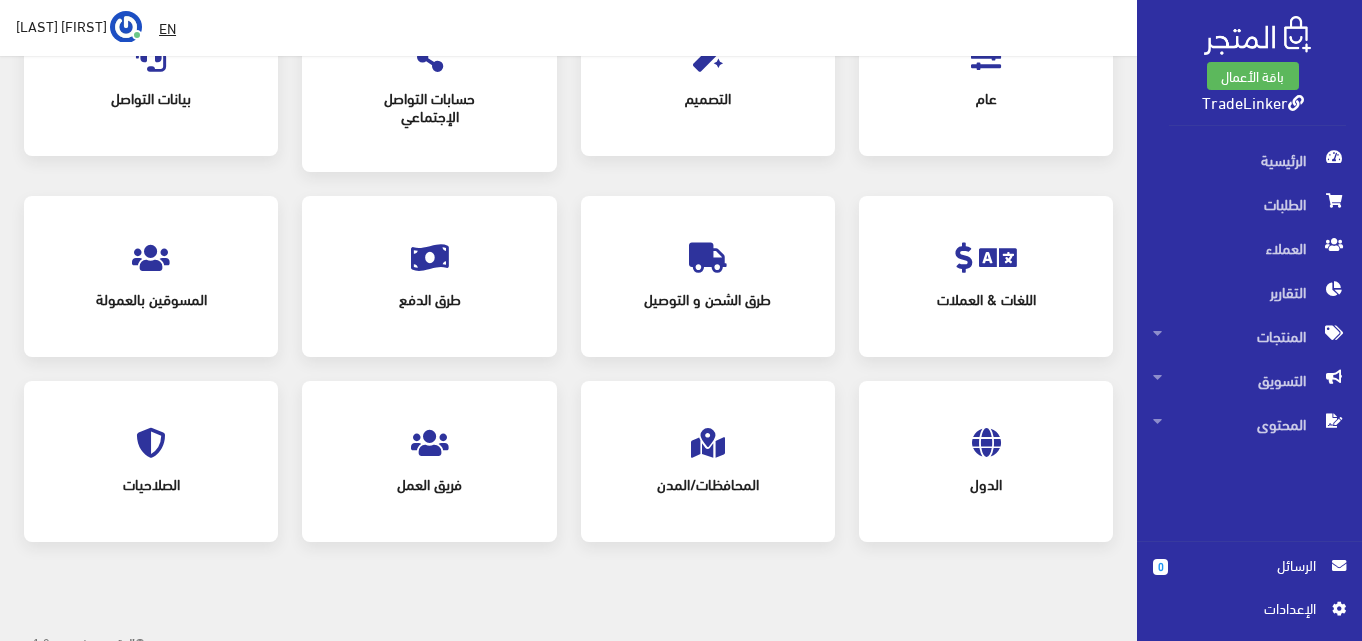 scroll, scrollTop: 208, scrollLeft: 0, axis: vertical 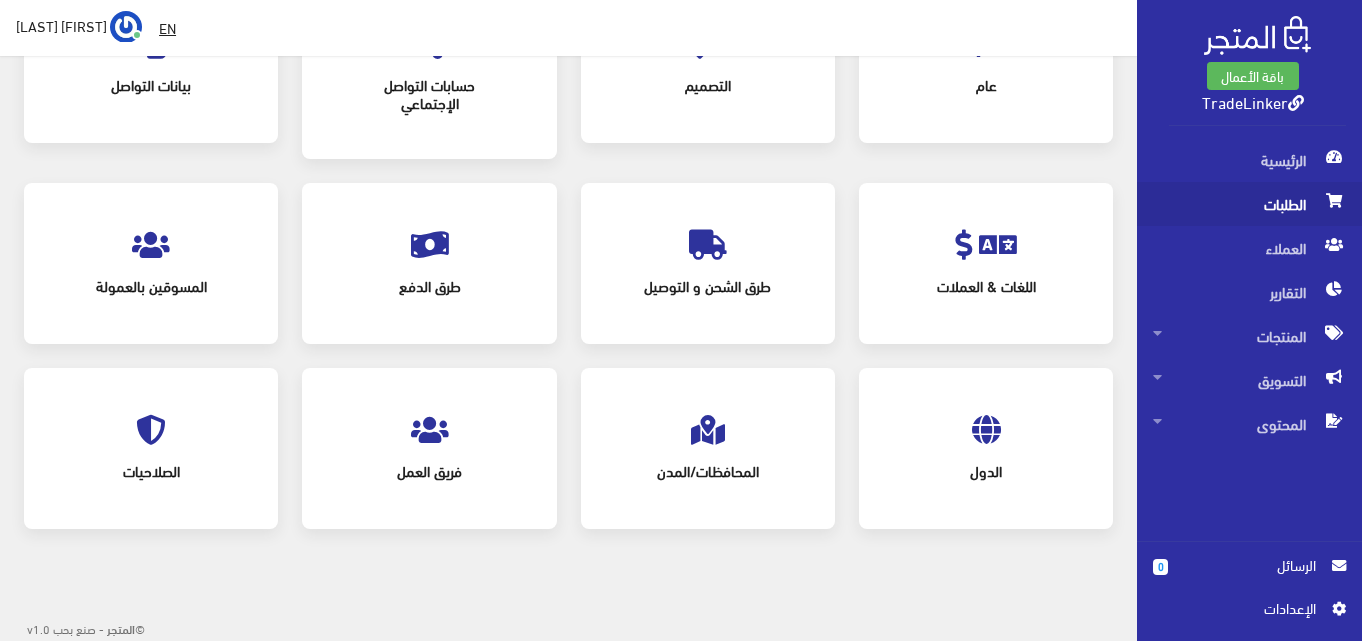 click on "الطلبات" at bounding box center [1249, 204] 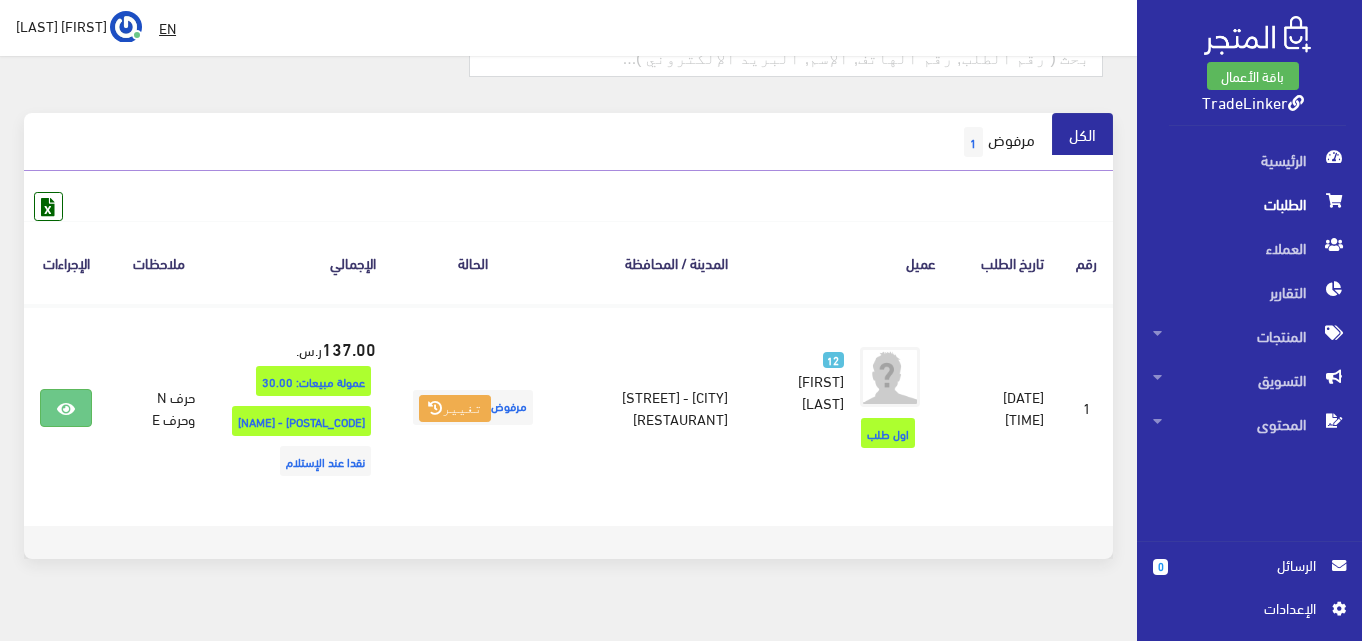scroll, scrollTop: 175, scrollLeft: 0, axis: vertical 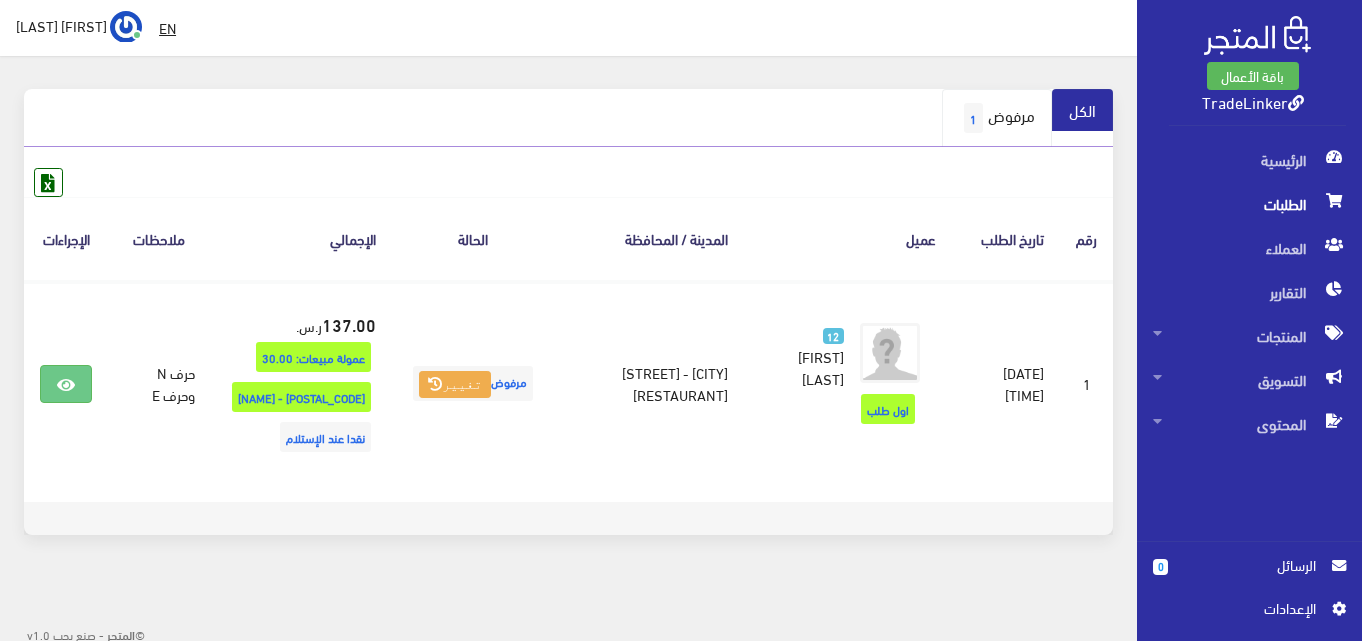 click on "مرفوض
1" at bounding box center [997, 118] 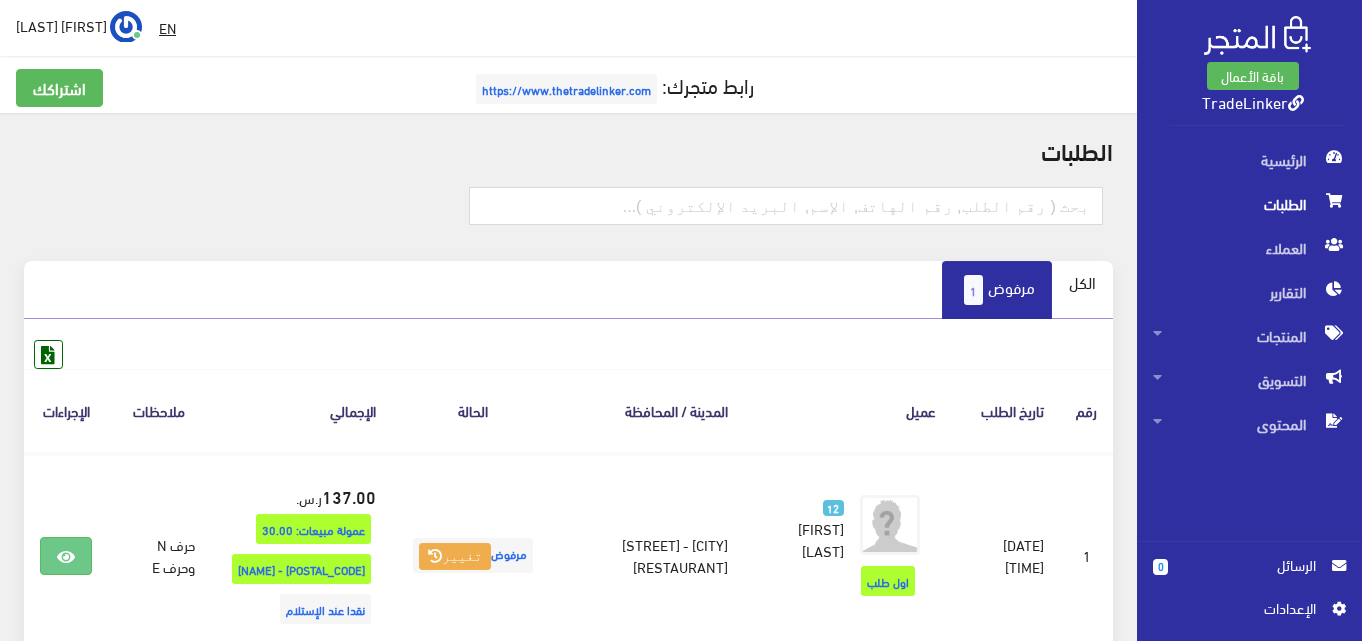 scroll, scrollTop: 0, scrollLeft: 0, axis: both 